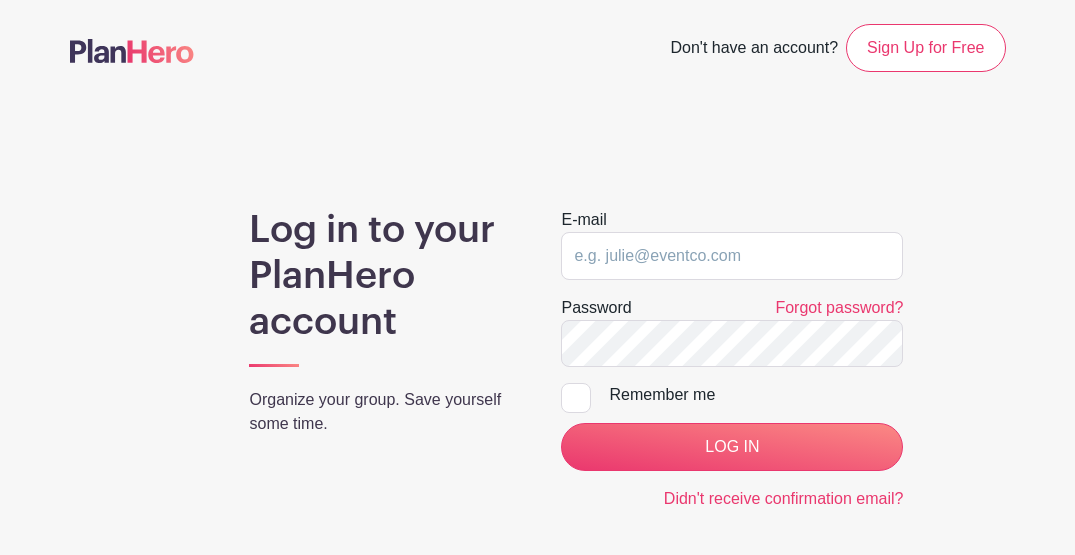 scroll, scrollTop: 0, scrollLeft: 0, axis: both 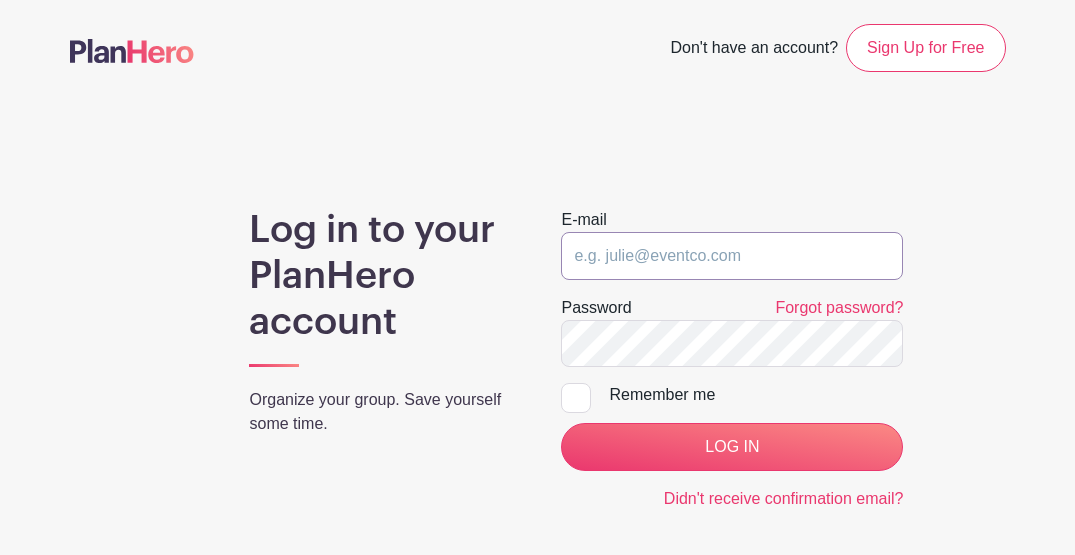 click at bounding box center (732, 256) 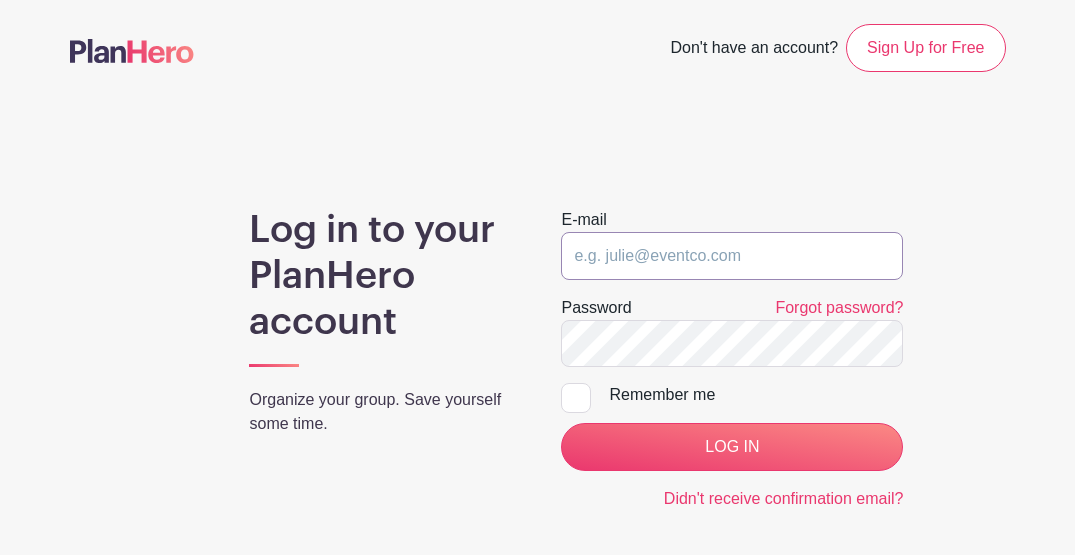 type on "[EMAIL]" 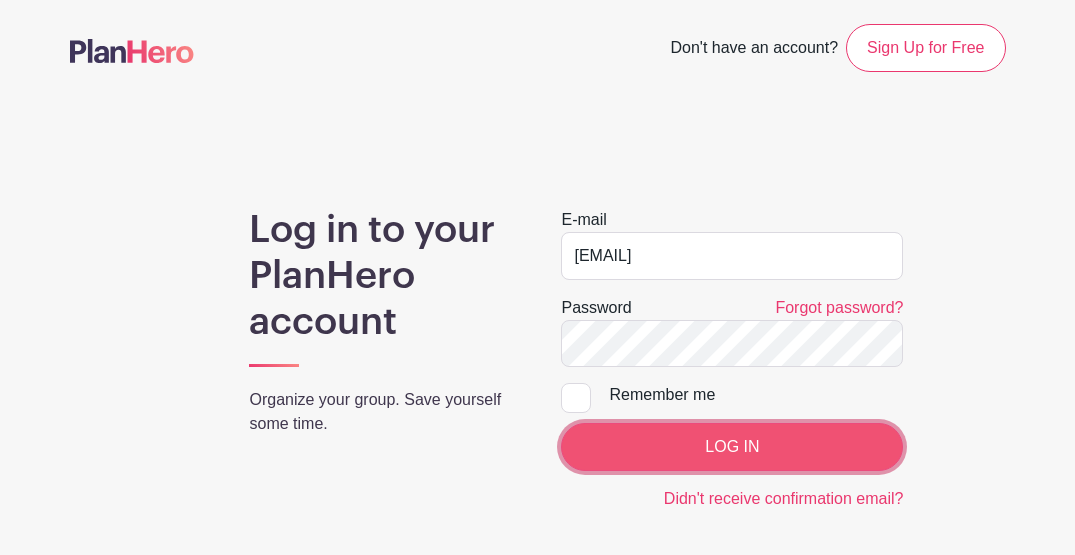 click on "LOG IN" at bounding box center (732, 447) 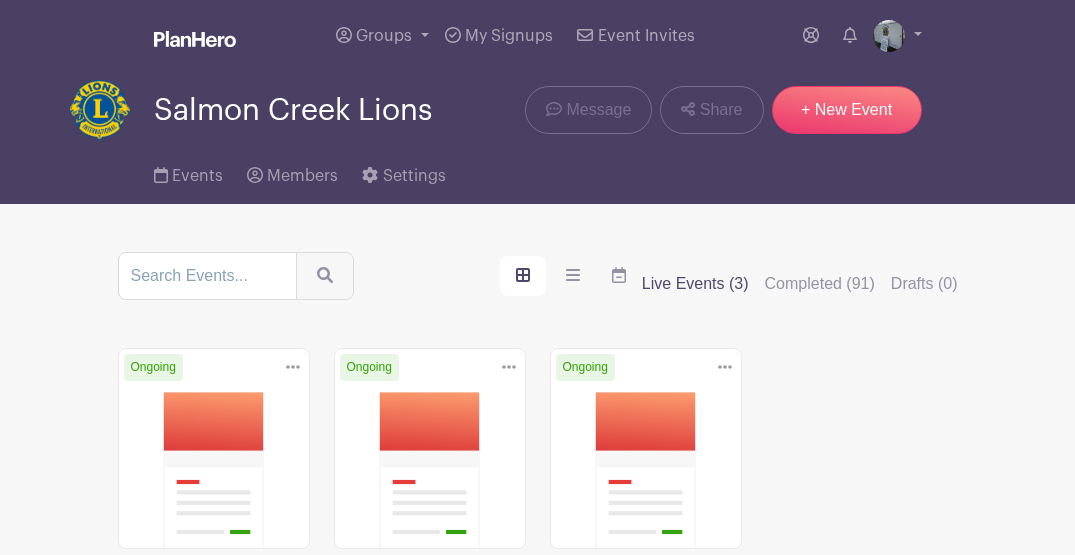 scroll, scrollTop: 0, scrollLeft: 0, axis: both 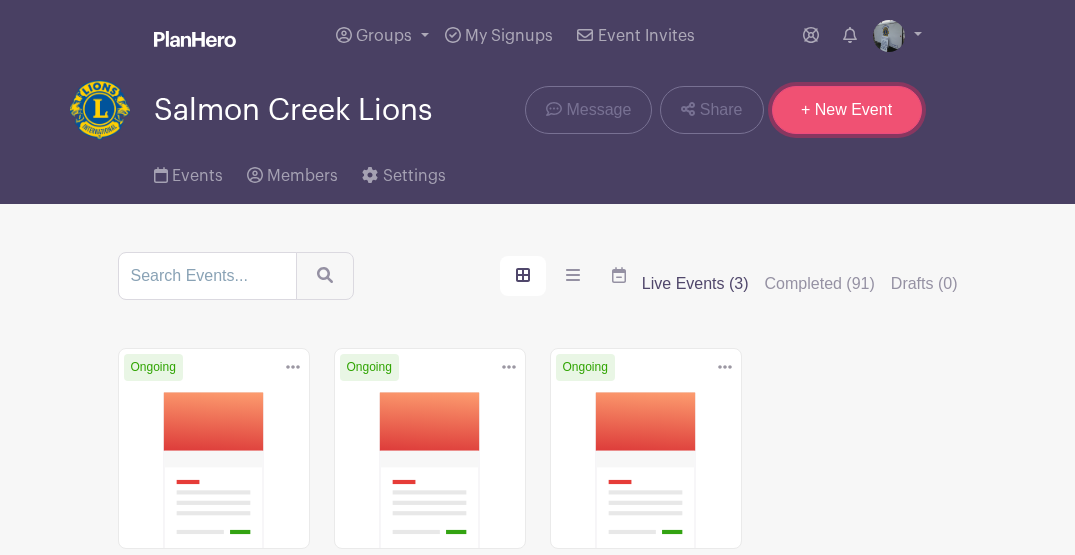 click on "+ New Event" at bounding box center (847, 110) 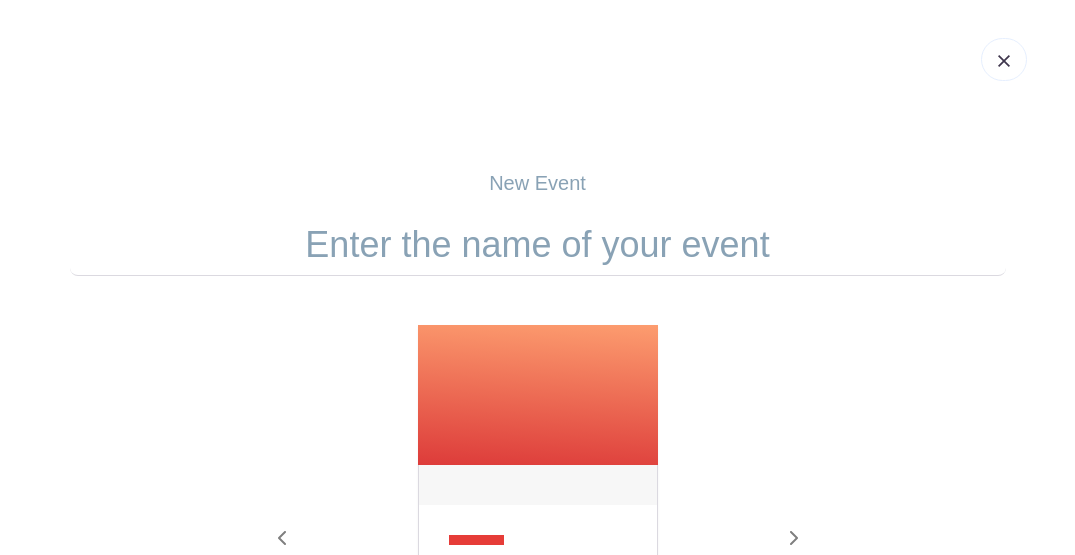 click at bounding box center (538, 245) 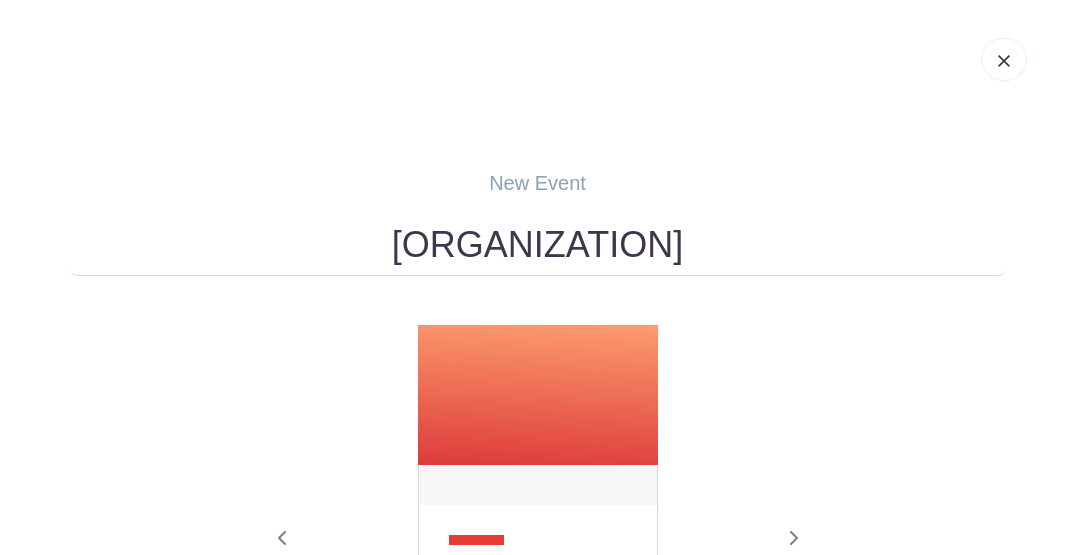 scroll, scrollTop: 0, scrollLeft: 16, axis: horizontal 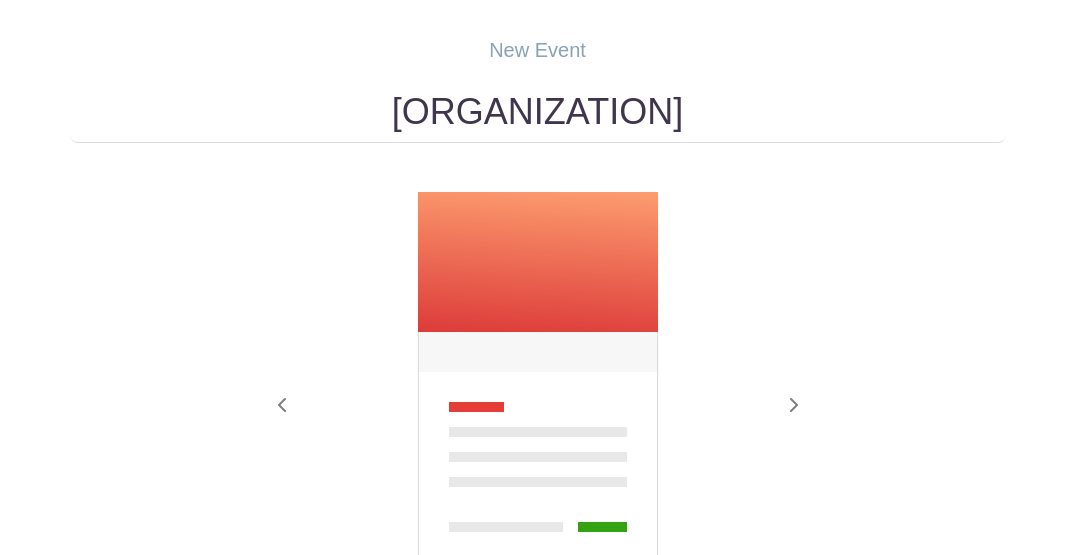 click on "[ORGANIZATION]" at bounding box center [538, 112] 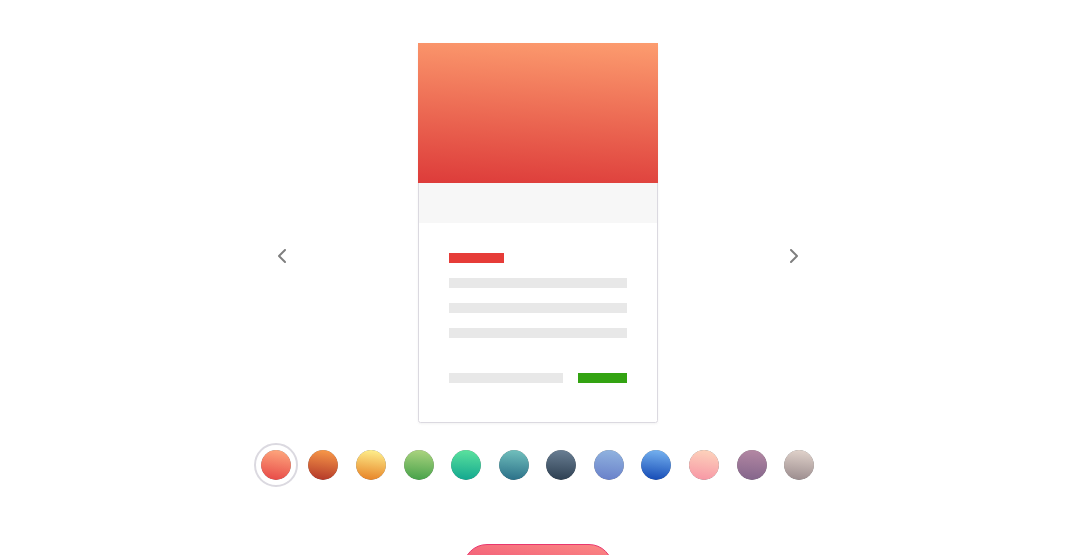 scroll, scrollTop: 333, scrollLeft: 0, axis: vertical 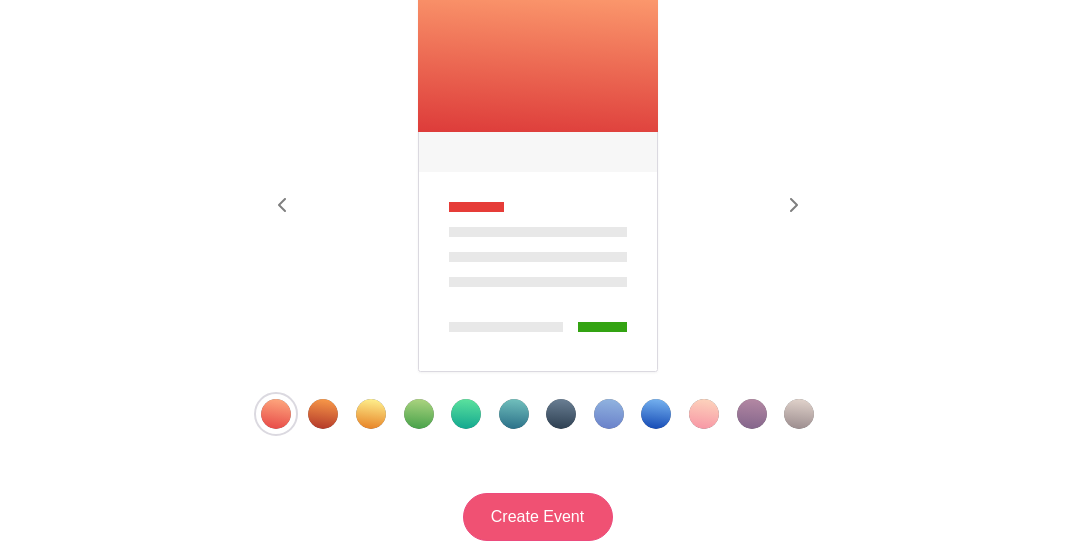 type on "[ORGANIZATION]" 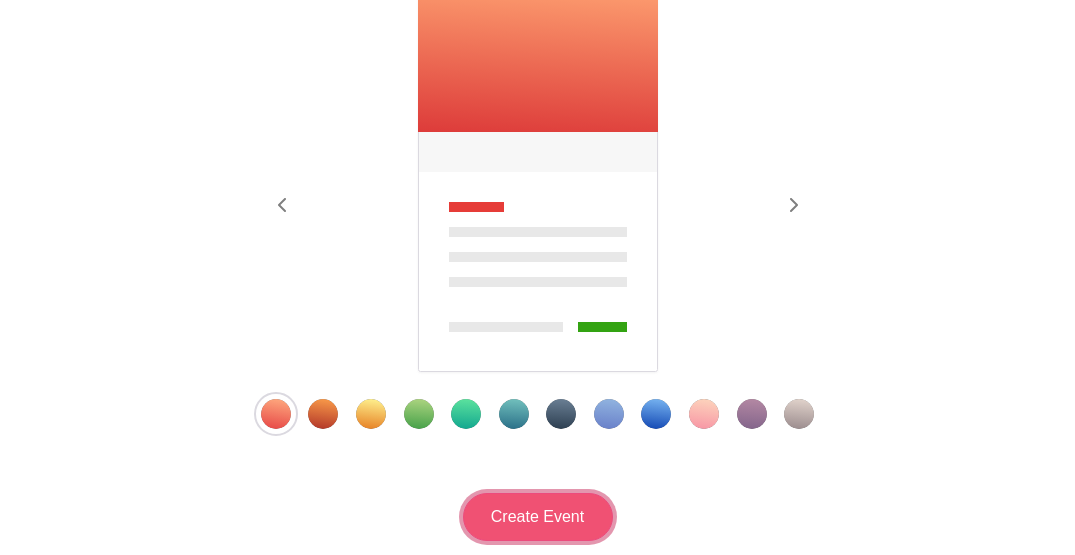 click on "Create Event" at bounding box center (538, 517) 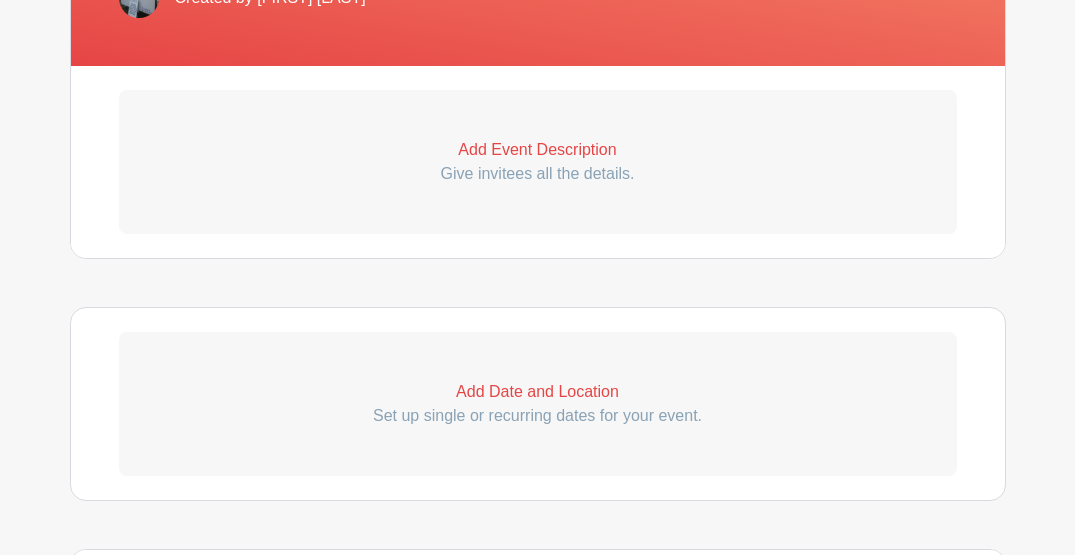 scroll, scrollTop: 600, scrollLeft: 0, axis: vertical 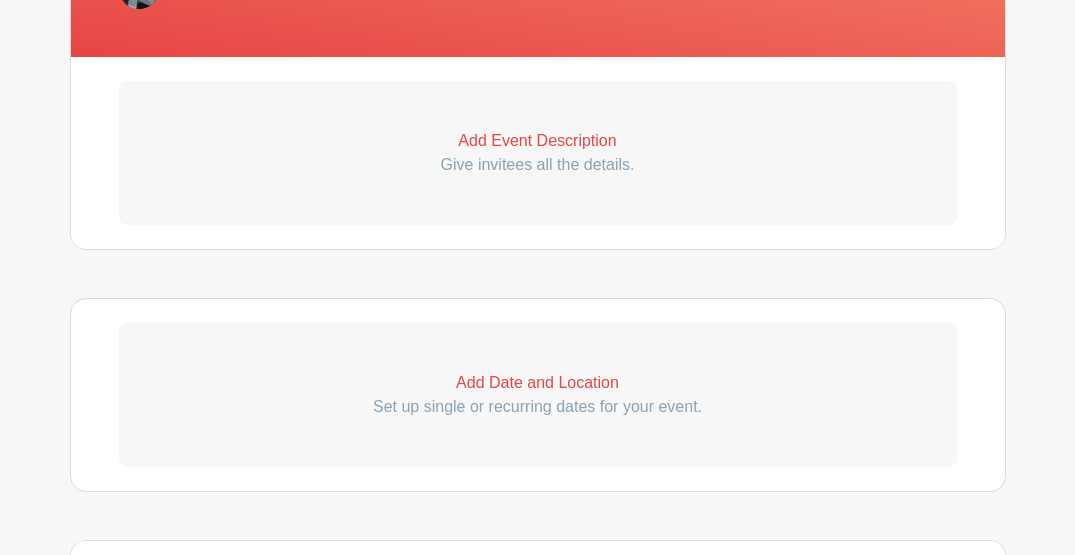 click on "Add Event Description" at bounding box center (538, 141) 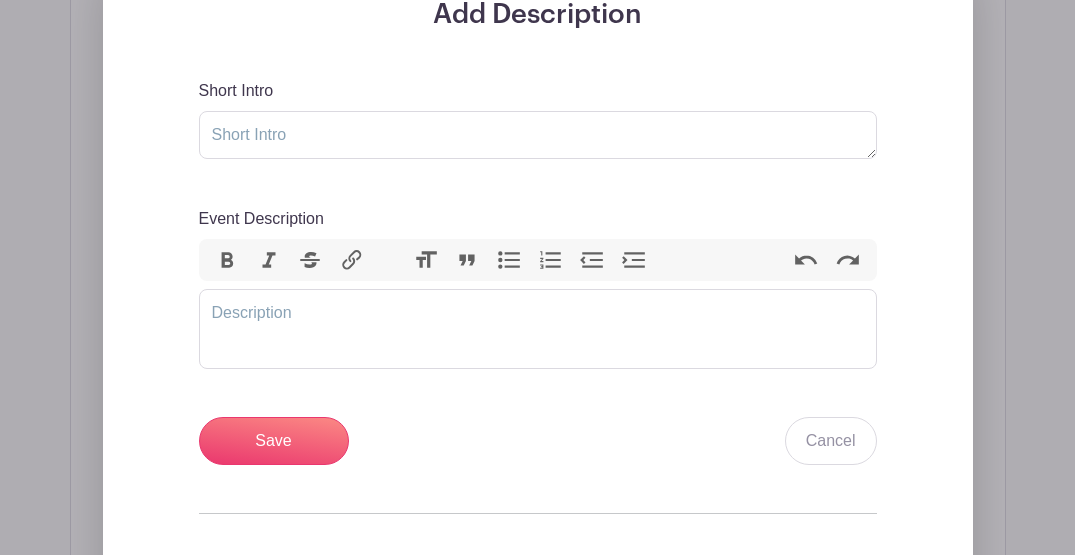 scroll, scrollTop: 733, scrollLeft: 0, axis: vertical 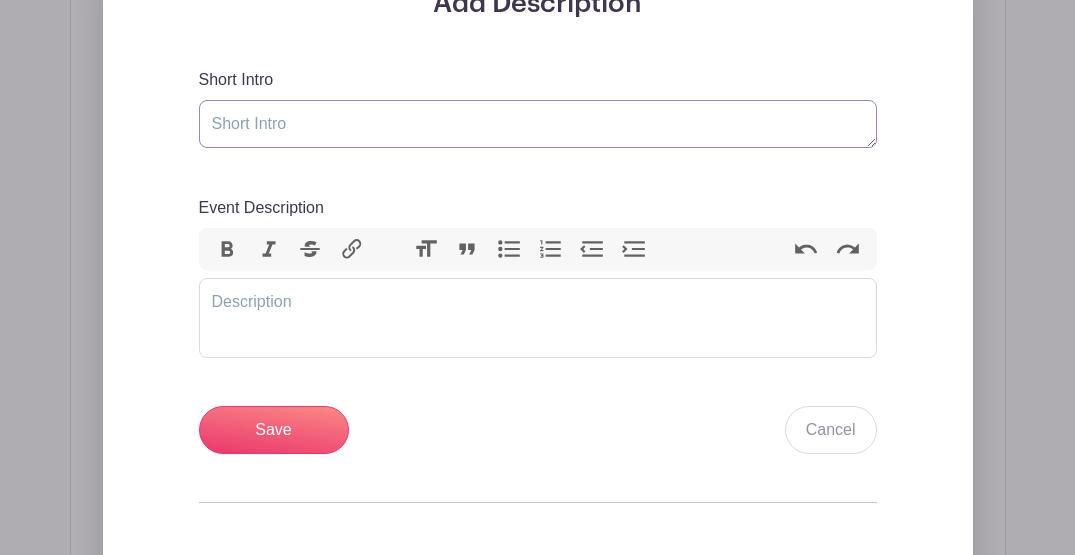 click on "Short Intro" at bounding box center [538, 124] 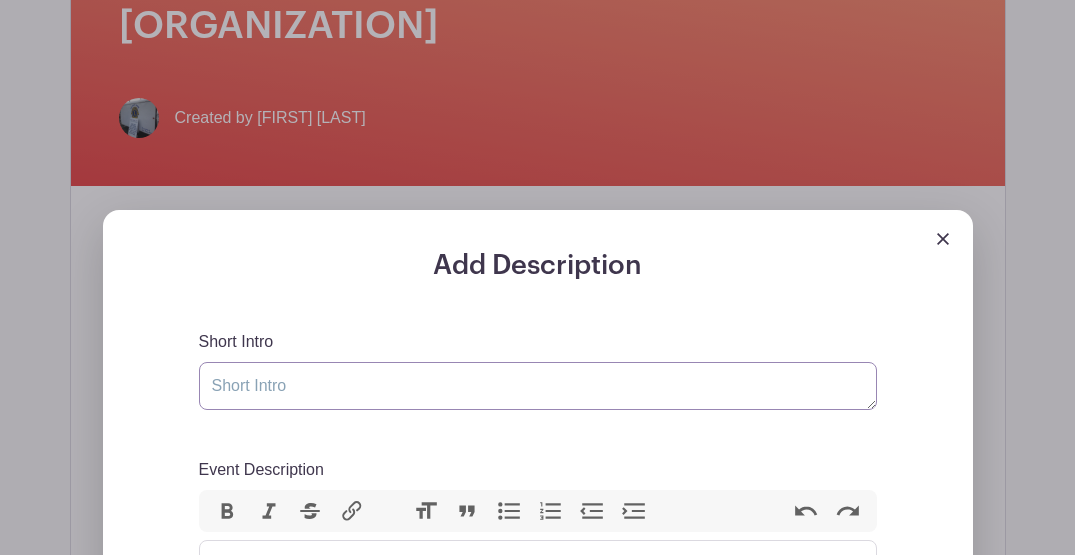 scroll, scrollTop: 466, scrollLeft: 0, axis: vertical 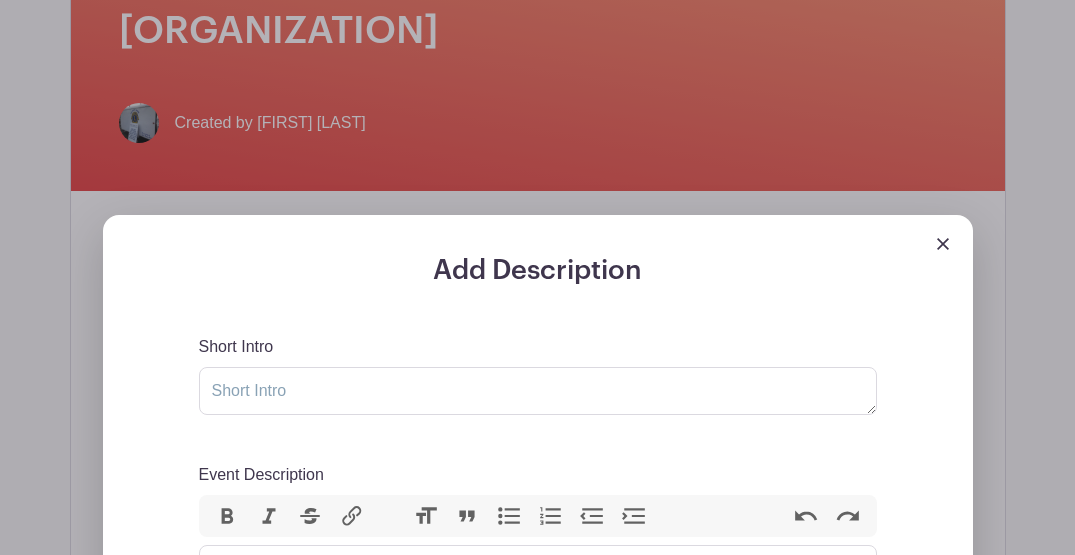 drag, startPoint x: 334, startPoint y: 132, endPoint x: 175, endPoint y: 81, distance: 166.97903 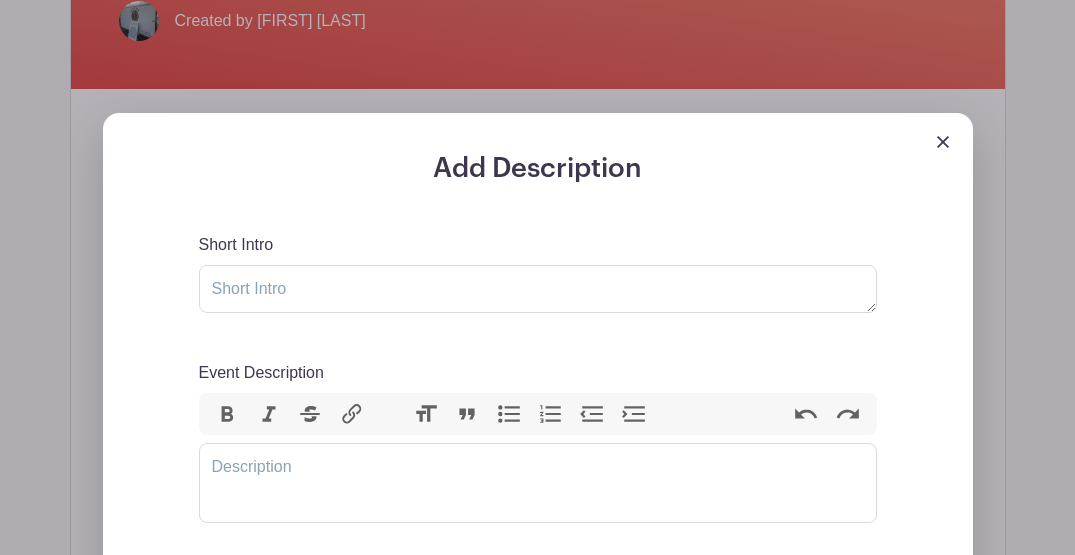 scroll, scrollTop: 600, scrollLeft: 0, axis: vertical 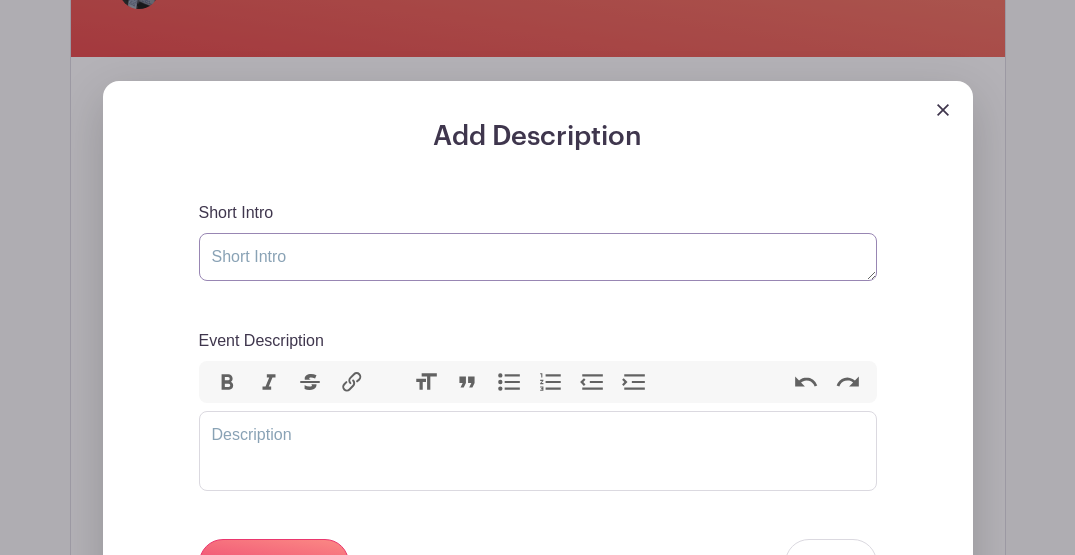 click on "Short Intro" at bounding box center [538, 257] 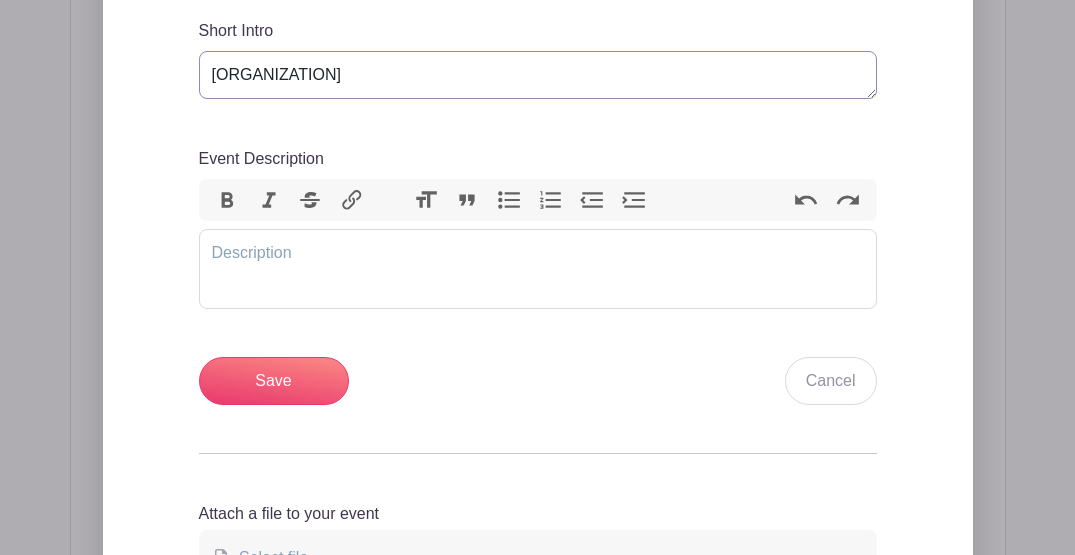 scroll, scrollTop: 799, scrollLeft: 0, axis: vertical 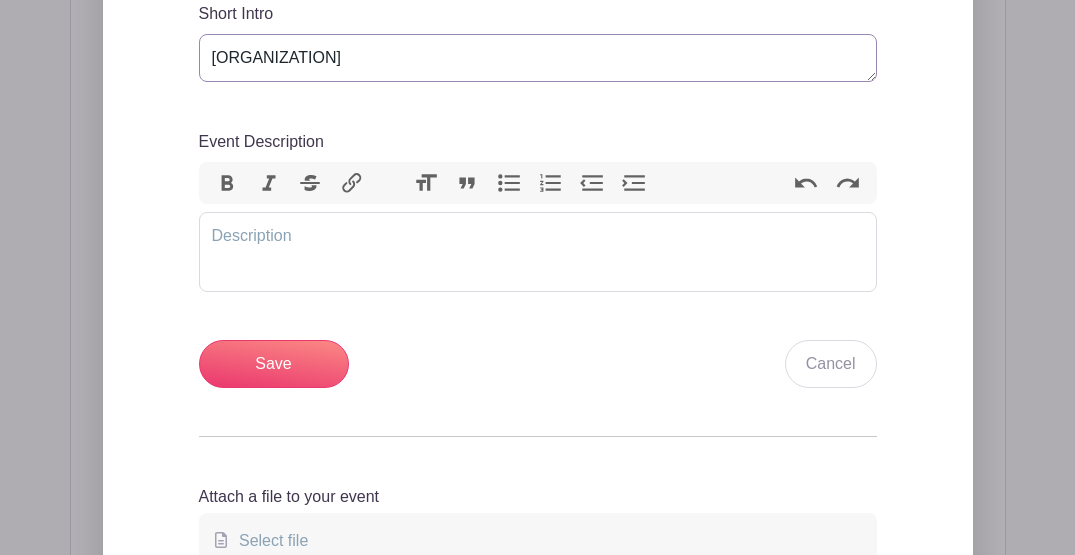 type on "[ORGANIZATION]" 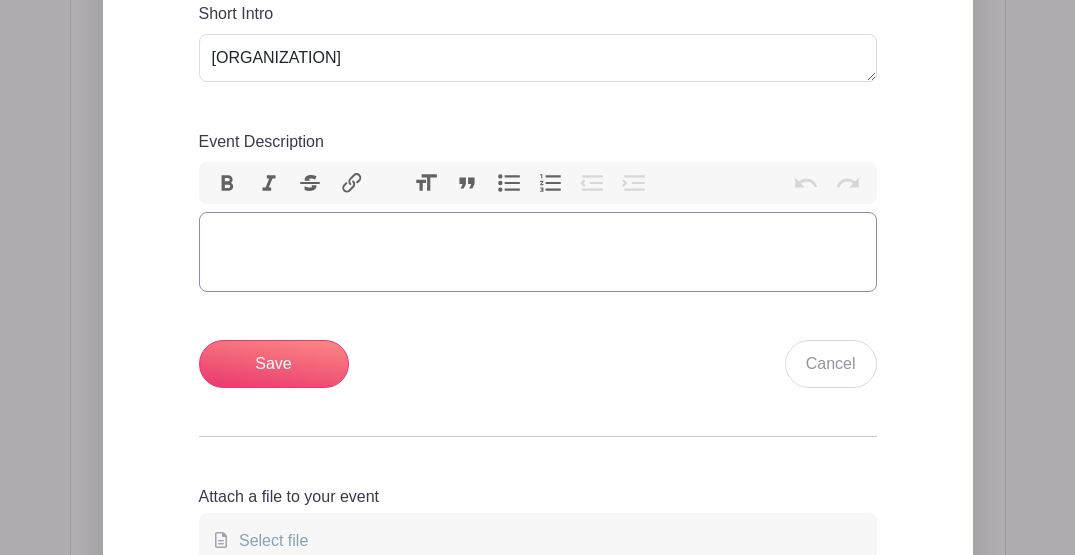 click at bounding box center [538, 252] 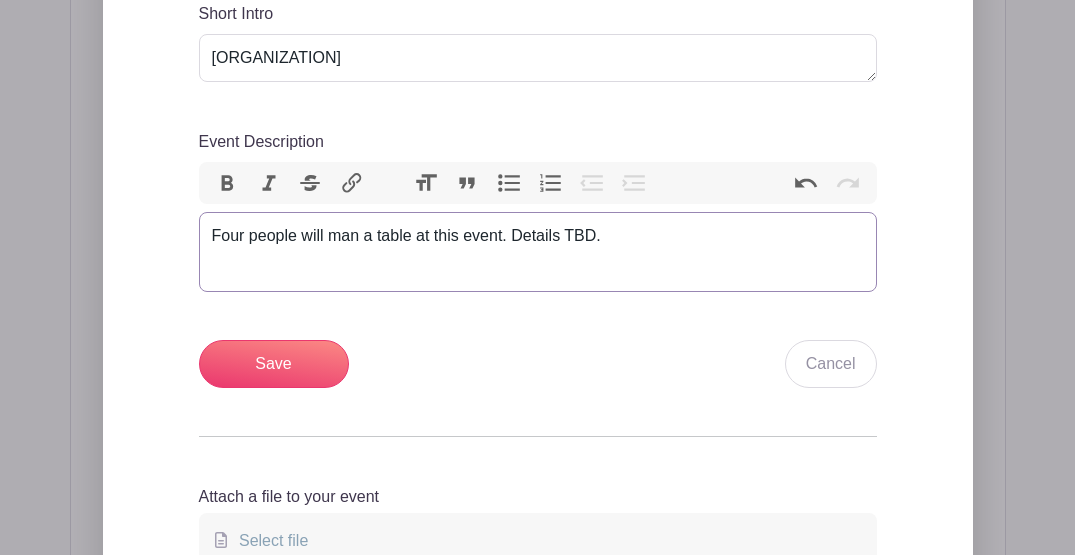 click on "Four people will man a table at this event. Details TBD." at bounding box center [538, 236] 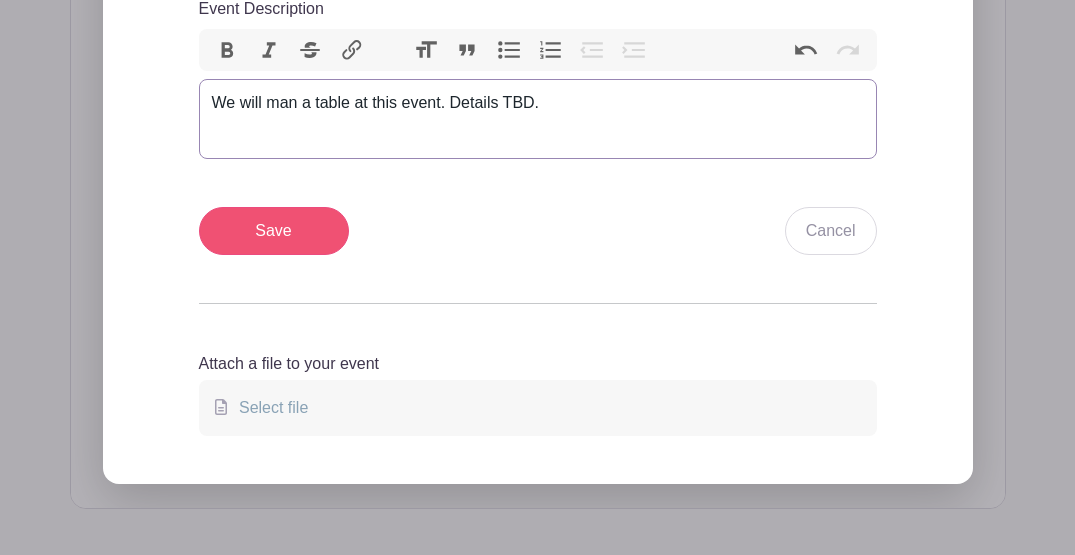 scroll, scrollTop: 933, scrollLeft: 0, axis: vertical 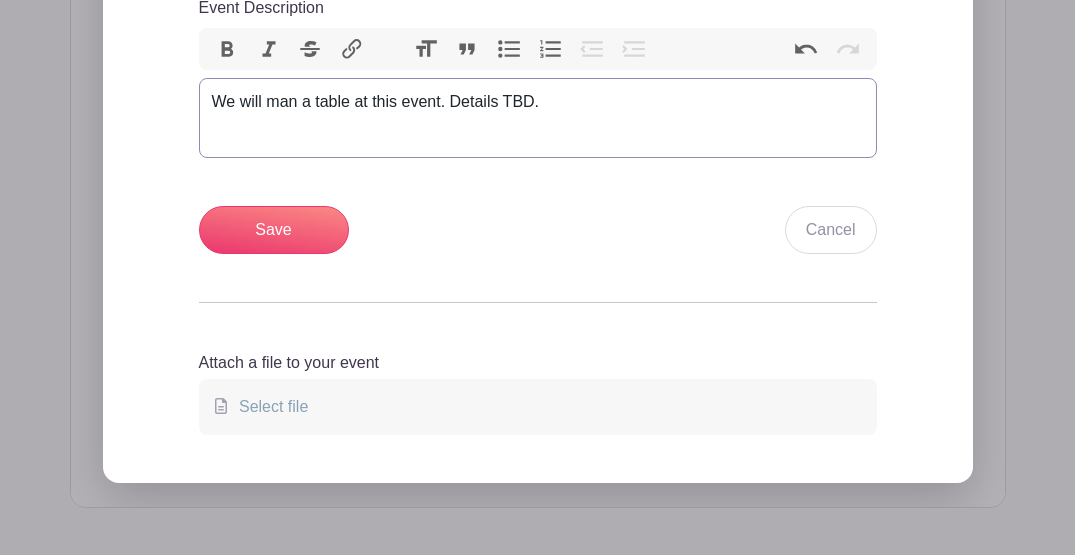 click on "We will man a table at this event. Details TBD." at bounding box center [538, 102] 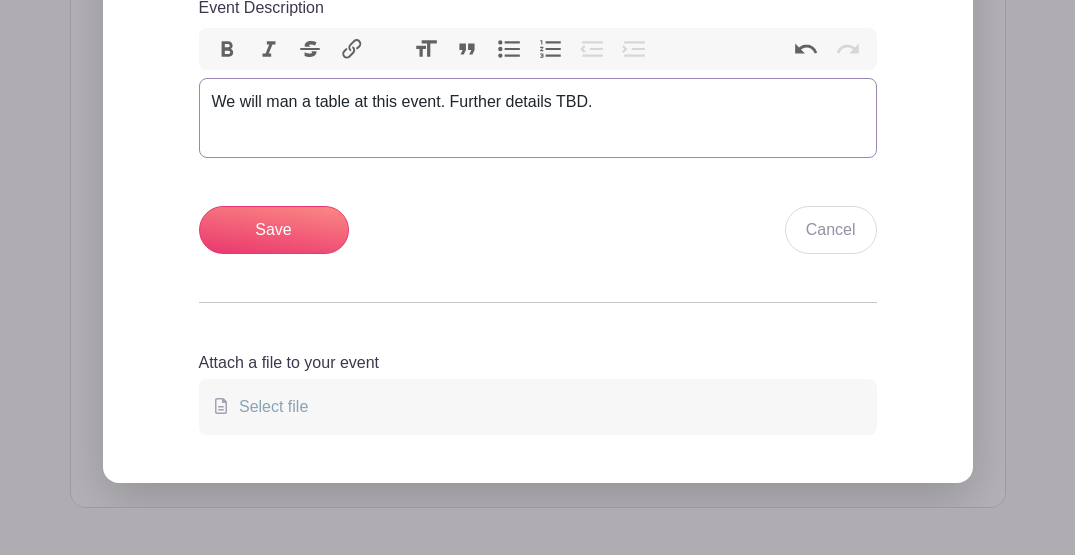 click on "We will man a table at this event. Further details TBD." at bounding box center (538, 102) 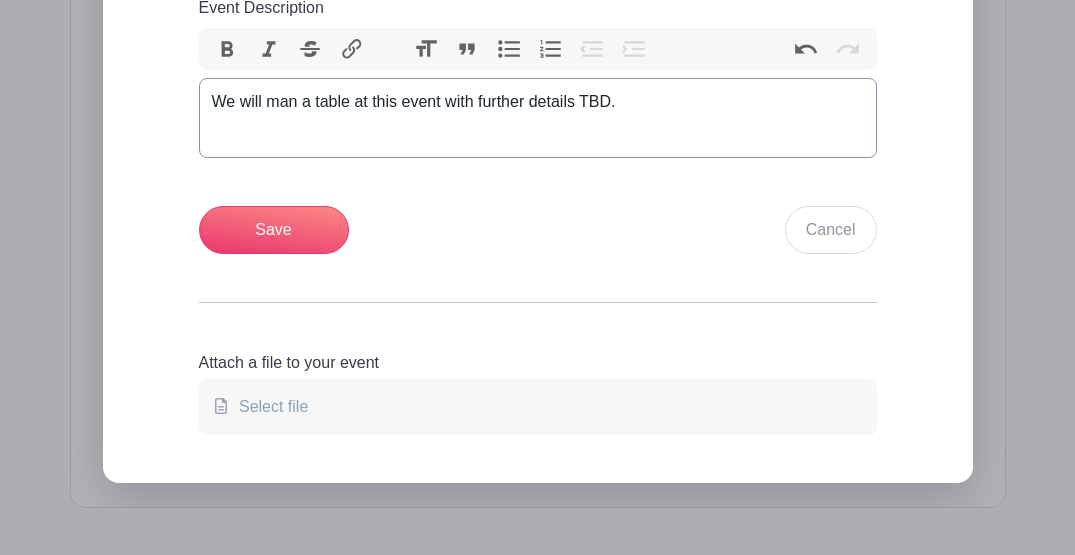 click on "We will man a table at this event with further details TBD." at bounding box center [538, 102] 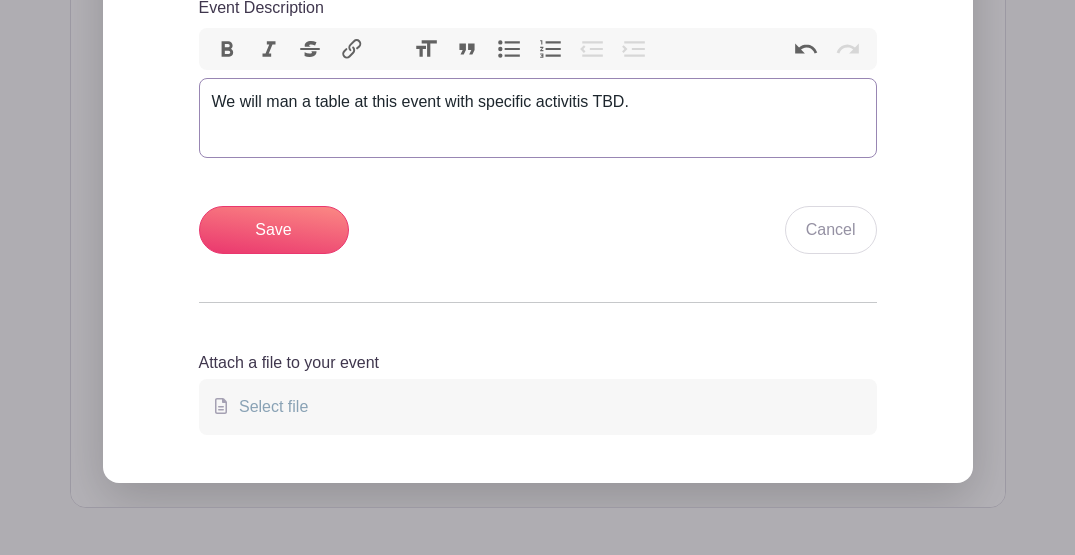 type on "[DIV]We will man a table at this event with specific activities TBD.[/DIV]" 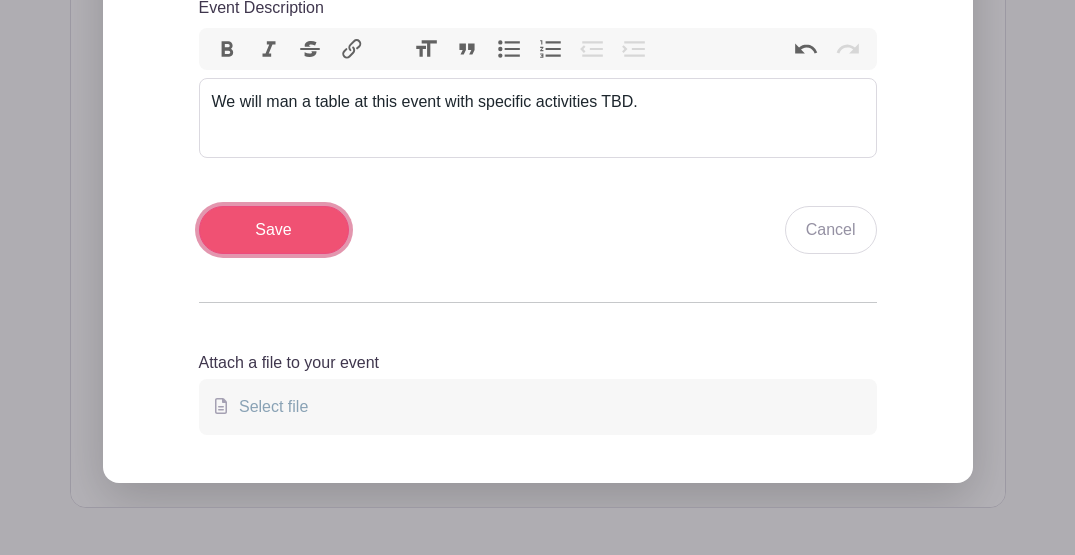 click on "Save" at bounding box center [274, 230] 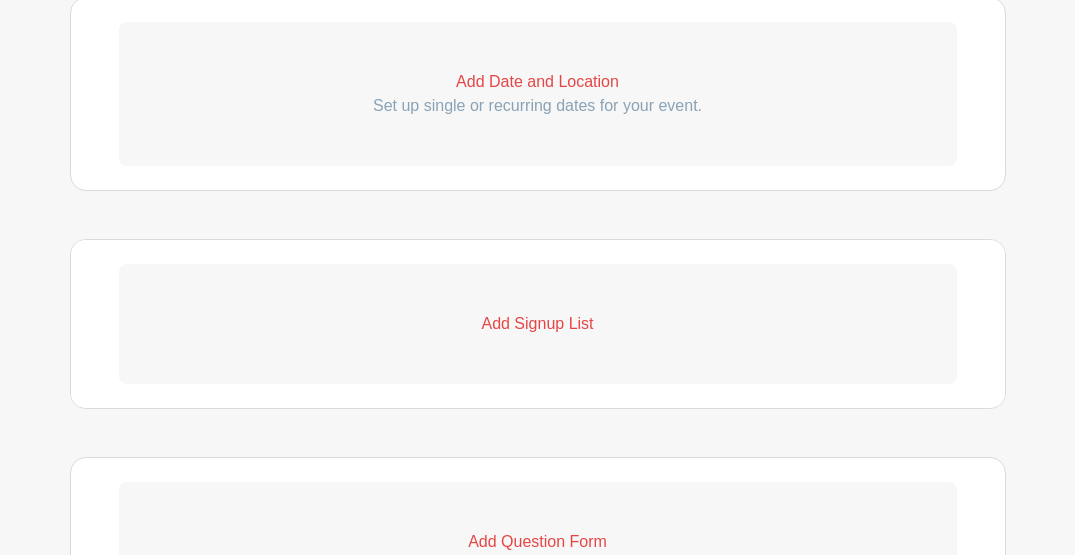 scroll, scrollTop: 1159, scrollLeft: 0, axis: vertical 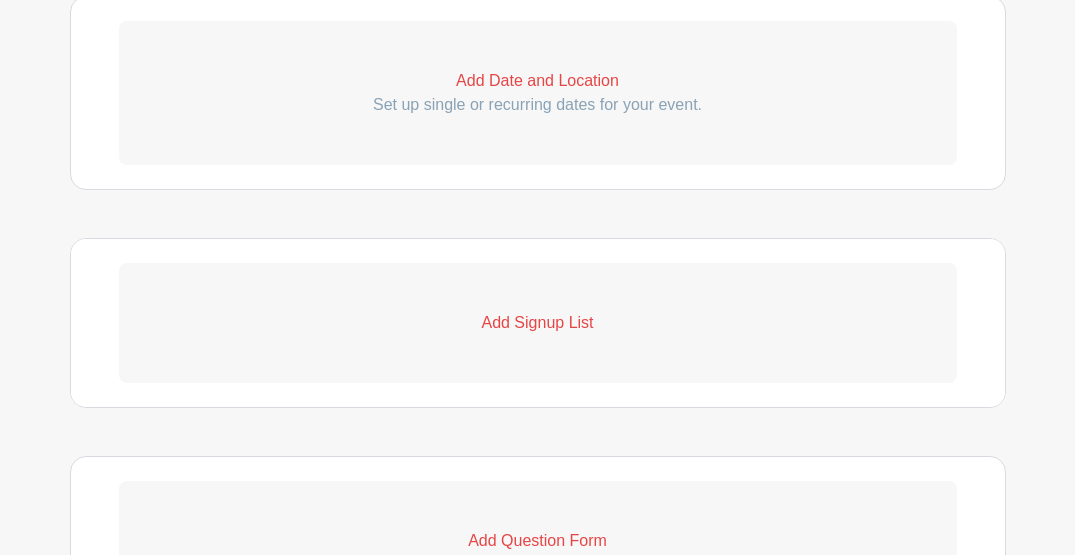 click on "Add Date and Location" at bounding box center (538, 81) 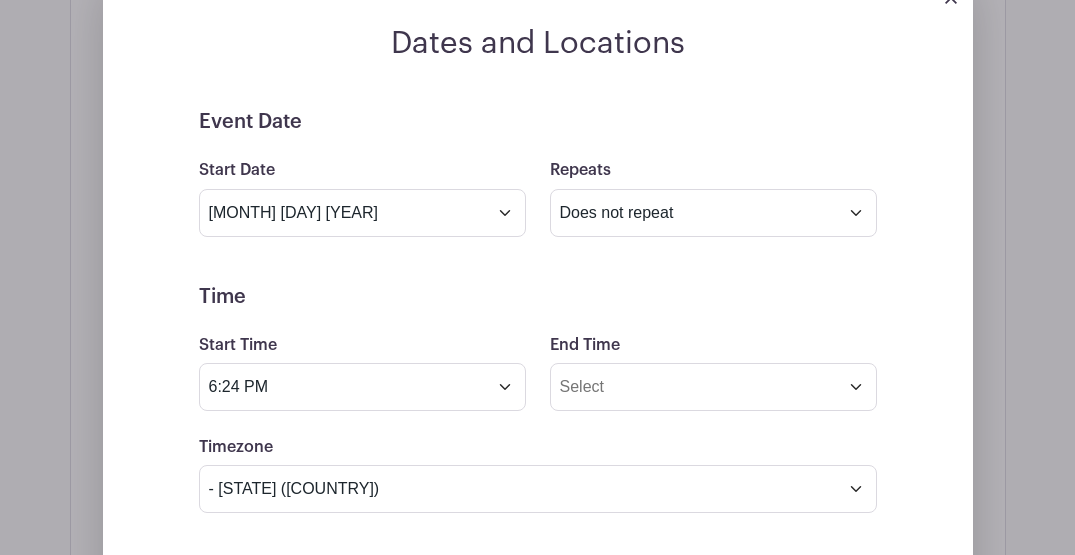 scroll, scrollTop: 1292, scrollLeft: 0, axis: vertical 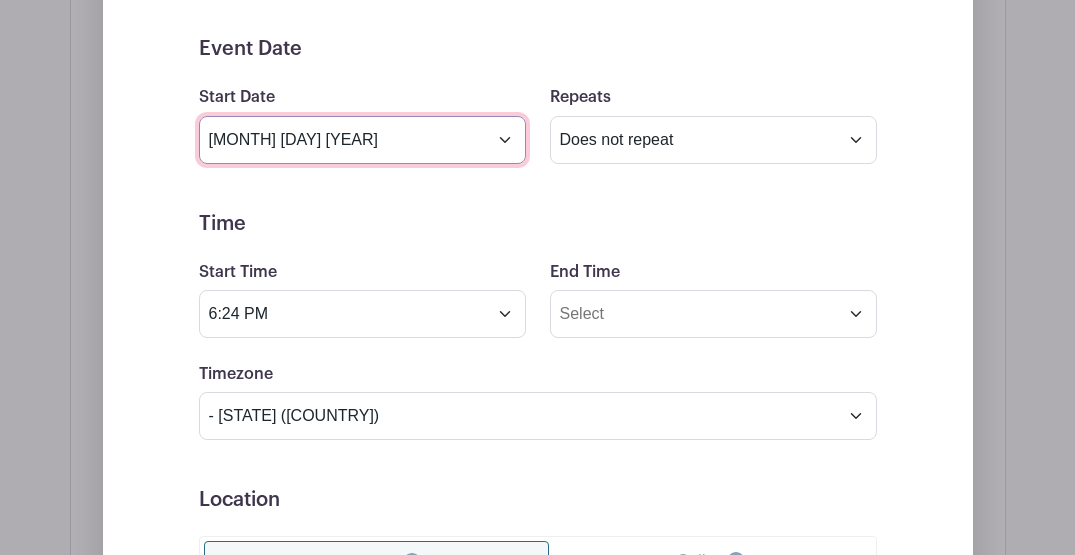 click on "[MONTH] [DAY] [YEAR]" at bounding box center (362, 140) 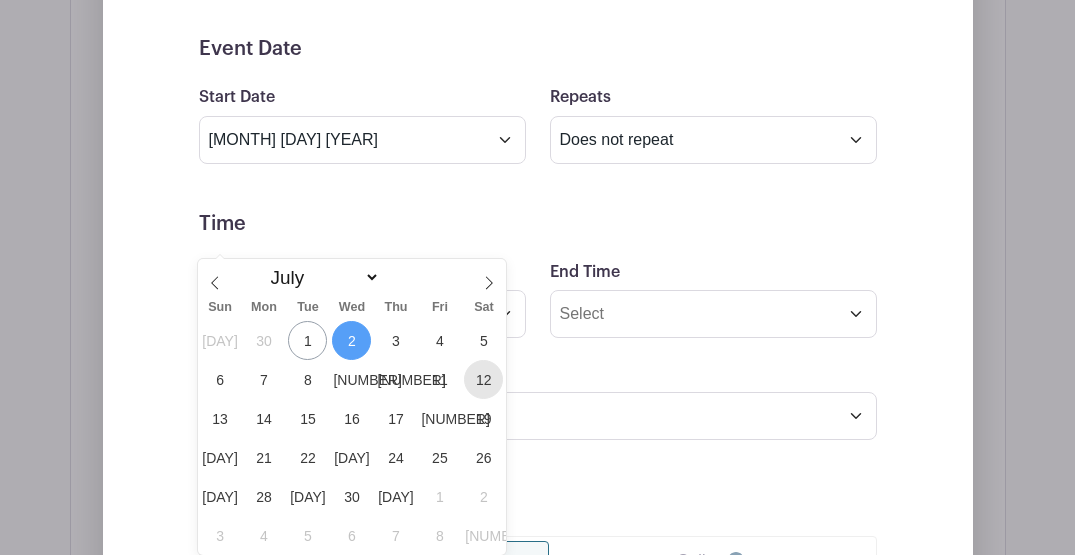 click on "12" at bounding box center (483, 379) 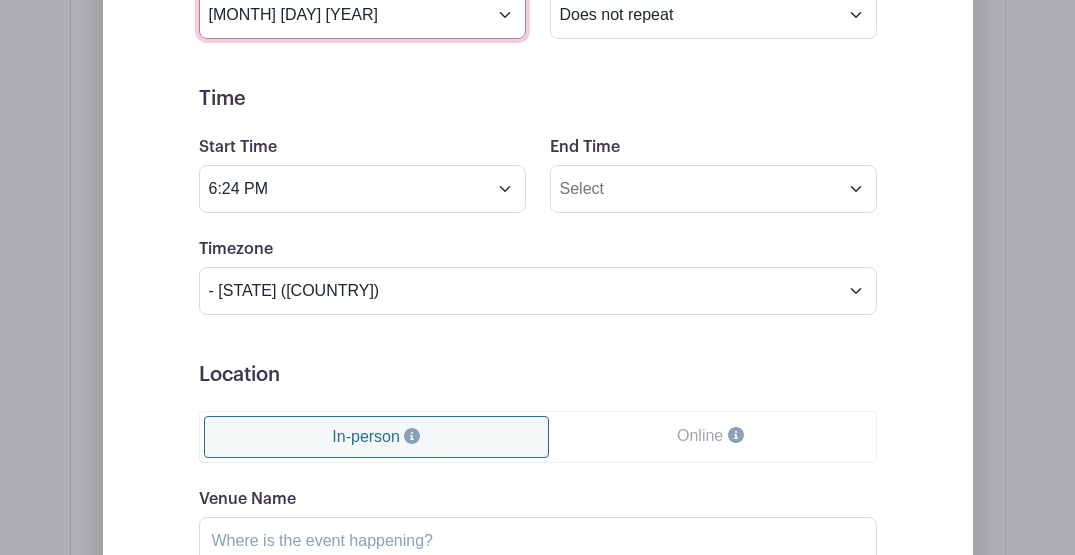 scroll, scrollTop: 1426, scrollLeft: 0, axis: vertical 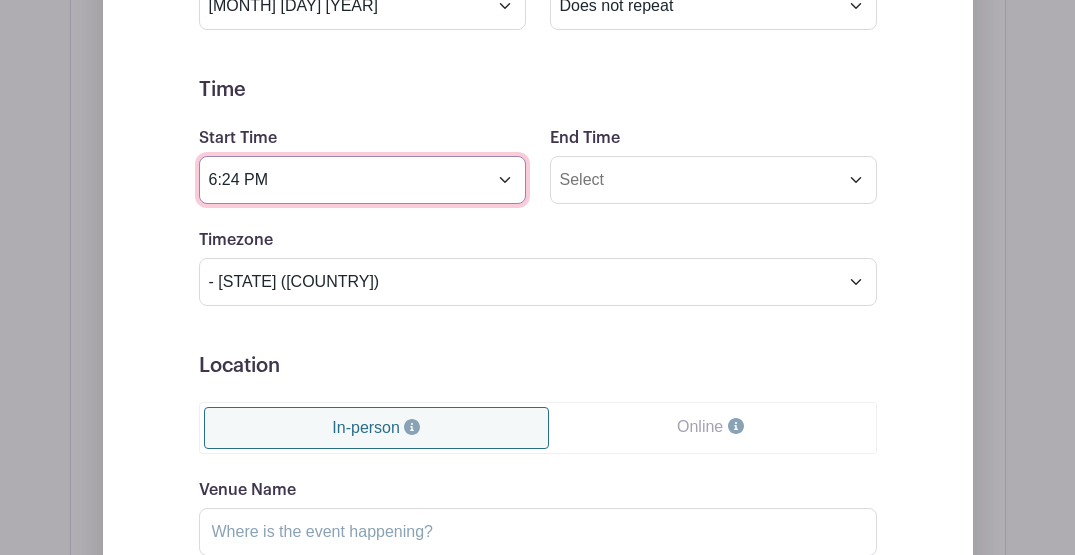 click on "6:24 PM" at bounding box center [362, 180] 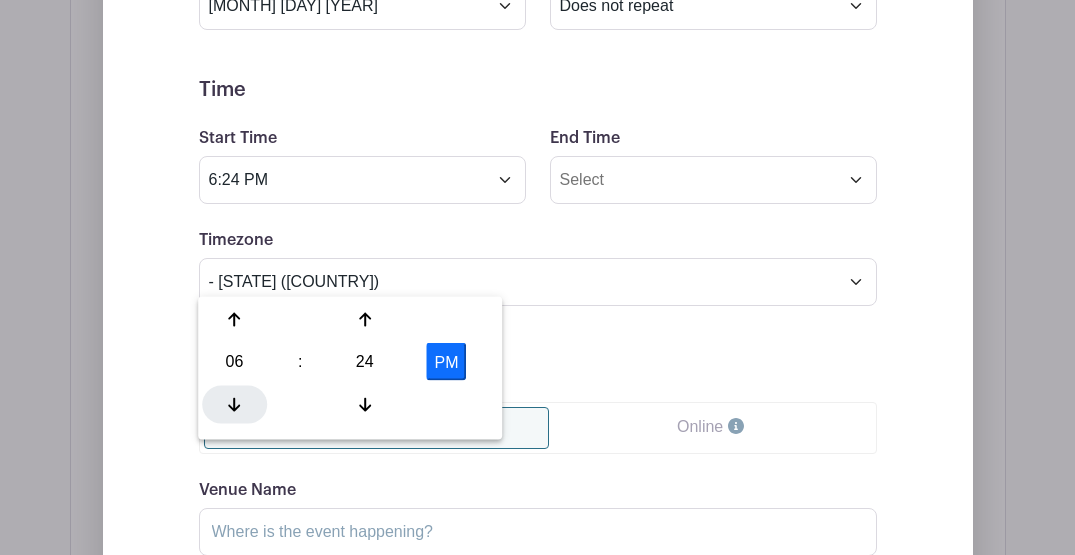 click at bounding box center (235, 404) 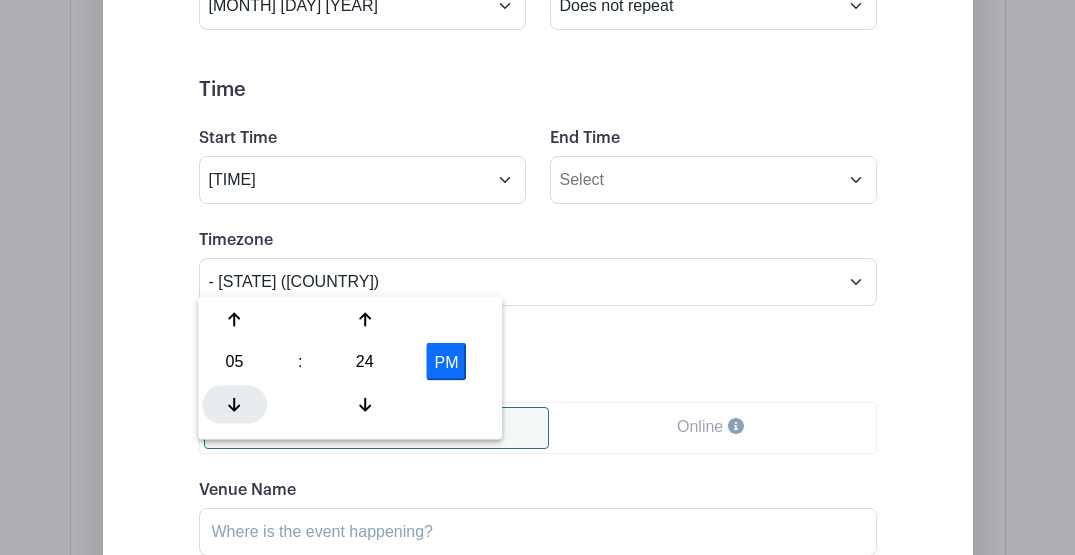 click at bounding box center [235, 404] 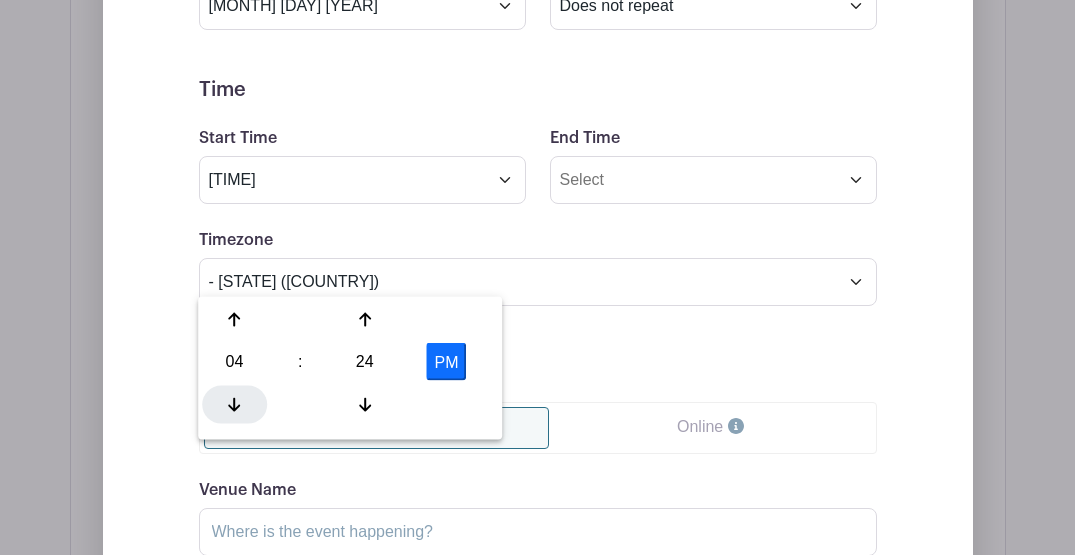 click at bounding box center (235, 404) 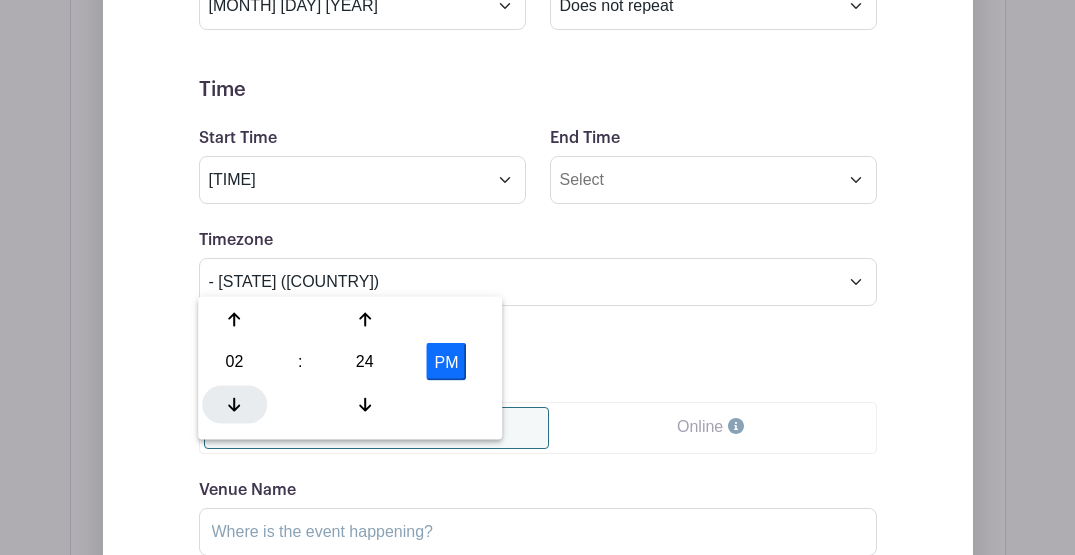 click at bounding box center [235, 404] 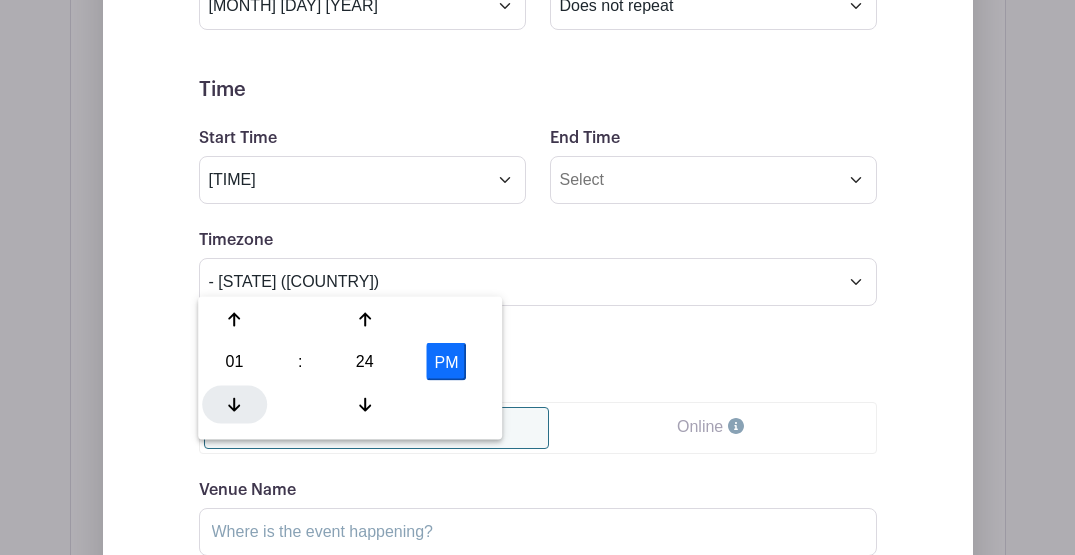 click at bounding box center (235, 404) 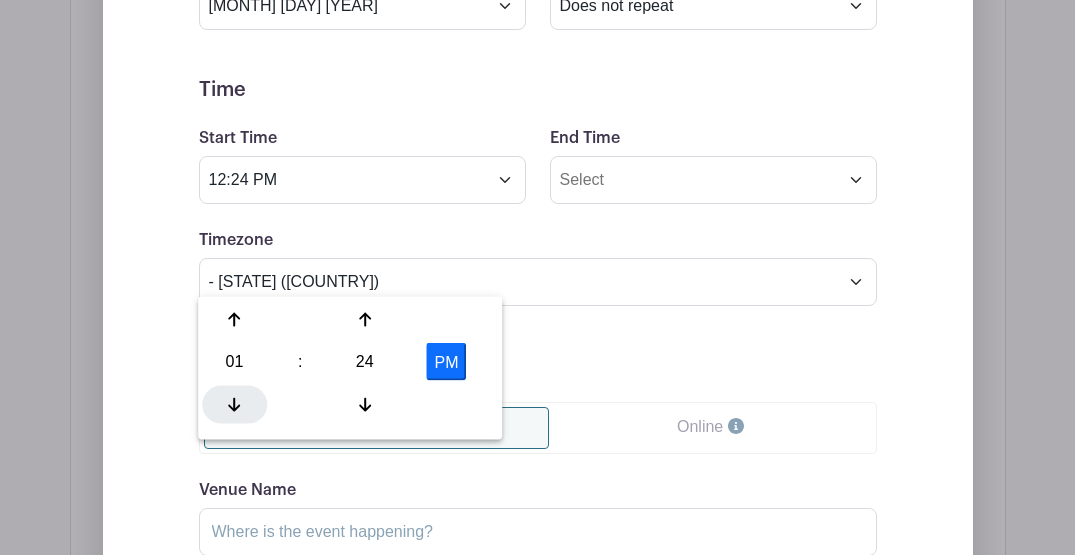 click at bounding box center (235, 404) 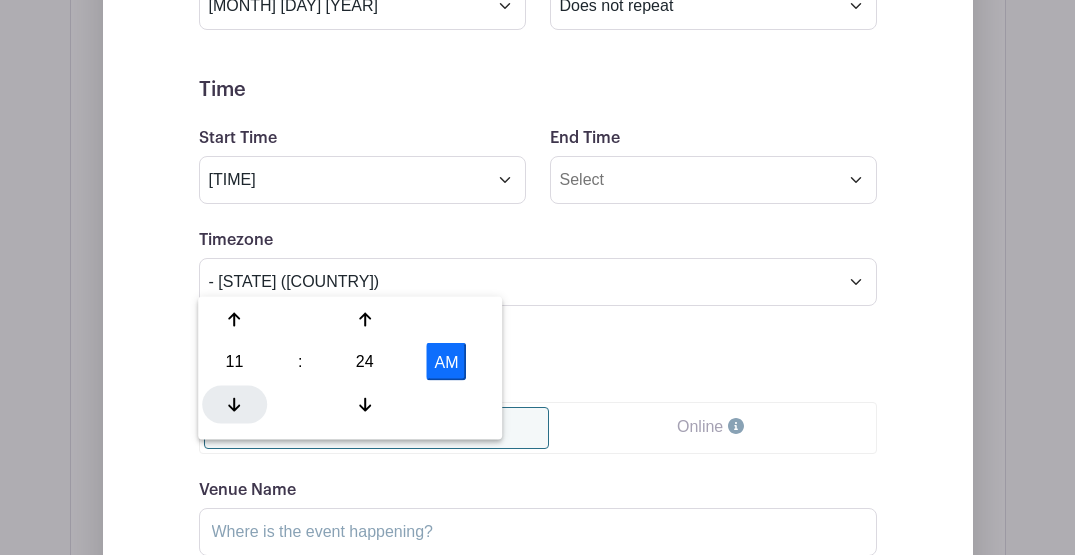 click at bounding box center (235, 404) 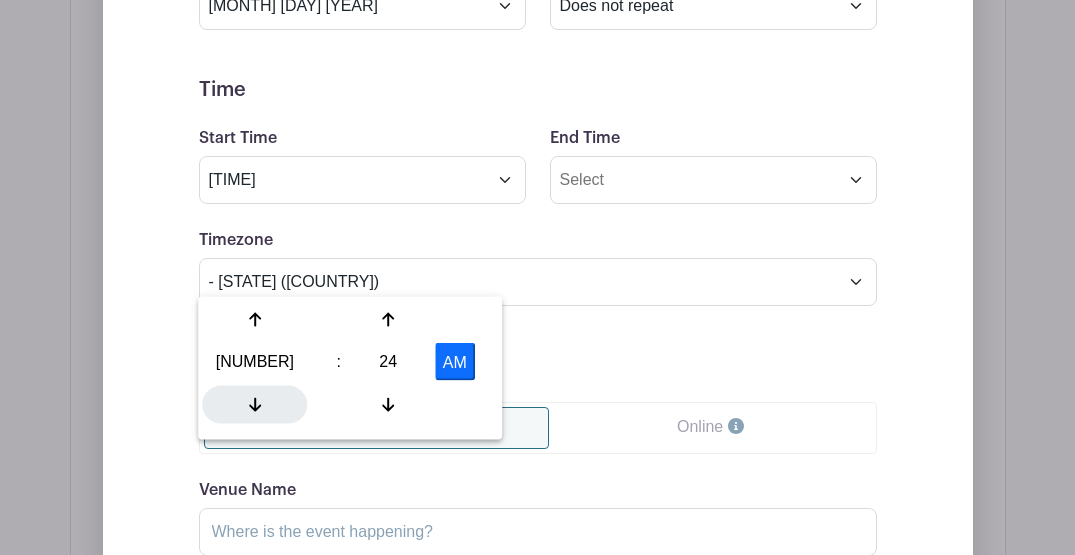 click at bounding box center (255, 404) 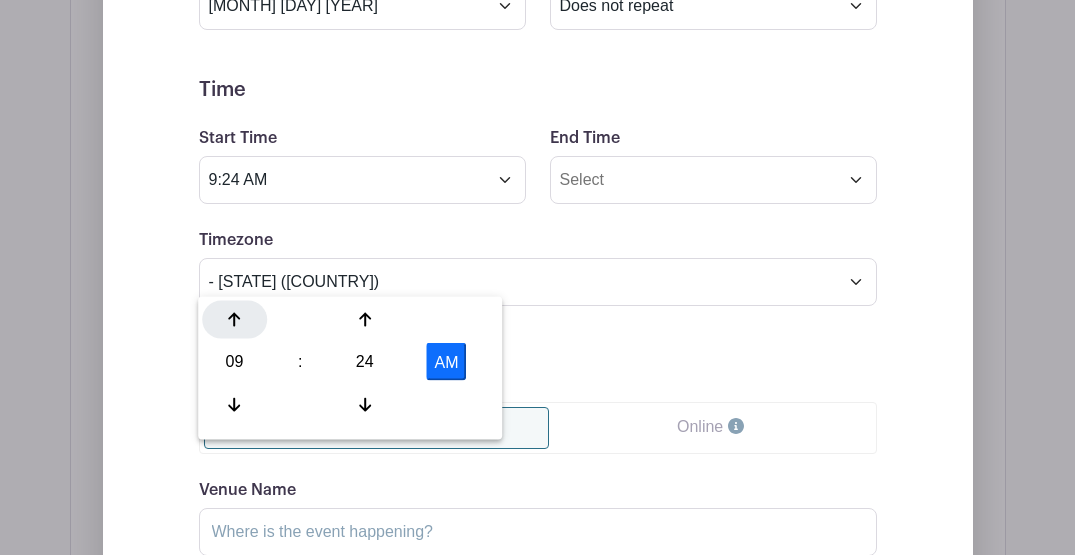 click at bounding box center [235, 320] 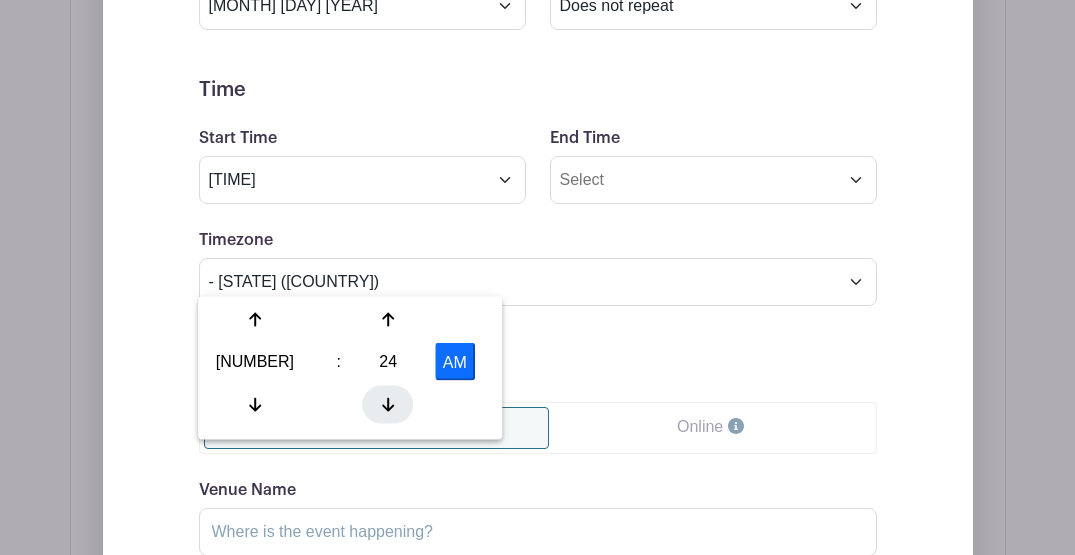 click at bounding box center (255, 404) 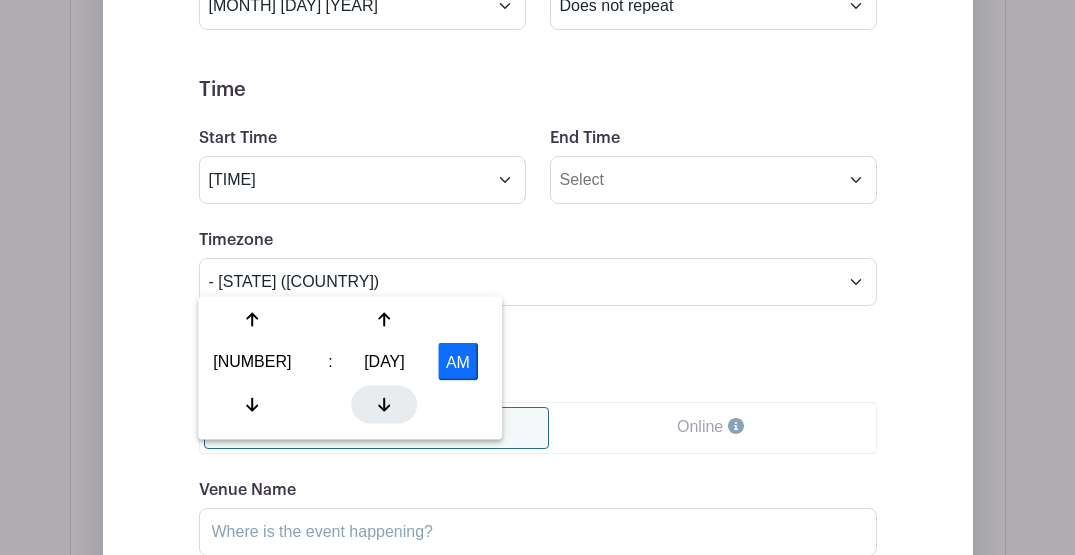 click at bounding box center (252, 404) 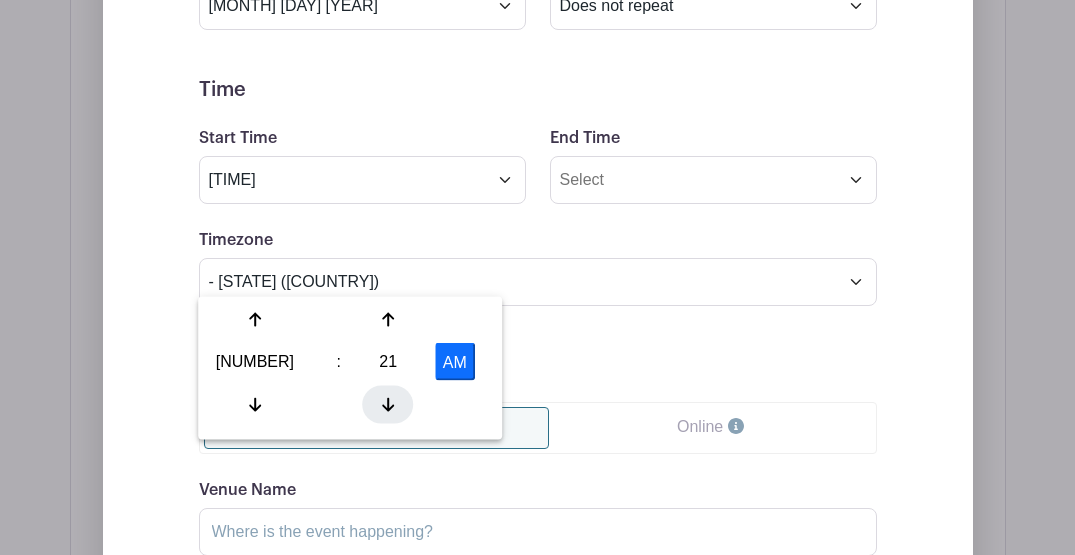 click at bounding box center [255, 404] 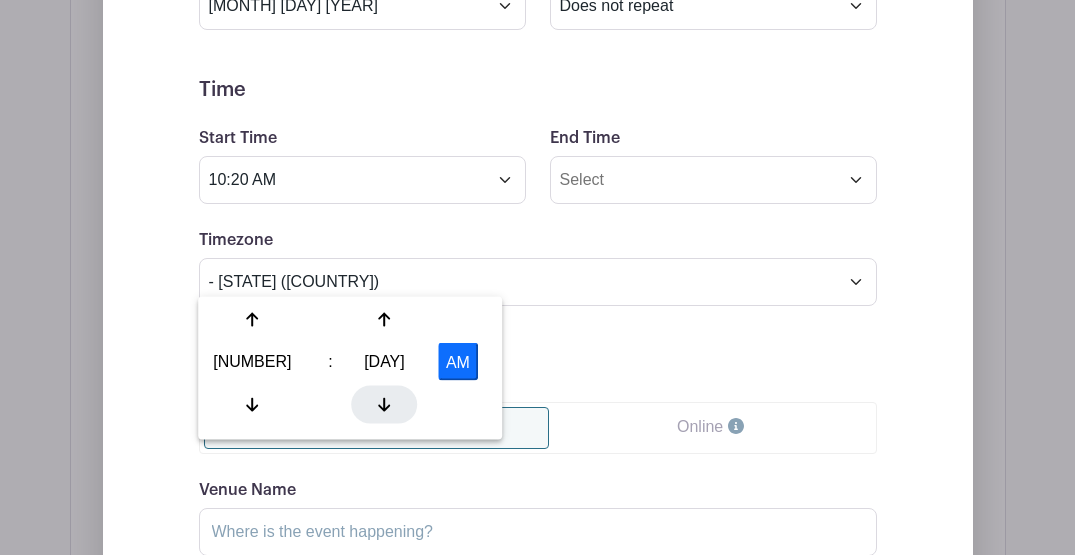 click at bounding box center [252, 404] 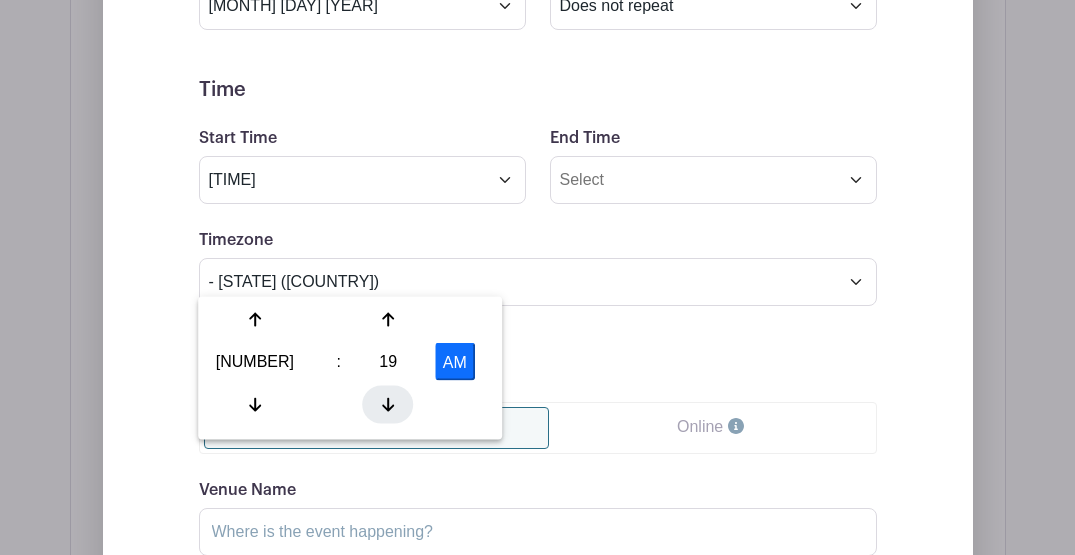 click at bounding box center [255, 404] 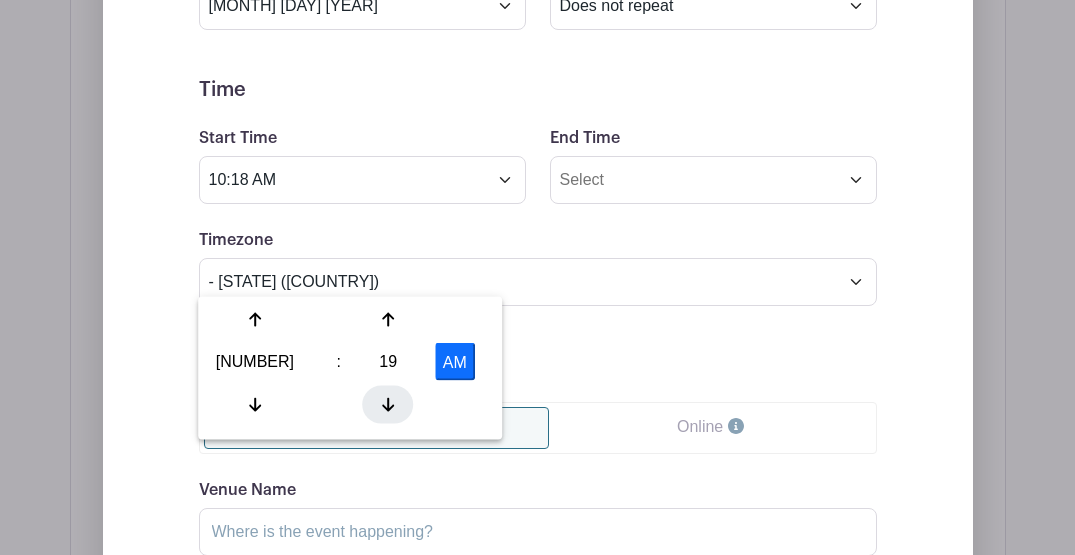 click at bounding box center [255, 404] 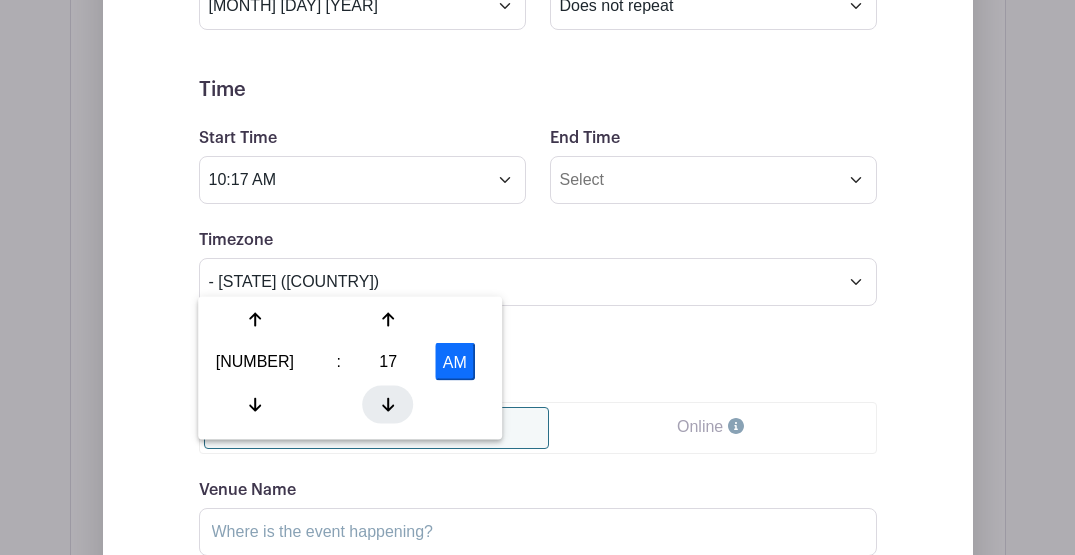 click at bounding box center (255, 404) 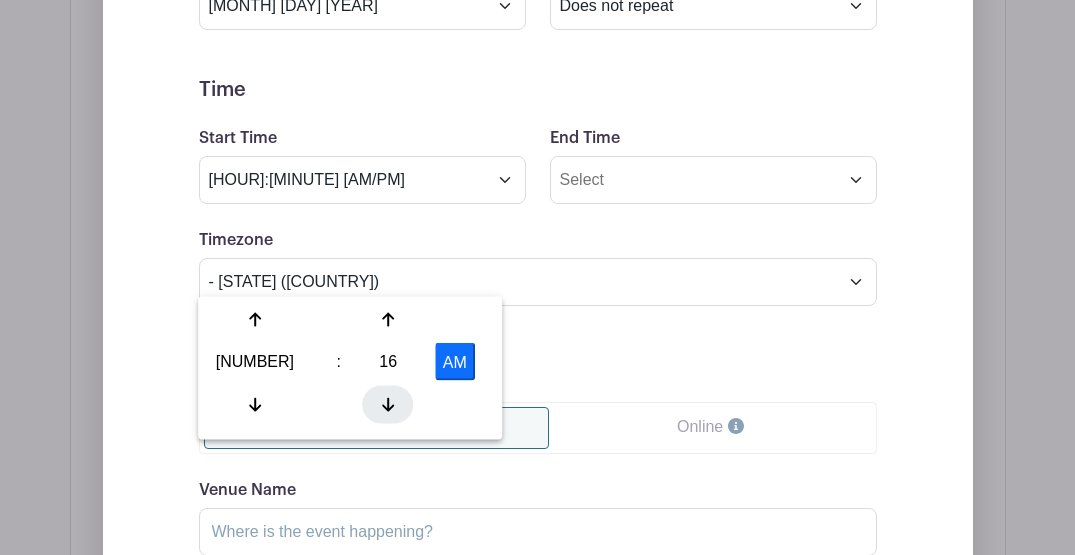 click at bounding box center (255, 404) 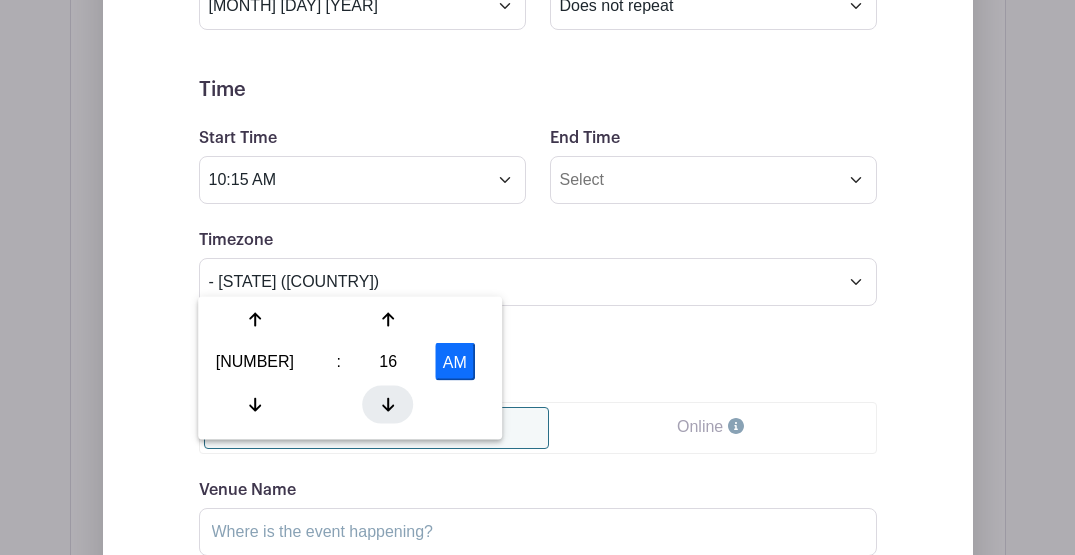 click at bounding box center (255, 404) 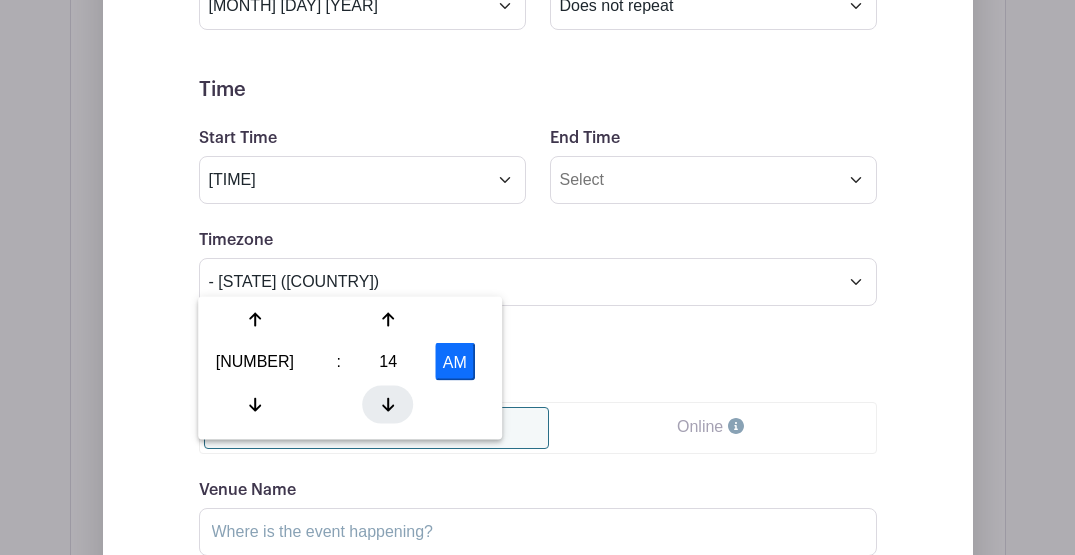click at bounding box center (255, 404) 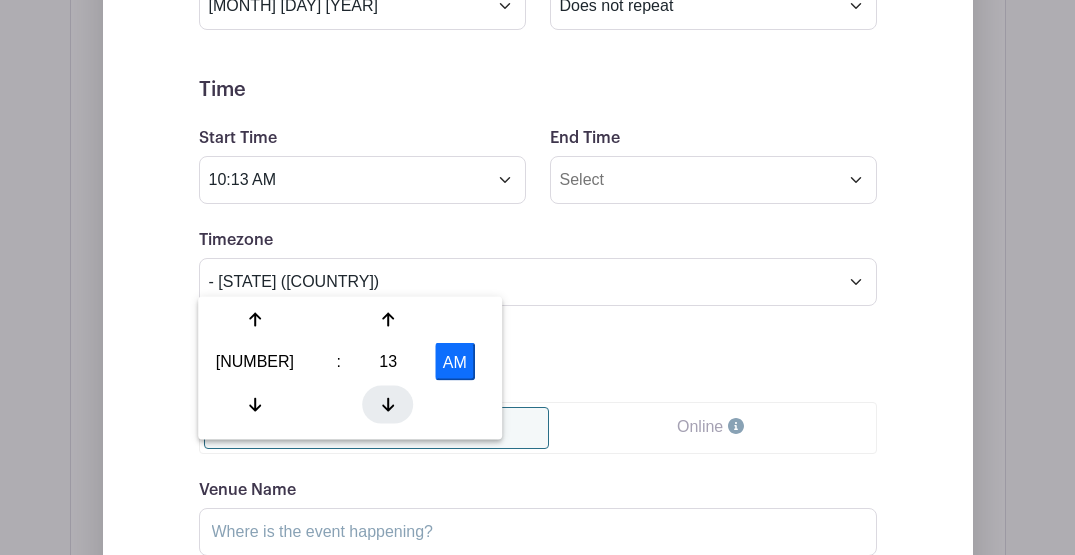 click at bounding box center (255, 404) 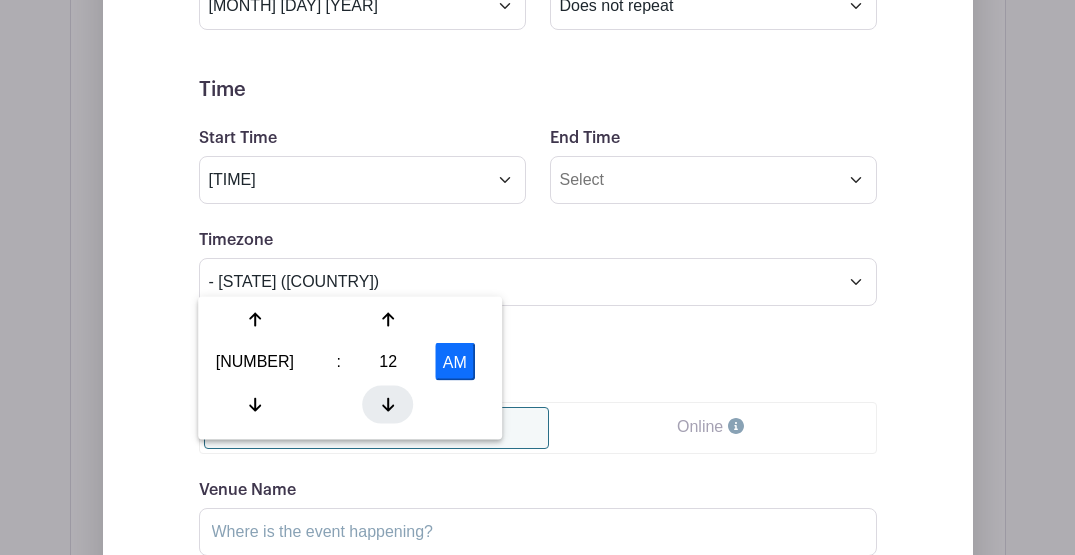 click at bounding box center (255, 404) 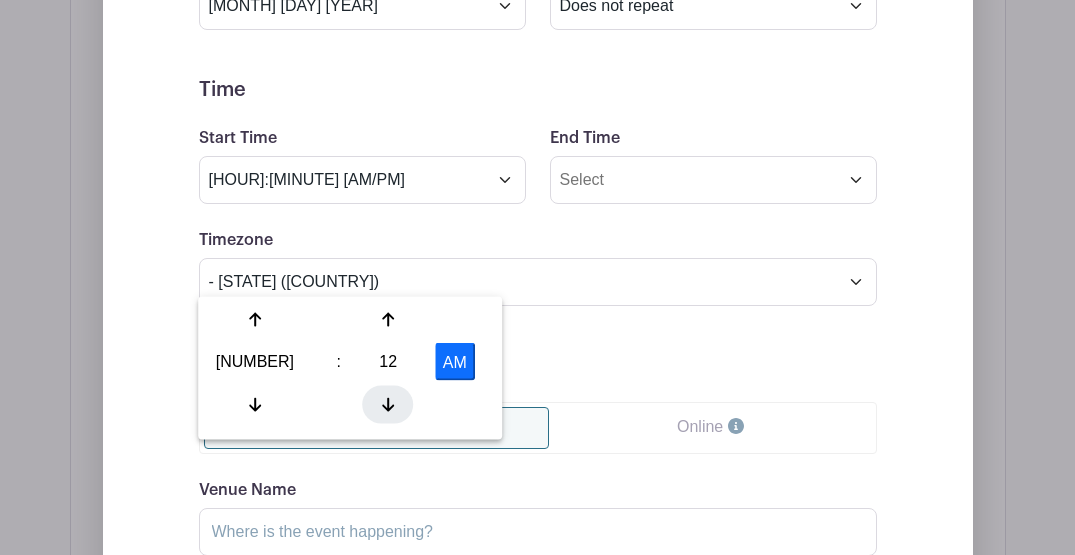 click at bounding box center [255, 404] 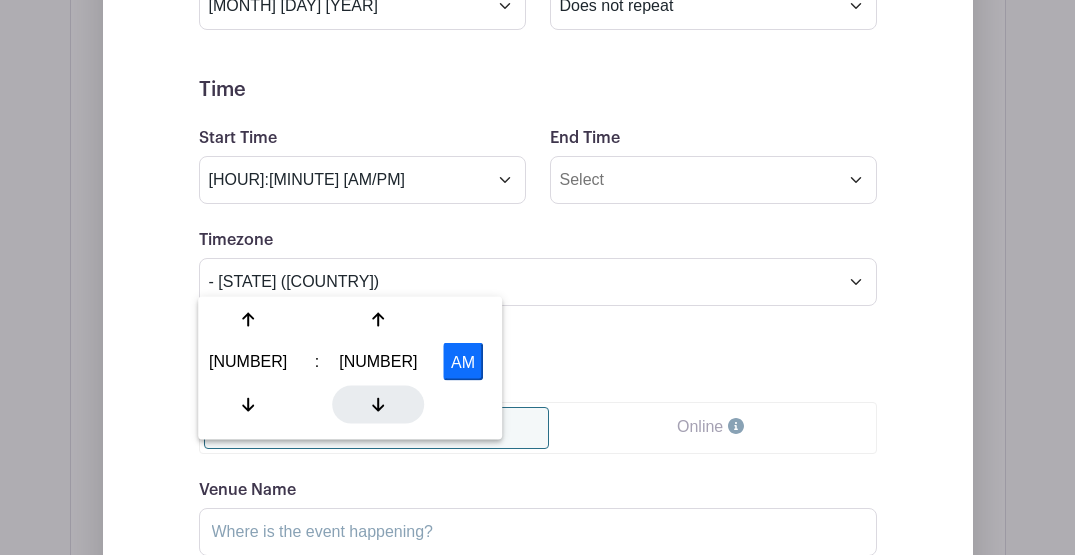 click at bounding box center [248, 404] 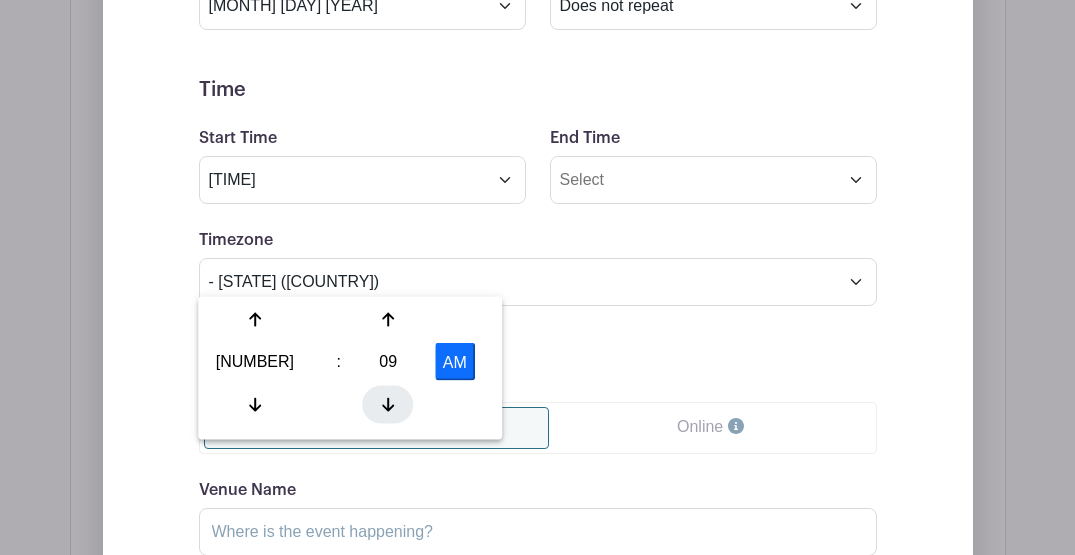 click at bounding box center (255, 404) 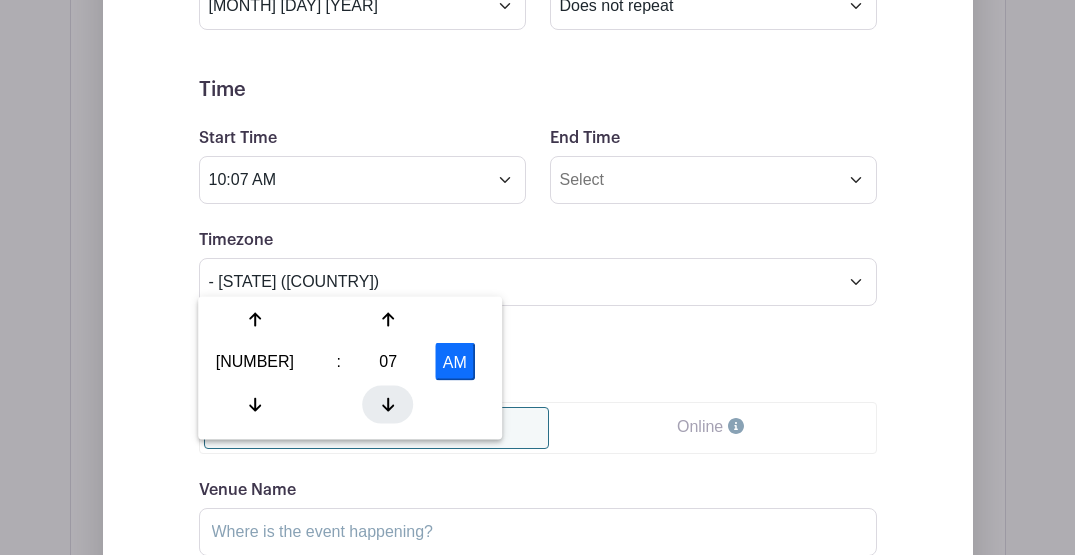 click at bounding box center (255, 404) 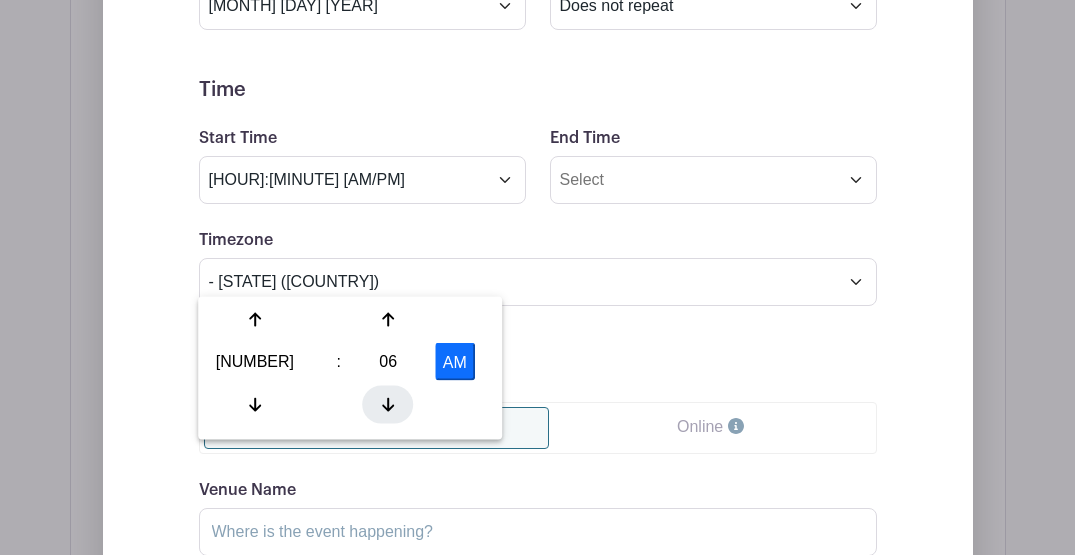 click at bounding box center (255, 404) 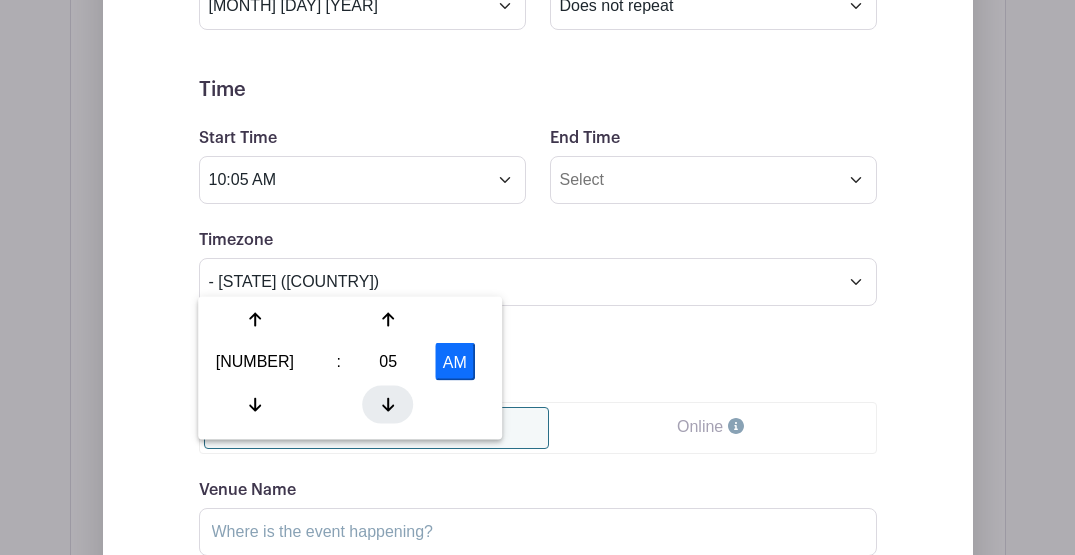 click at bounding box center (255, 404) 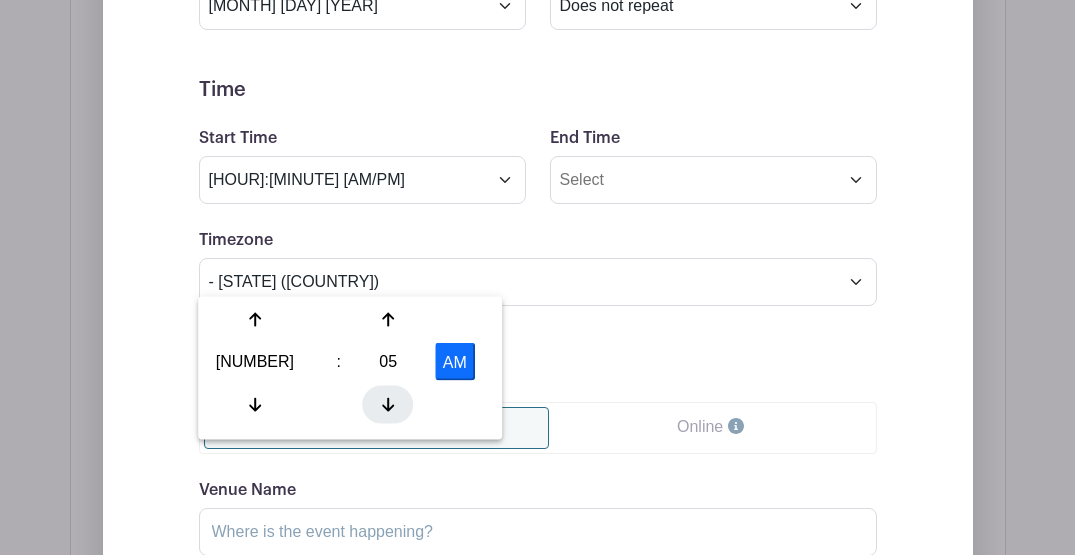 click at bounding box center (255, 404) 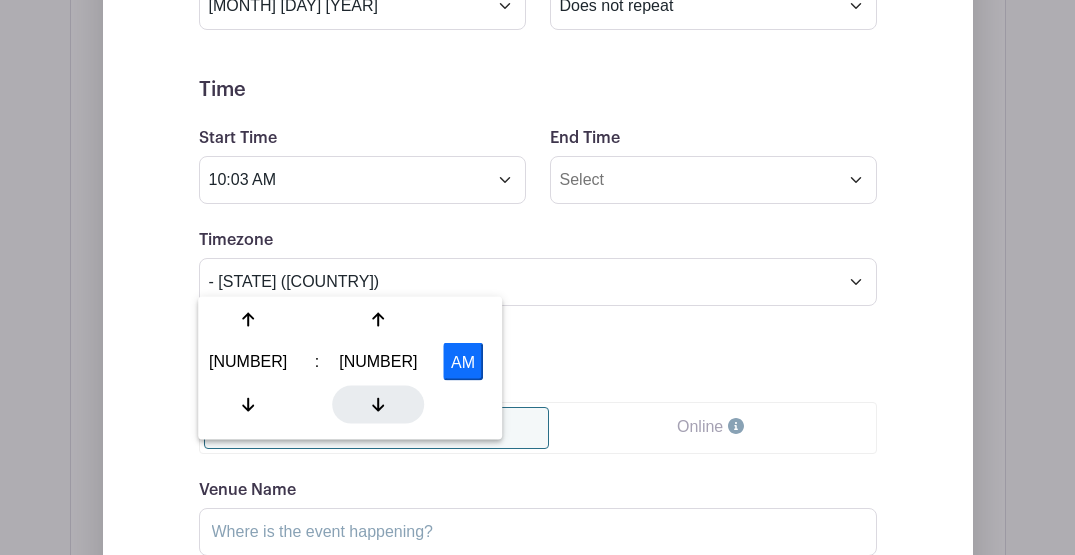 click at bounding box center [248, 404] 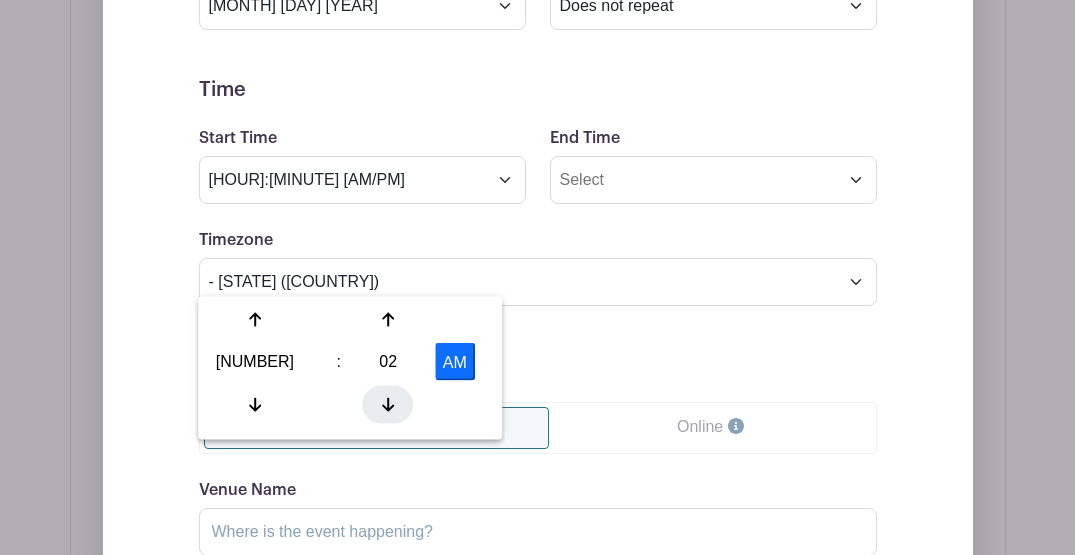 click at bounding box center [255, 404] 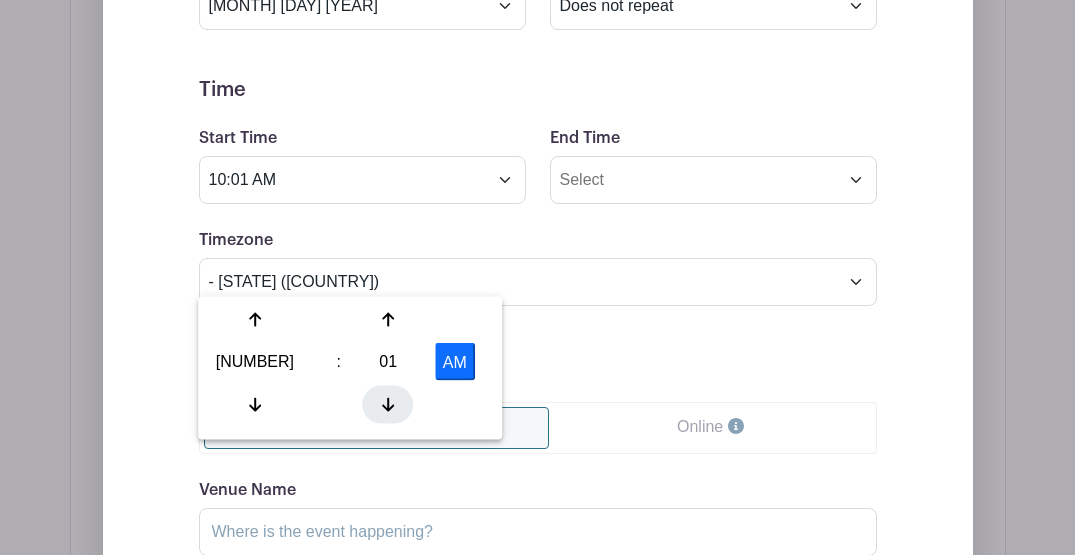 click at bounding box center [255, 404] 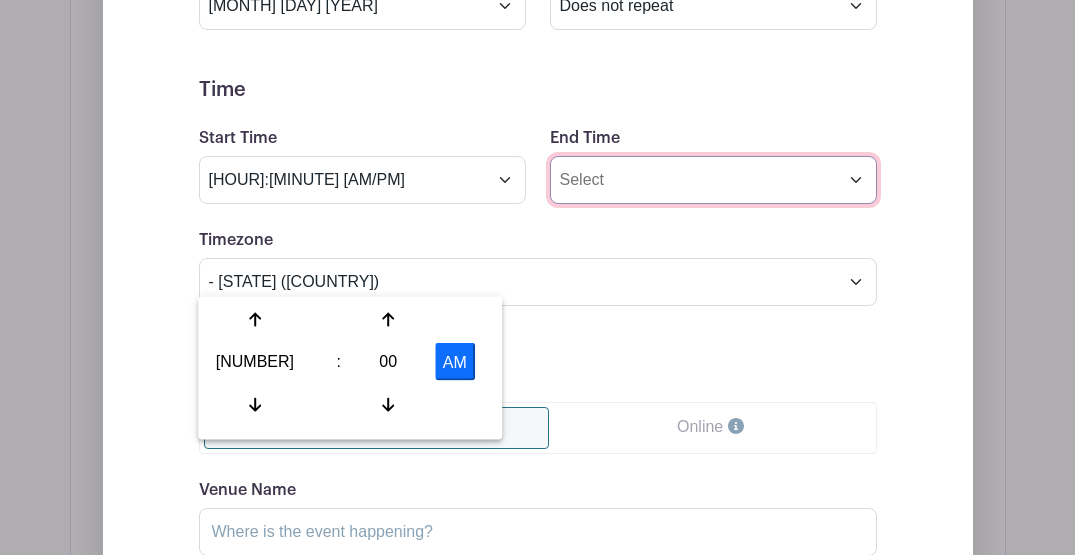 click on "End Time" at bounding box center [713, 180] 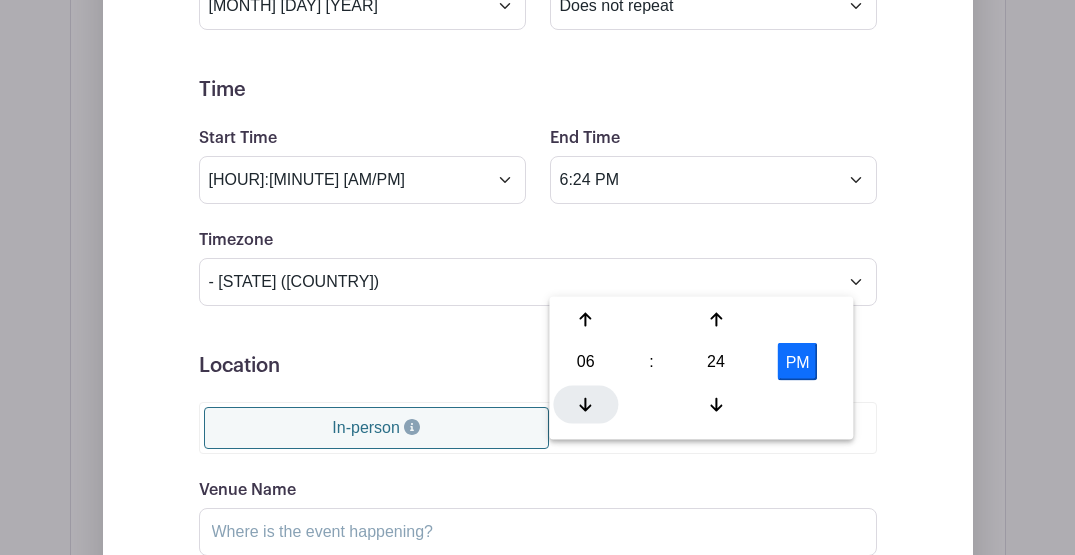 click at bounding box center [585, 404] 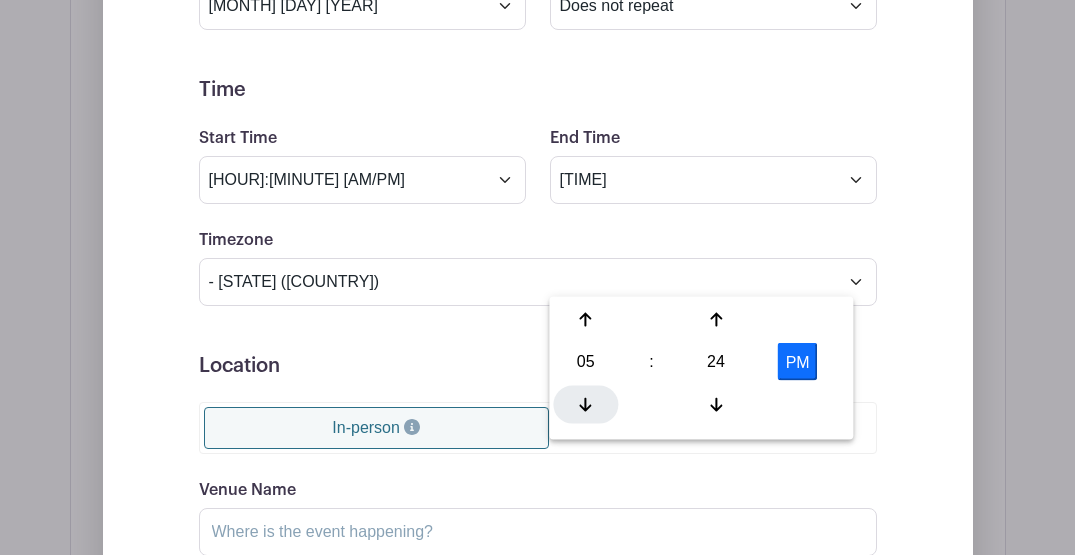 click at bounding box center (585, 404) 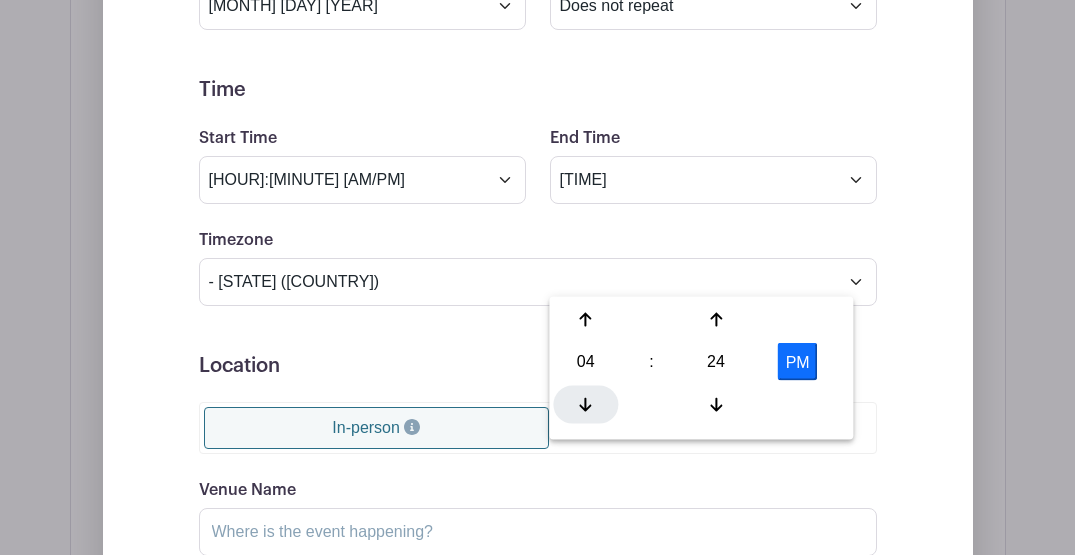 click at bounding box center (585, 404) 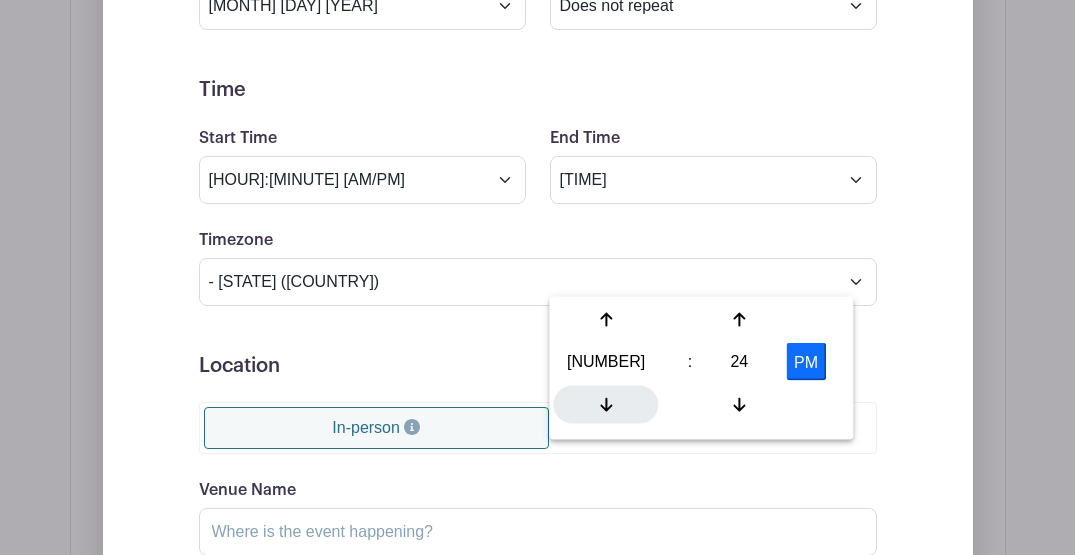 click at bounding box center [605, 404] 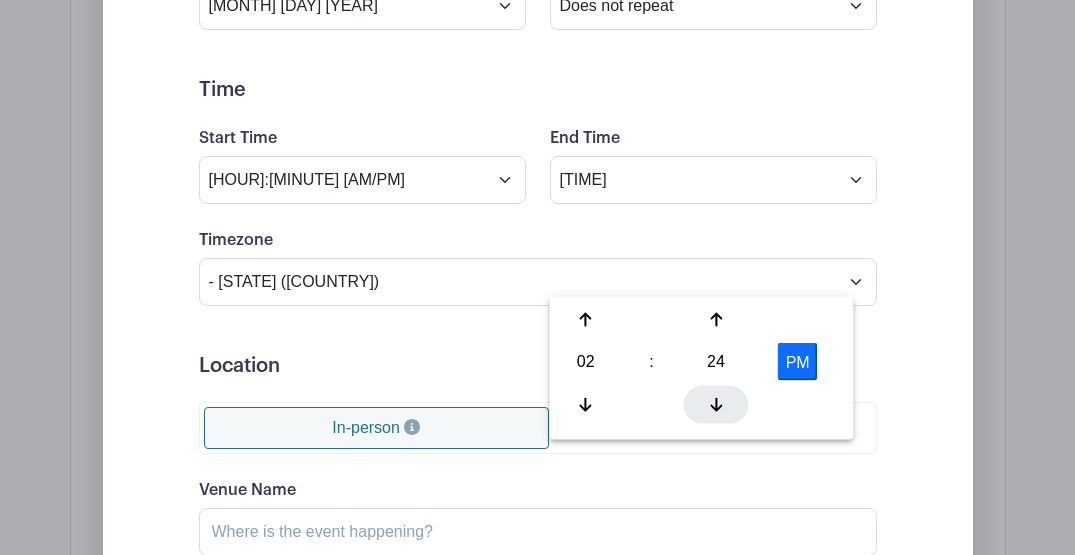 click at bounding box center [586, 404] 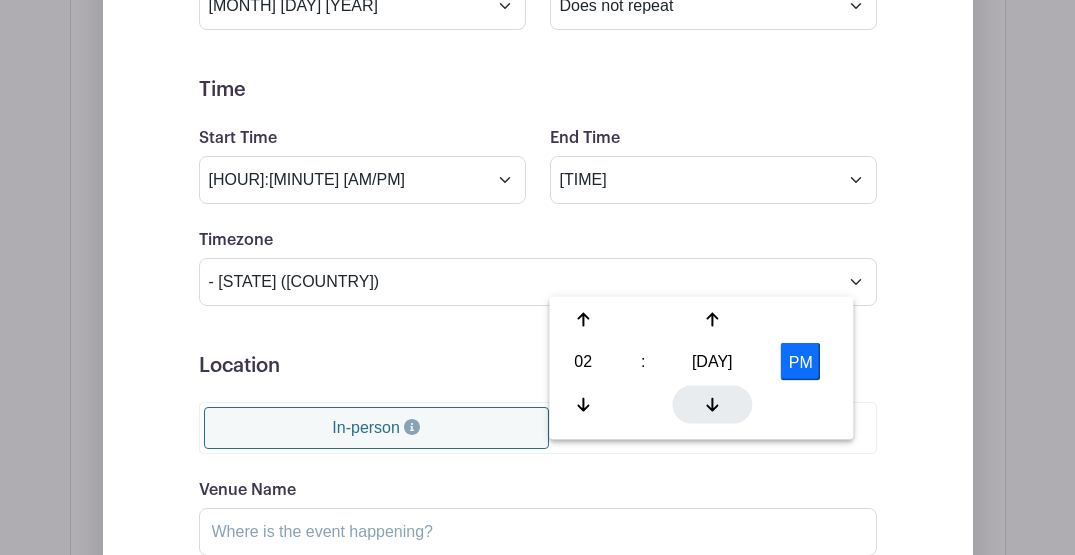 click at bounding box center (583, 404) 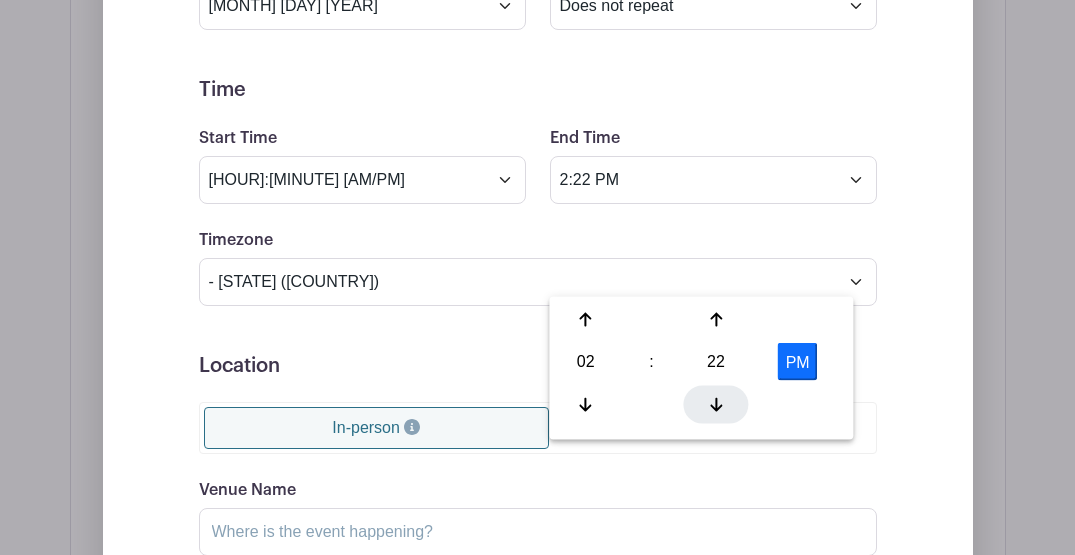click at bounding box center [586, 404] 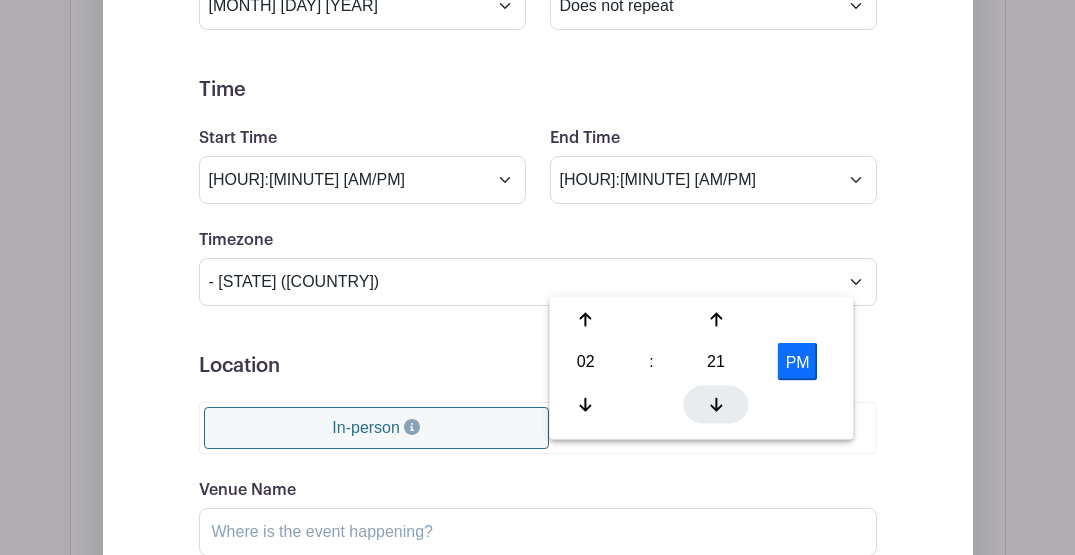 click at bounding box center (586, 404) 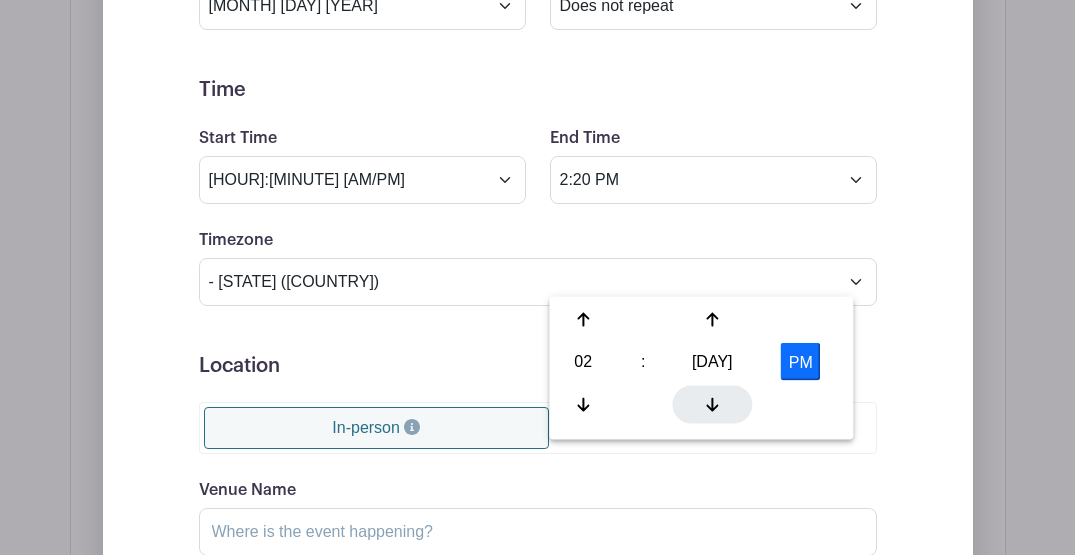 click at bounding box center (583, 404) 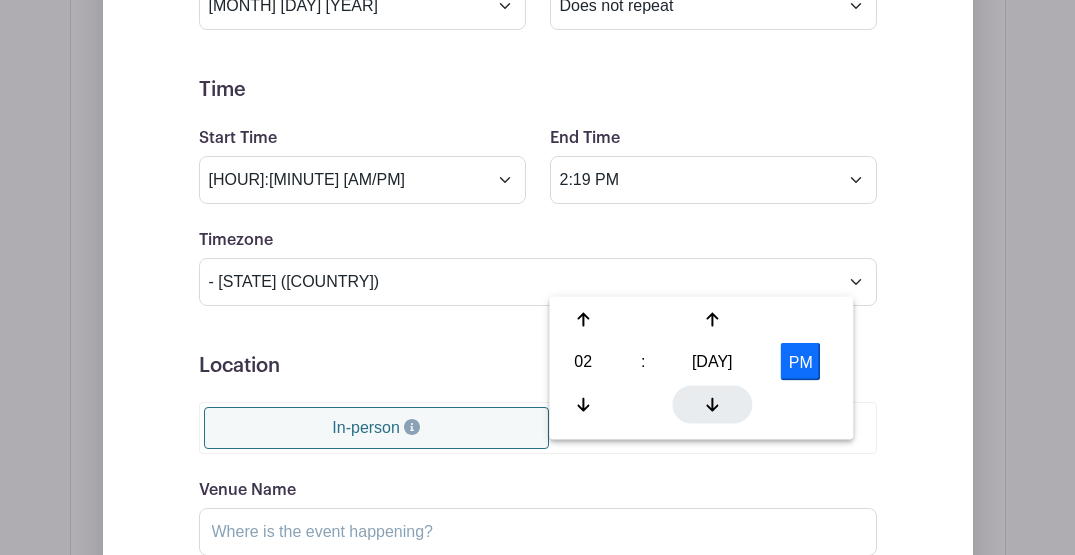 click at bounding box center (583, 404) 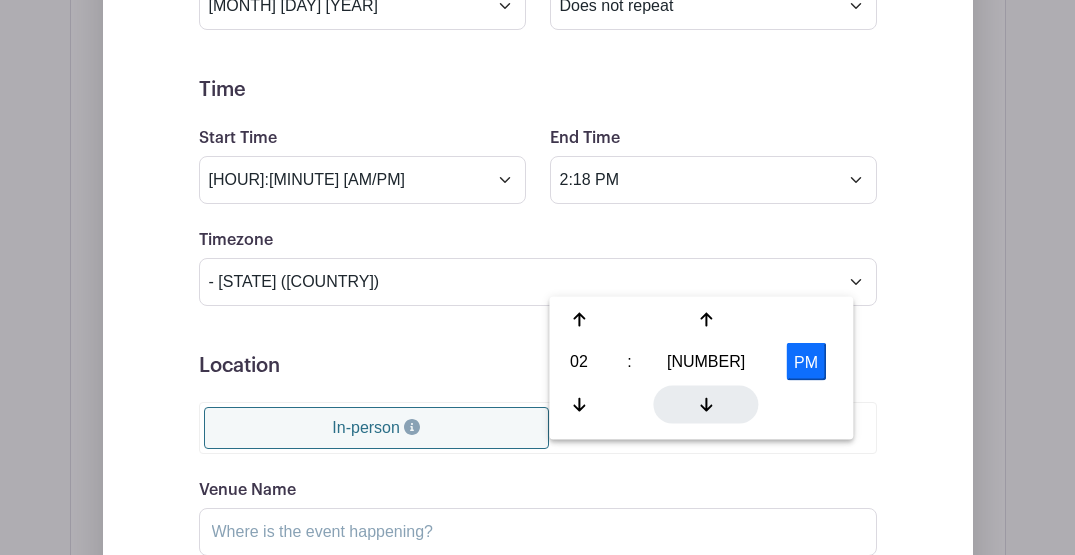 click at bounding box center (579, 404) 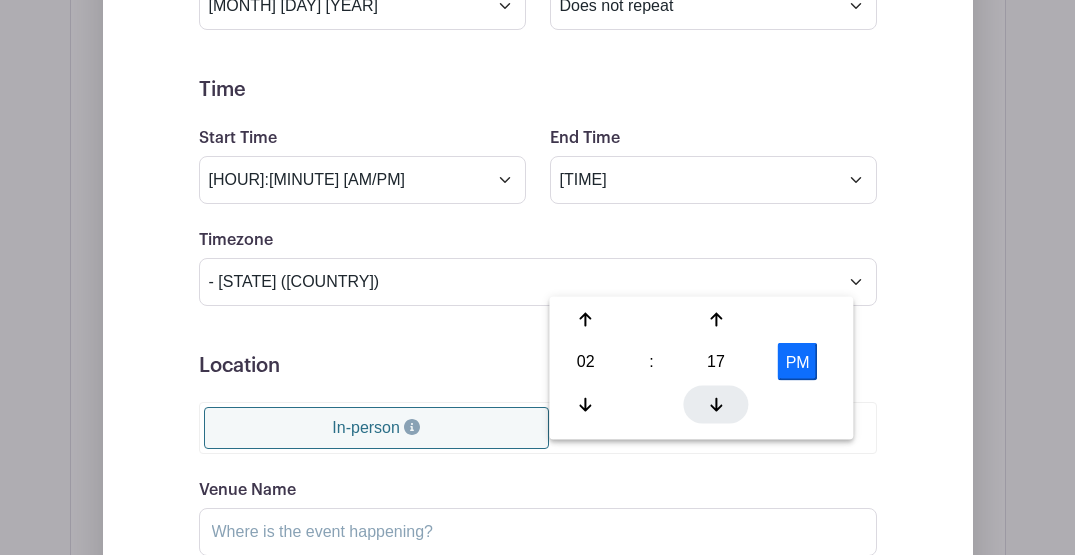 click at bounding box center (586, 404) 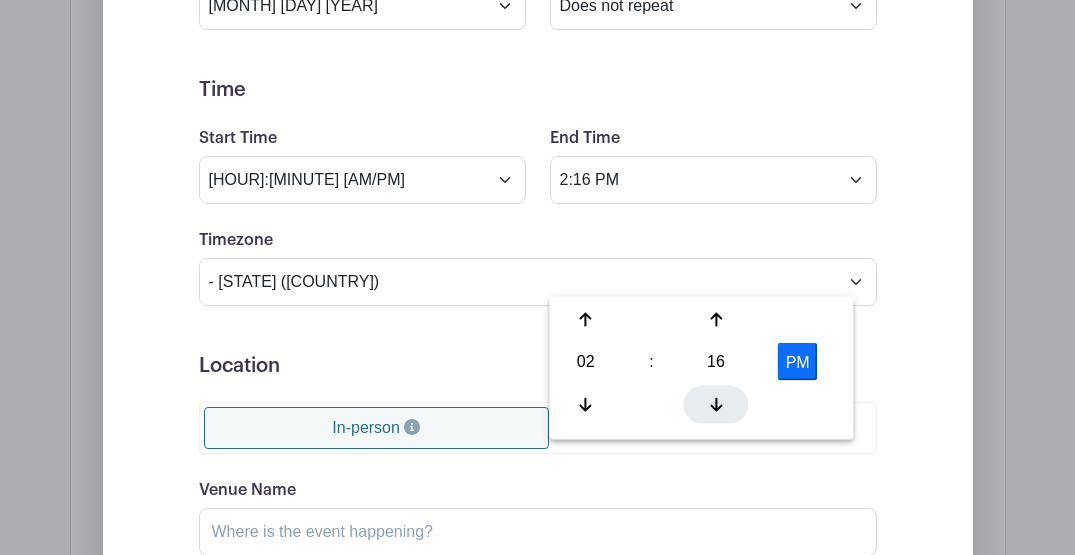 click at bounding box center [586, 404] 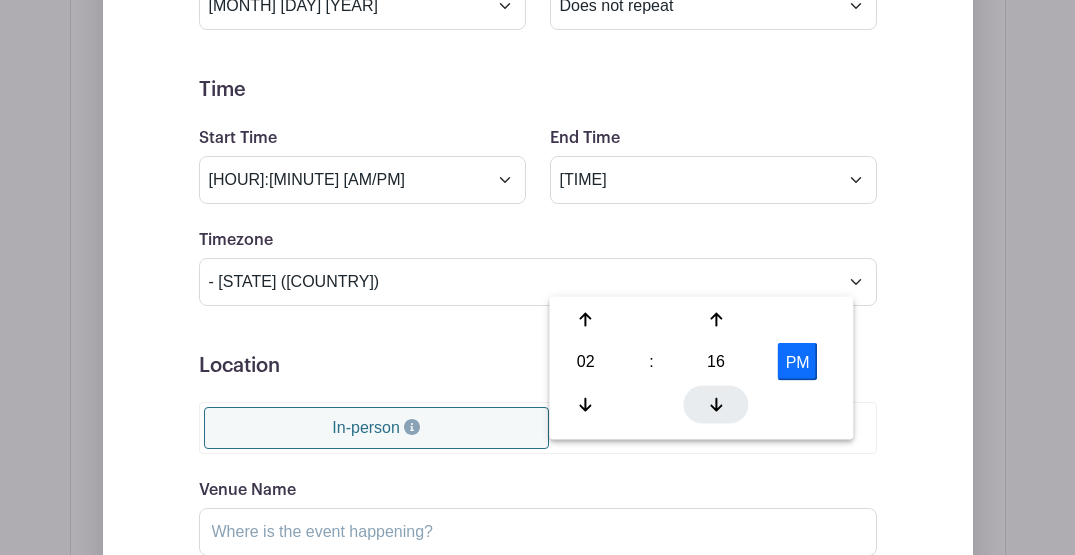 click at bounding box center [586, 404] 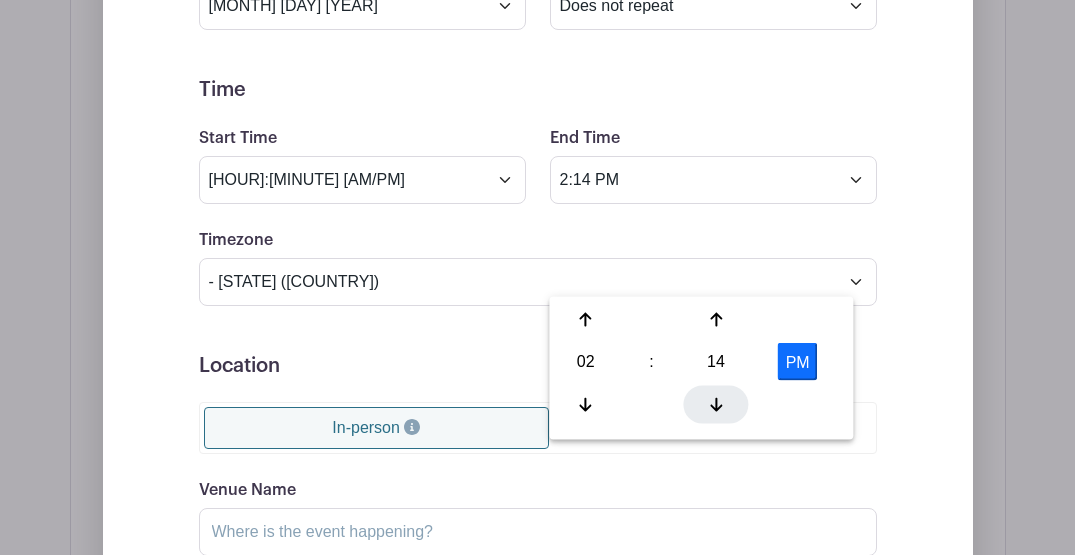 click at bounding box center [586, 404] 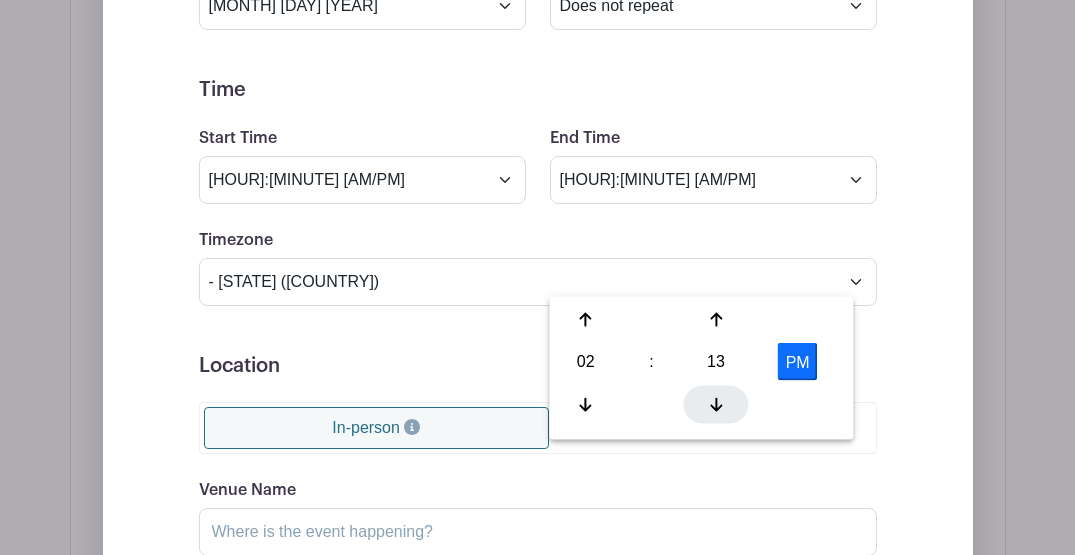 click at bounding box center [586, 404] 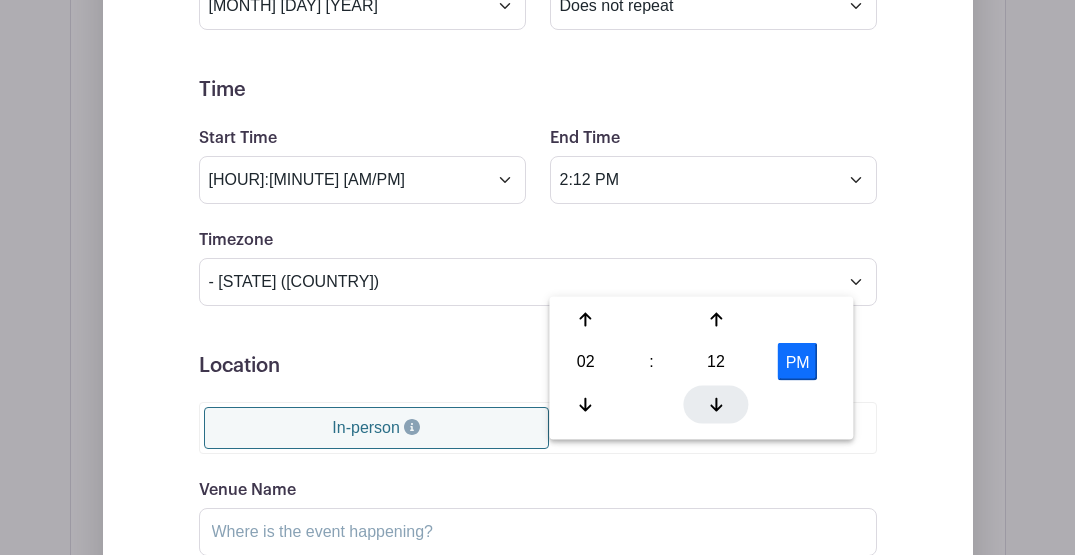 click at bounding box center [586, 404] 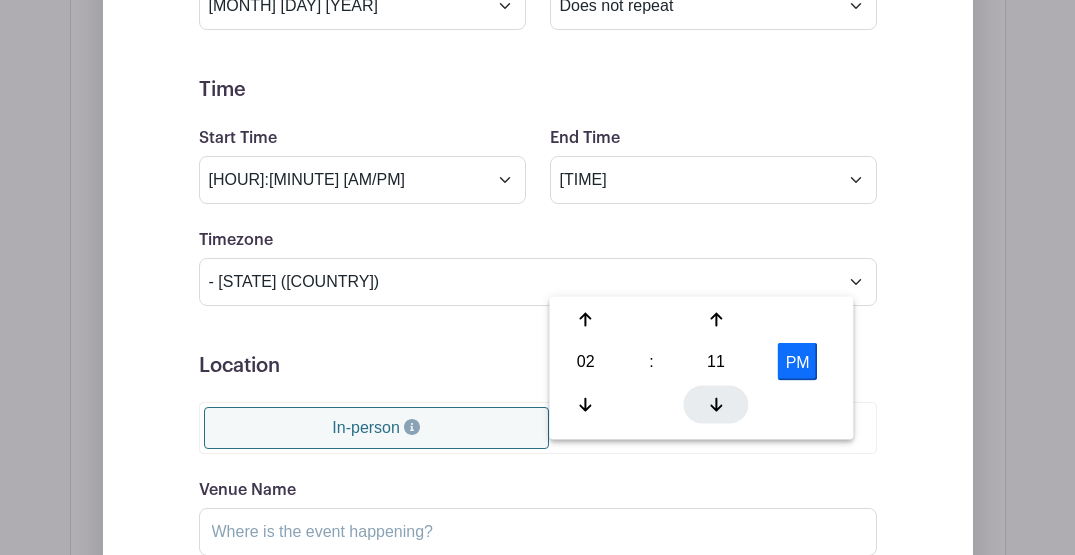 click at bounding box center (586, 404) 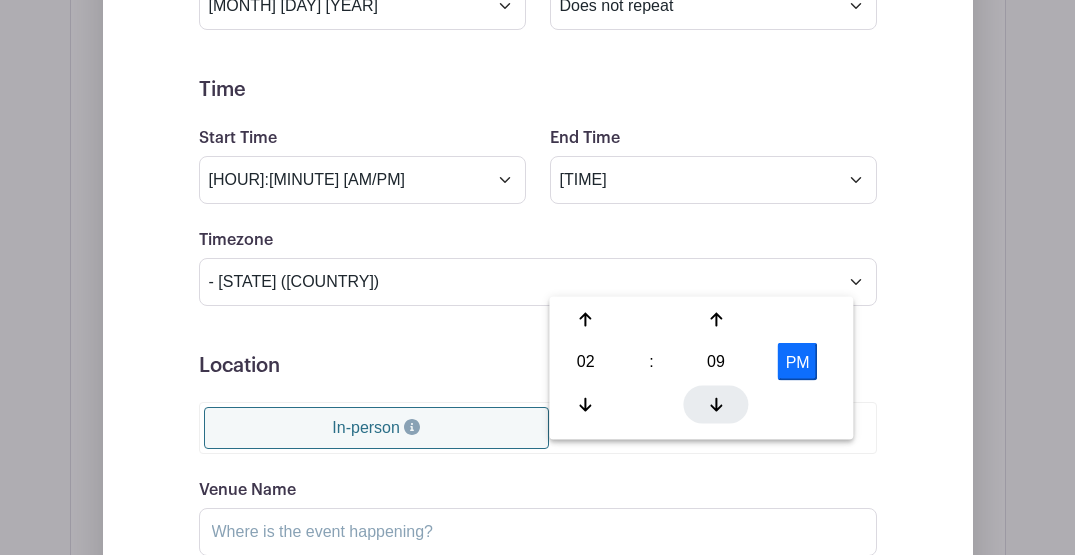 click at bounding box center (586, 404) 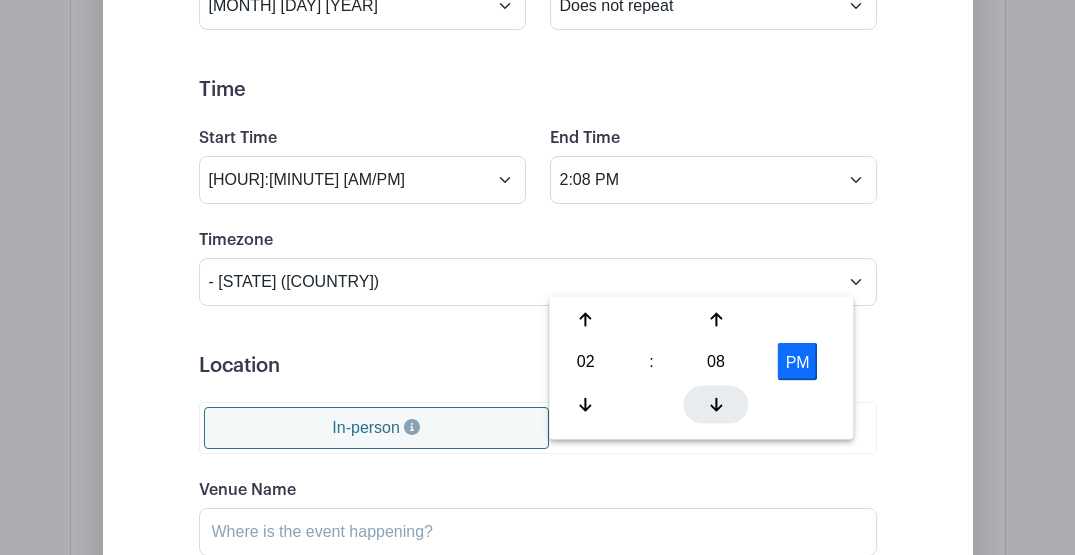 click at bounding box center [586, 404] 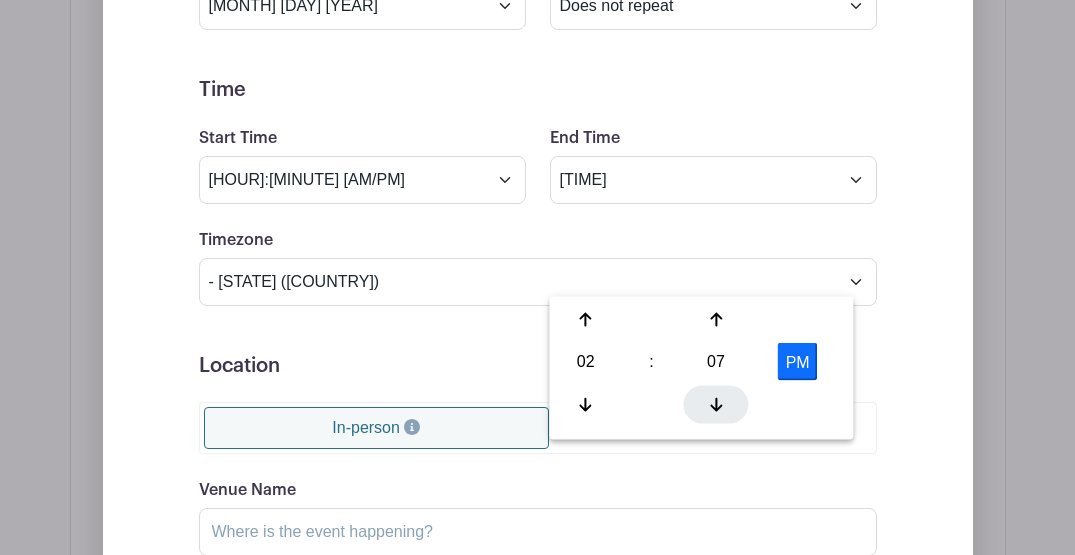 click at bounding box center [586, 404] 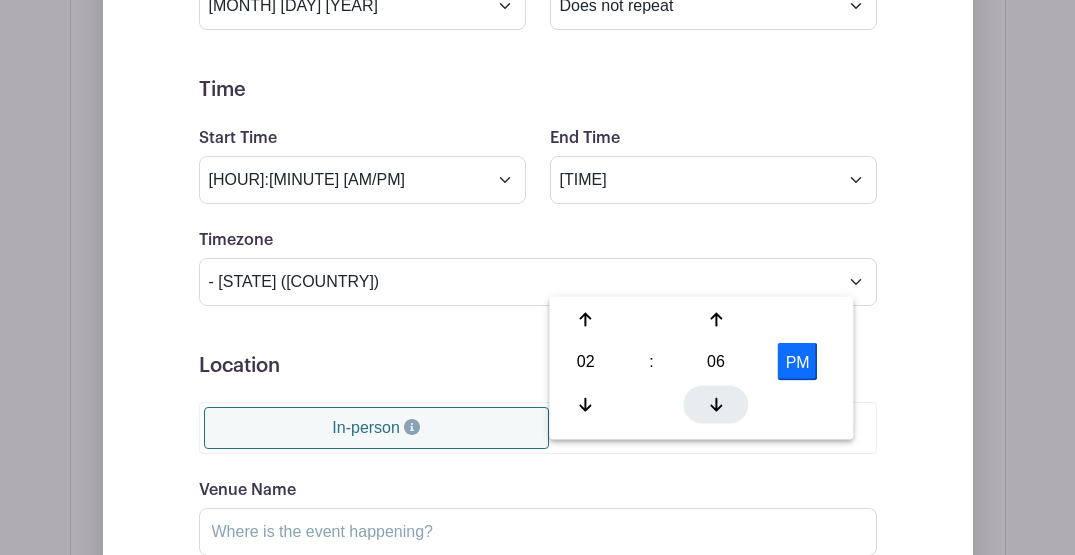 click at bounding box center [586, 404] 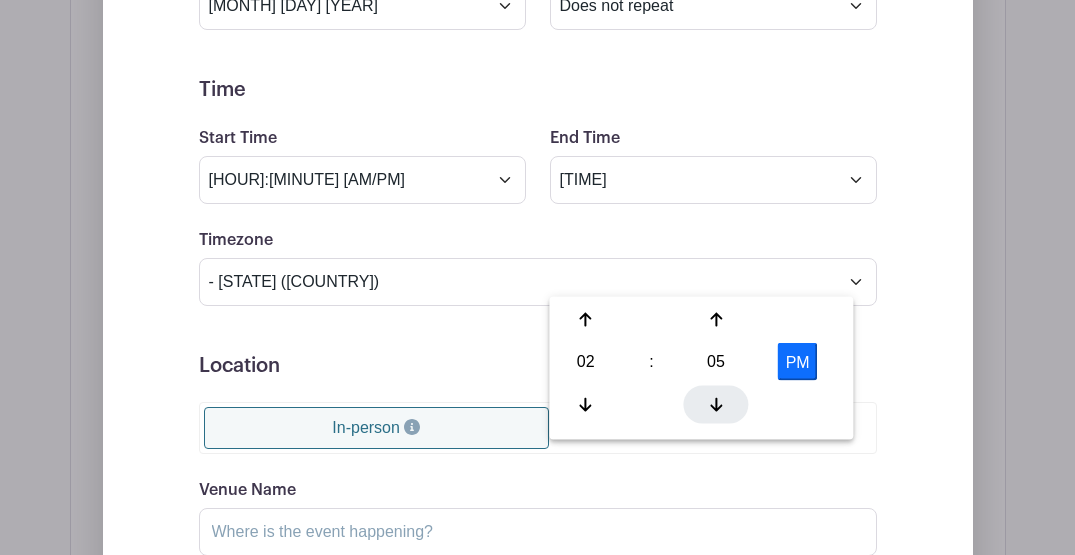 click at bounding box center [586, 404] 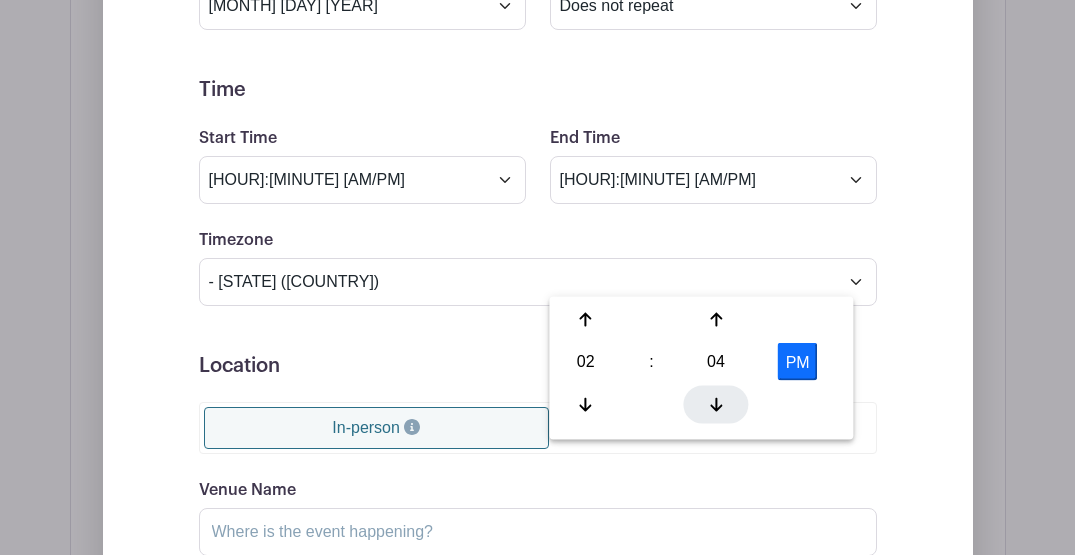 click at bounding box center (586, 404) 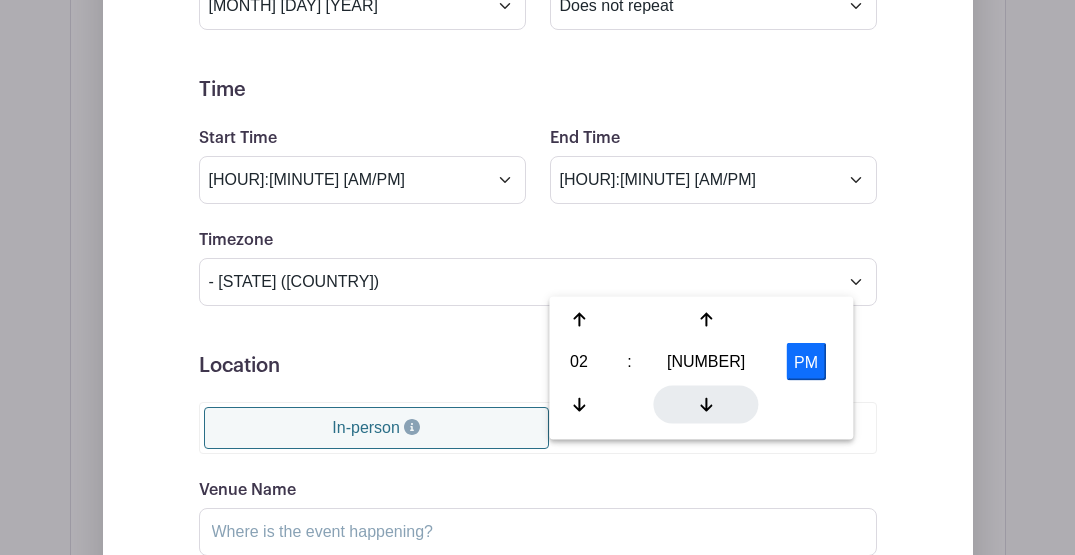 click at bounding box center [579, 404] 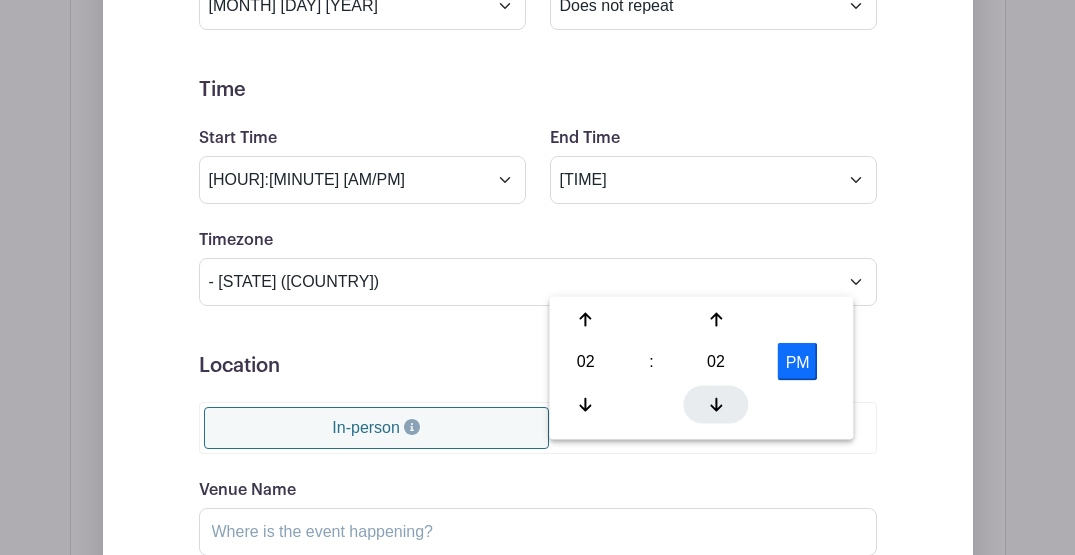 click at bounding box center [586, 404] 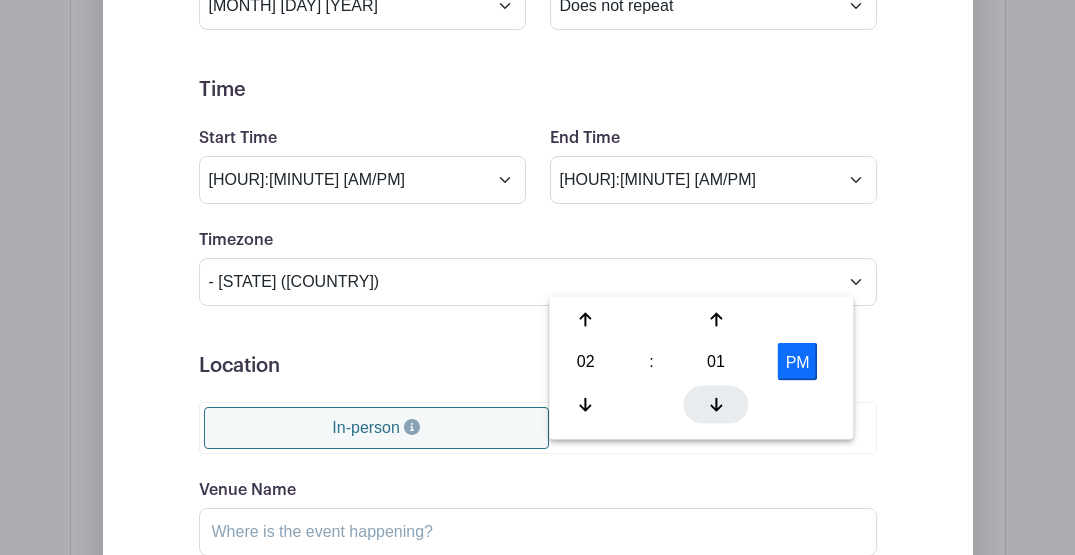 click at bounding box center (586, 404) 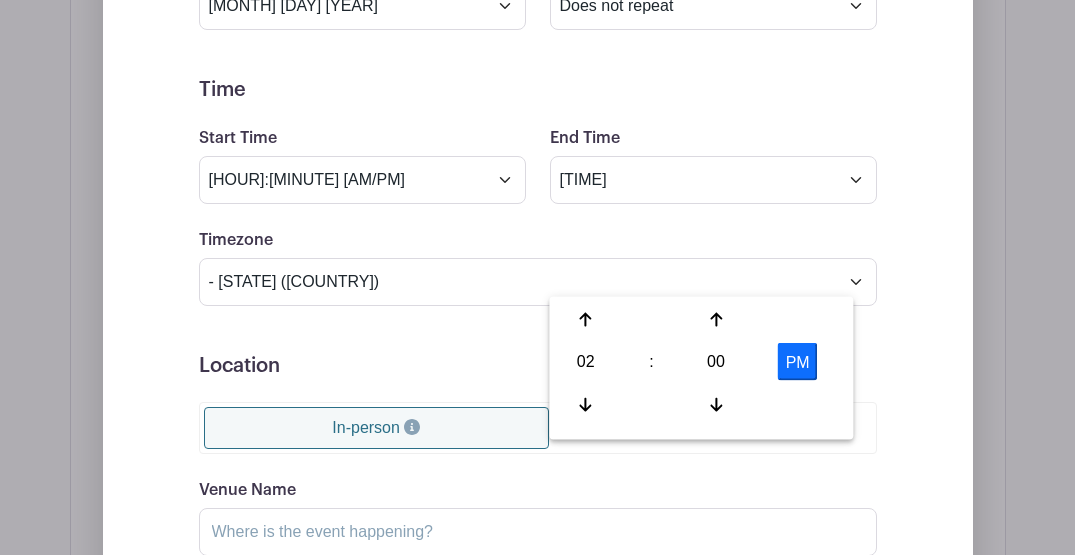 click on "Event Date
Start Date
[MONTH] [DAY] [YEAR]
Repeats
Does not repeat
Daily
Weekly
Monthly on day [DAY]
Monthly on the second Saturday
Other...
End date
[MONTH] [DAY] [YEAR]
Repeats every
1
Day
Week
Monthly on day [DAY]
Select Repeating Days
Sun
Mon
Tue
Wed
Thu
Fri
Sat
Time
Start Time
[TIME]
End Time
[TIME]
Timezone
[TIMEZONE]
[TIMEZONE]
[TIMEZONE]" at bounding box center (538, 353) 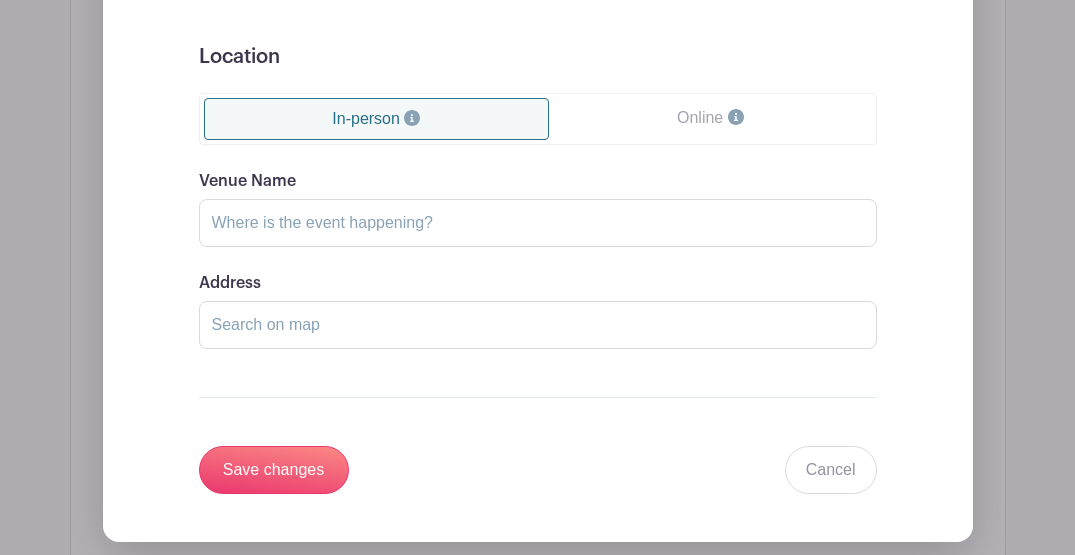 scroll, scrollTop: 1759, scrollLeft: 0, axis: vertical 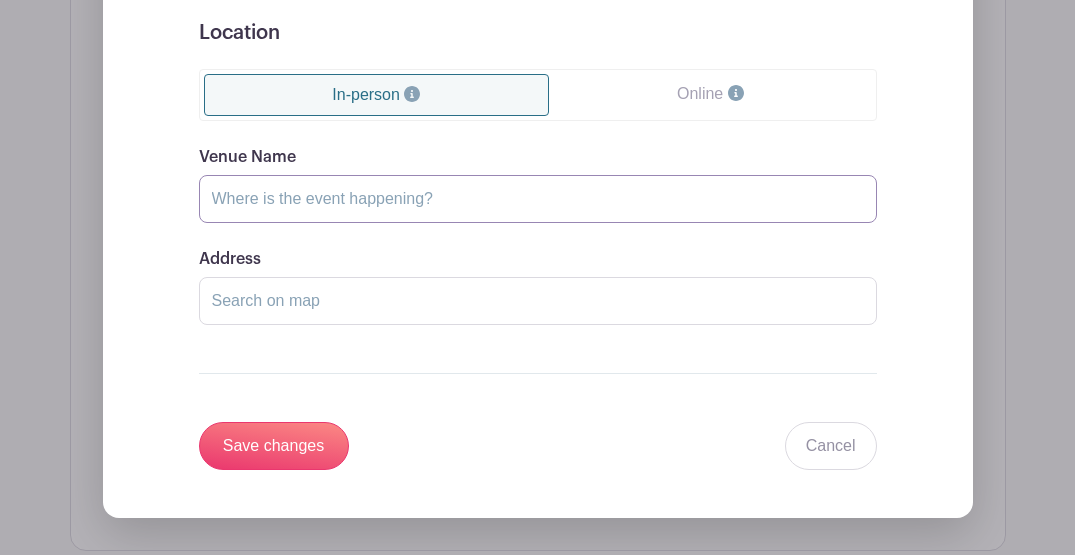 click on "Venue Name" at bounding box center (538, 199) 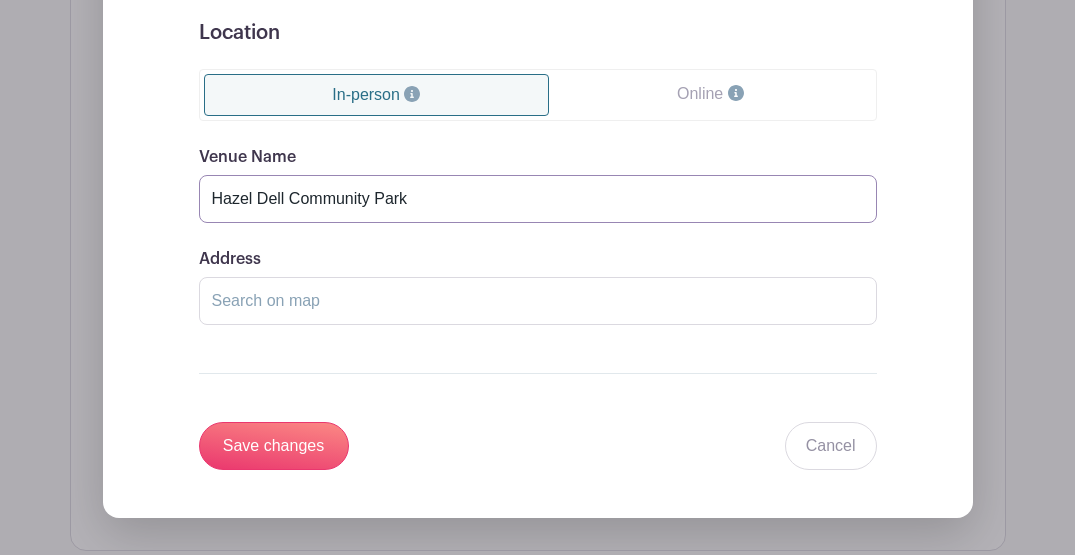 type on "Hazel Dell Community Park" 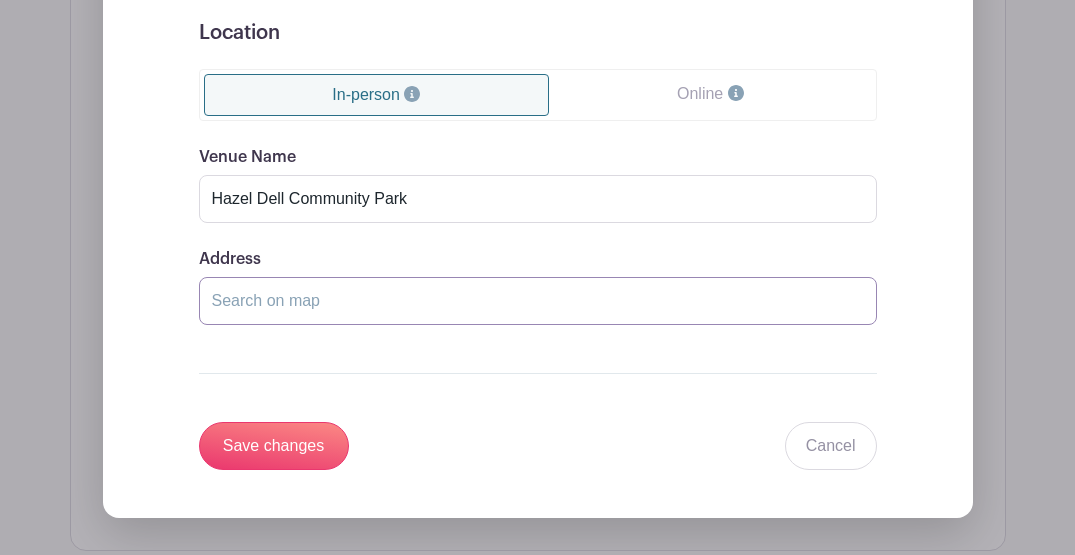 click on "Address" at bounding box center (538, 301) 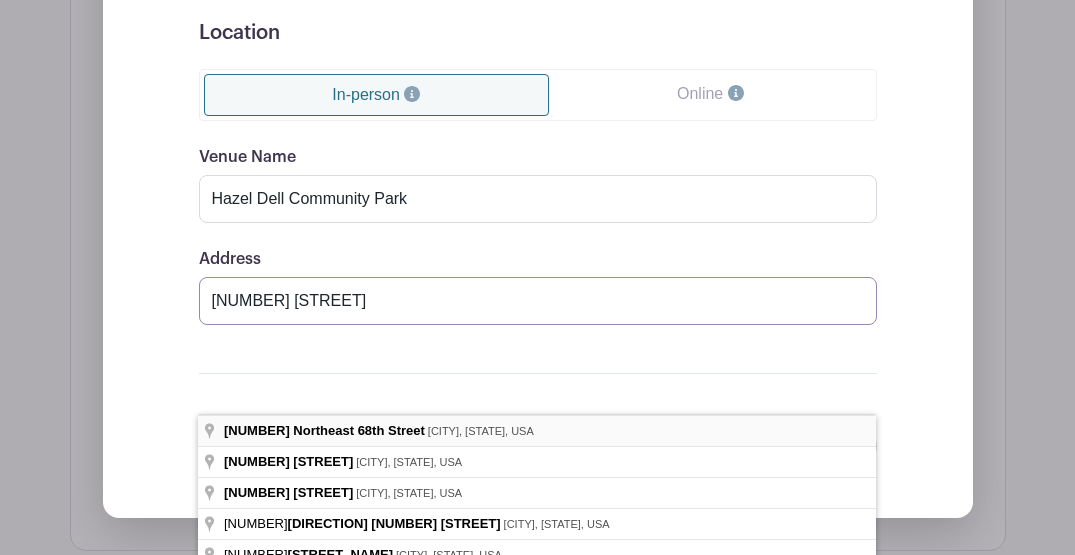 type on "[NUMBER] [STREET]" 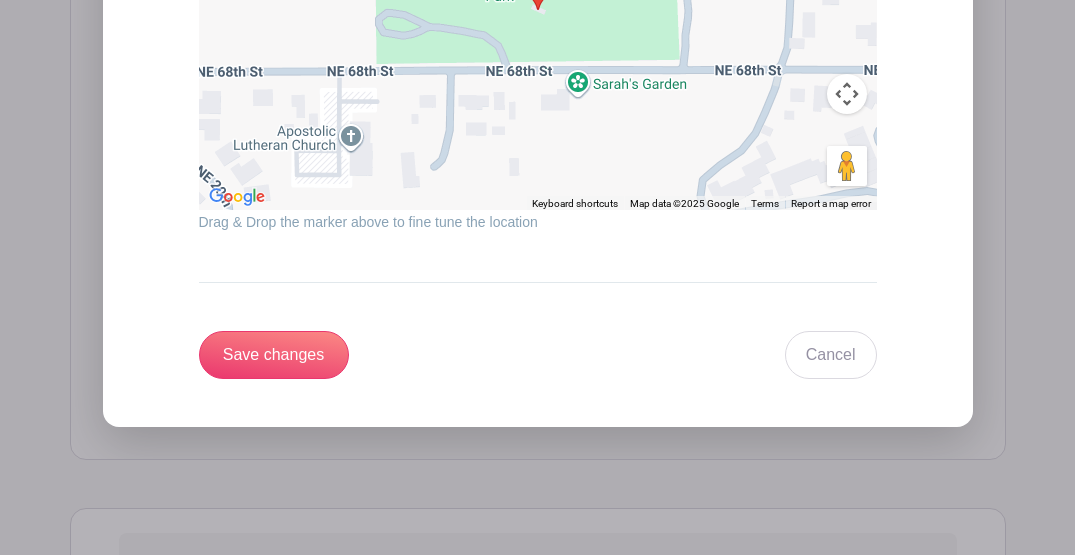 scroll, scrollTop: 2426, scrollLeft: 0, axis: vertical 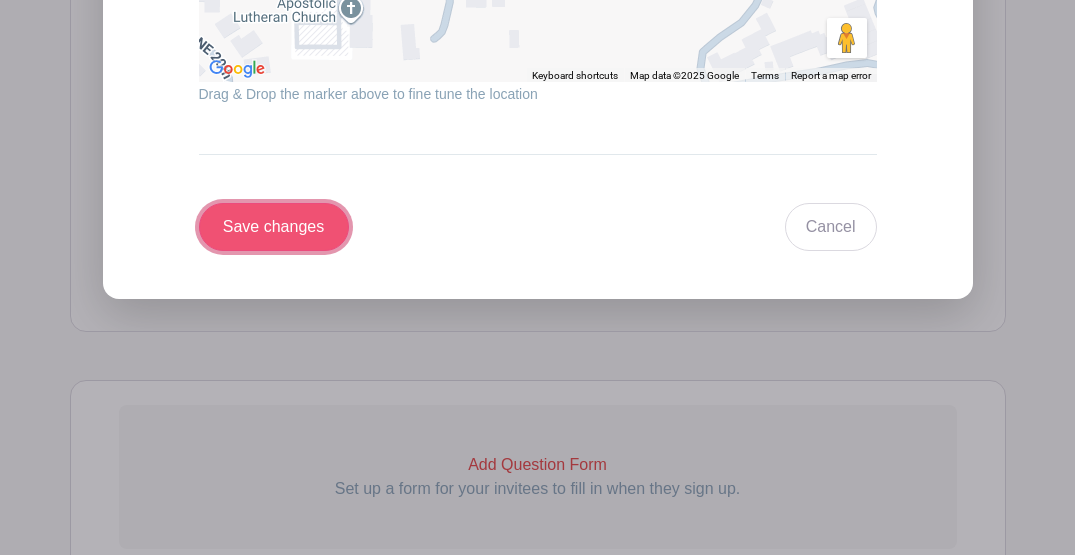click on "Save changes" at bounding box center (274, 227) 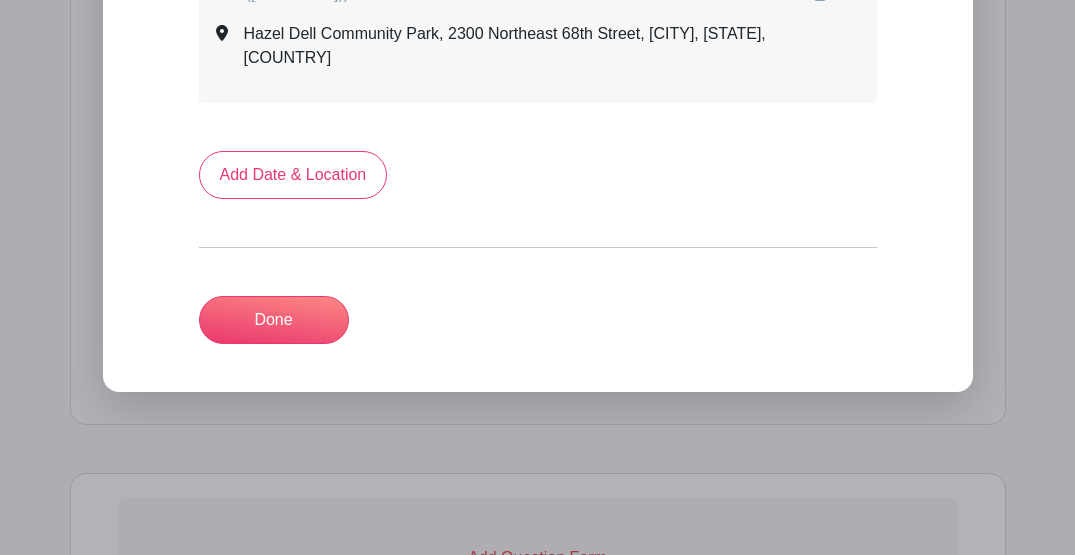 scroll, scrollTop: 1241, scrollLeft: 0, axis: vertical 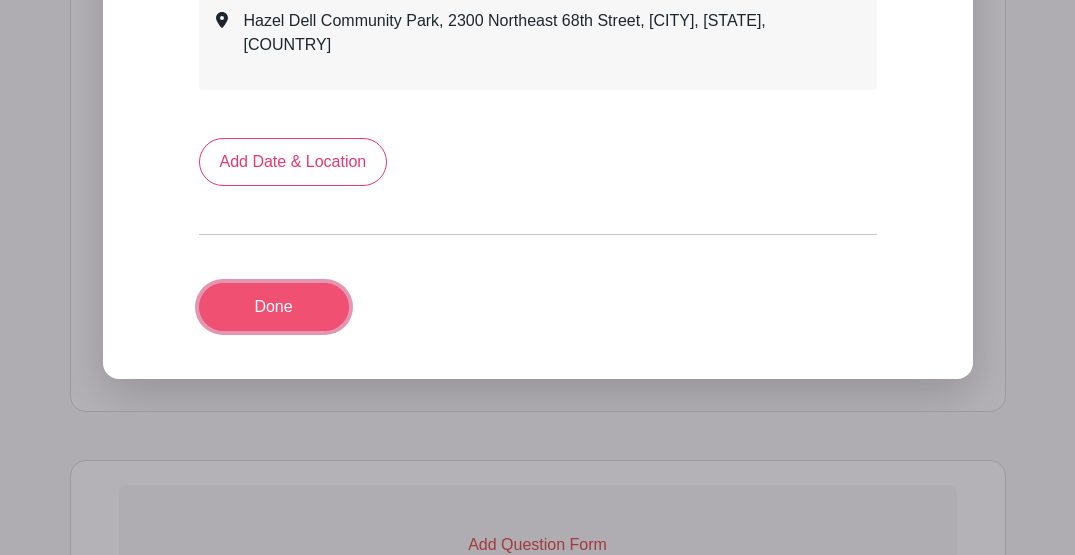 click on "Done" at bounding box center [274, 307] 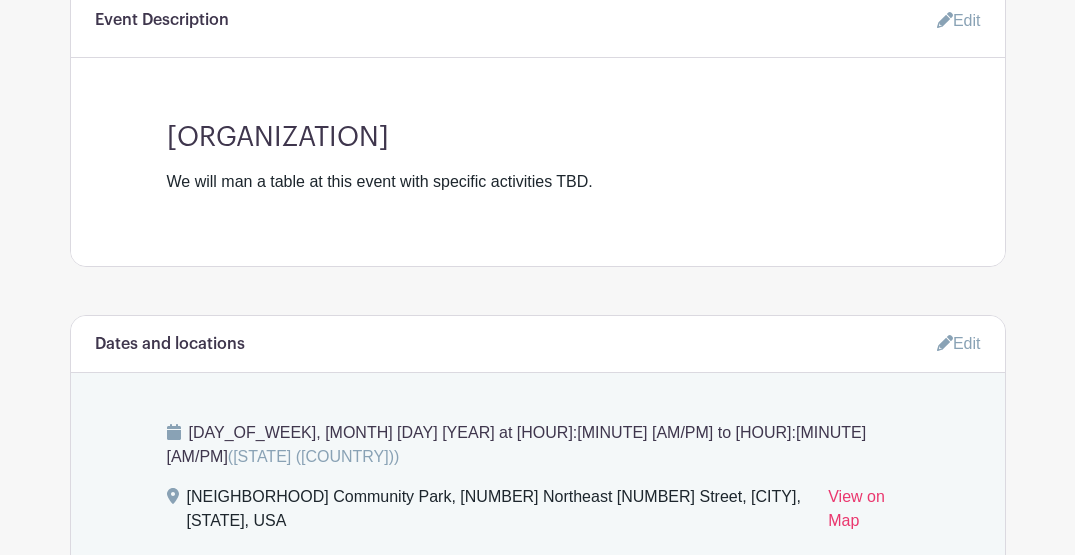 scroll, scrollTop: 677, scrollLeft: 0, axis: vertical 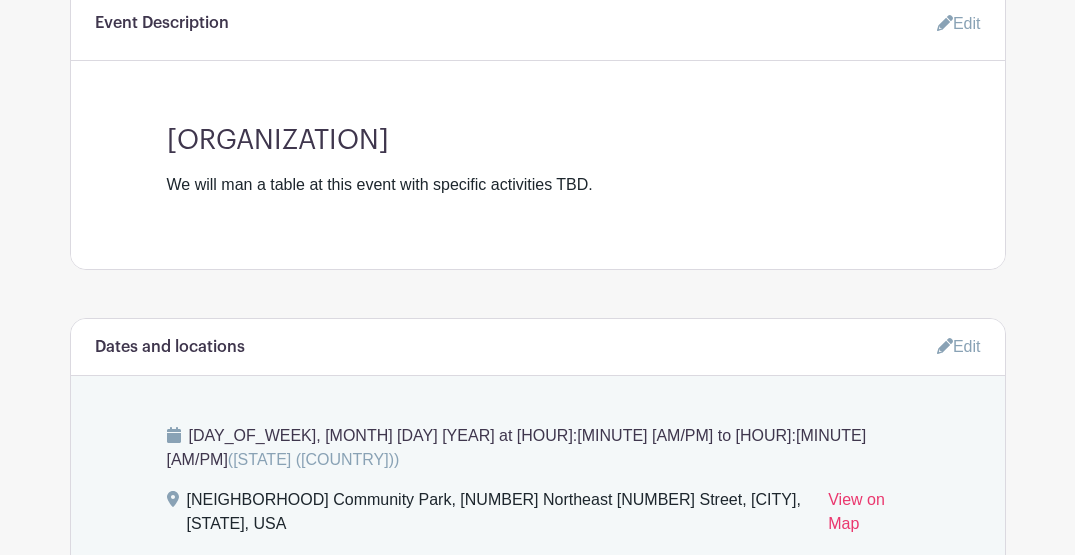 click on "Edit" at bounding box center [951, 24] 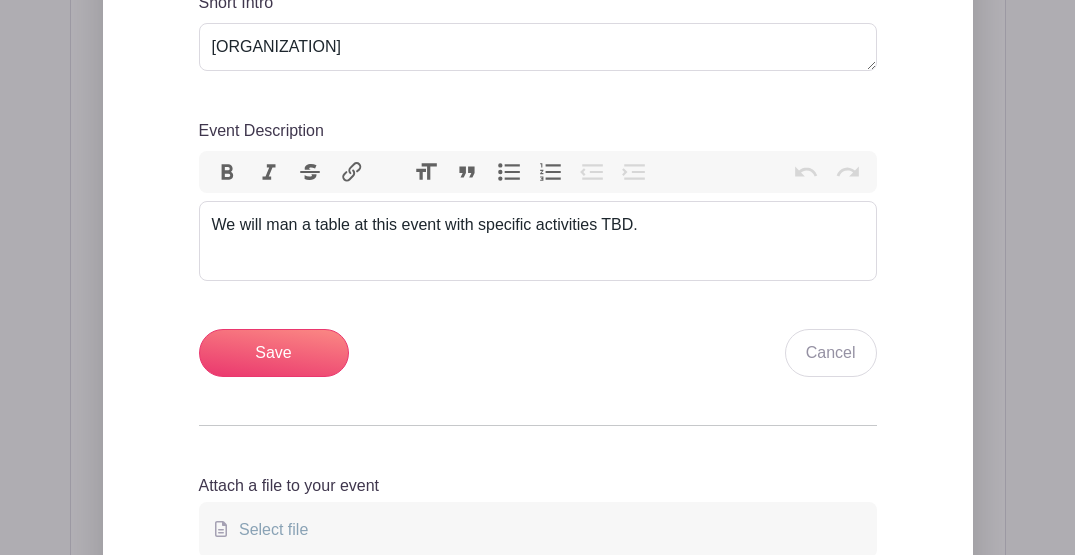 scroll, scrollTop: 811, scrollLeft: 0, axis: vertical 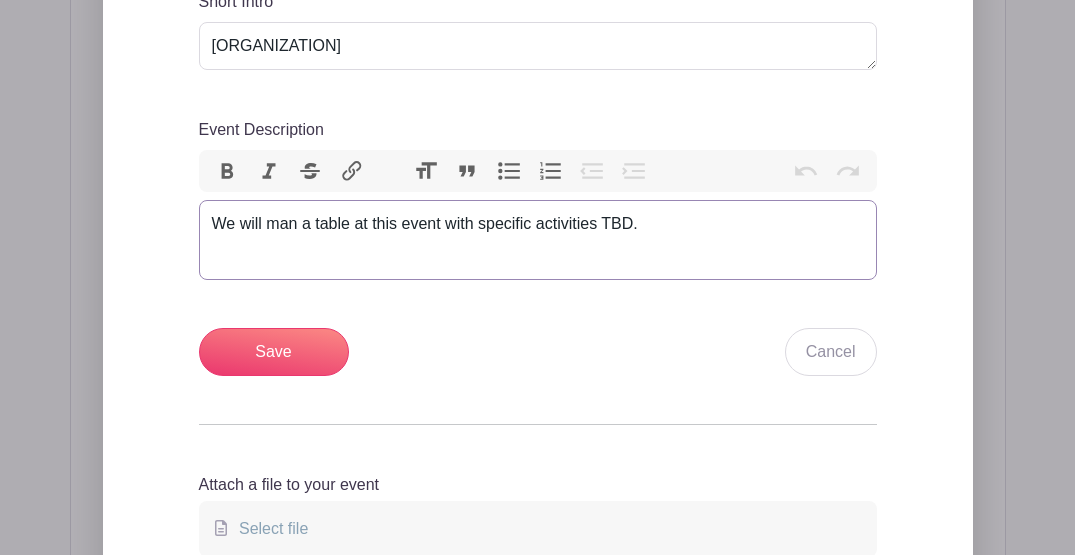 drag, startPoint x: 213, startPoint y: 313, endPoint x: 264, endPoint y: 309, distance: 51.156624 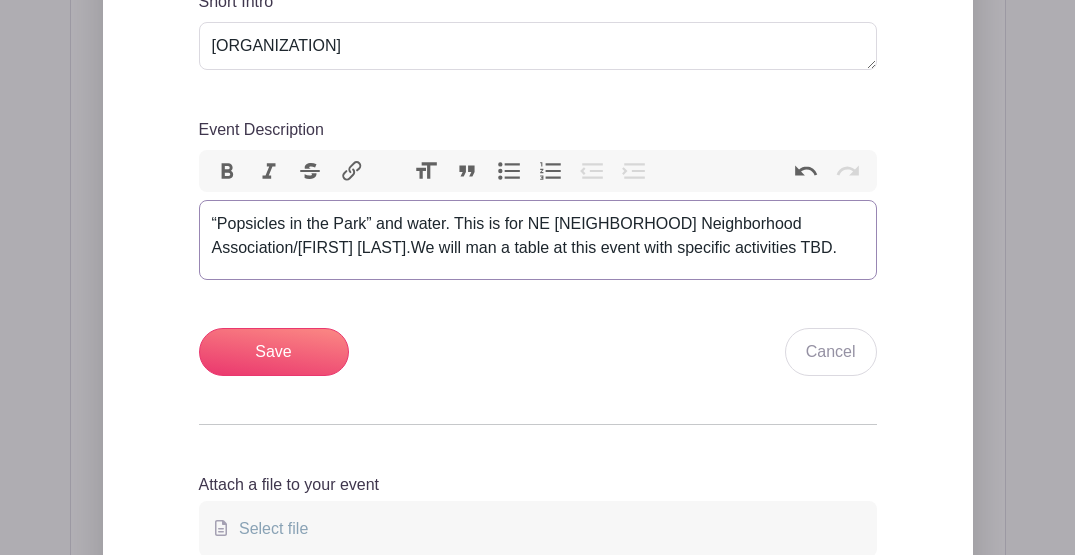 drag, startPoint x: 212, startPoint y: 314, endPoint x: 246, endPoint y: 281, distance: 47.38143 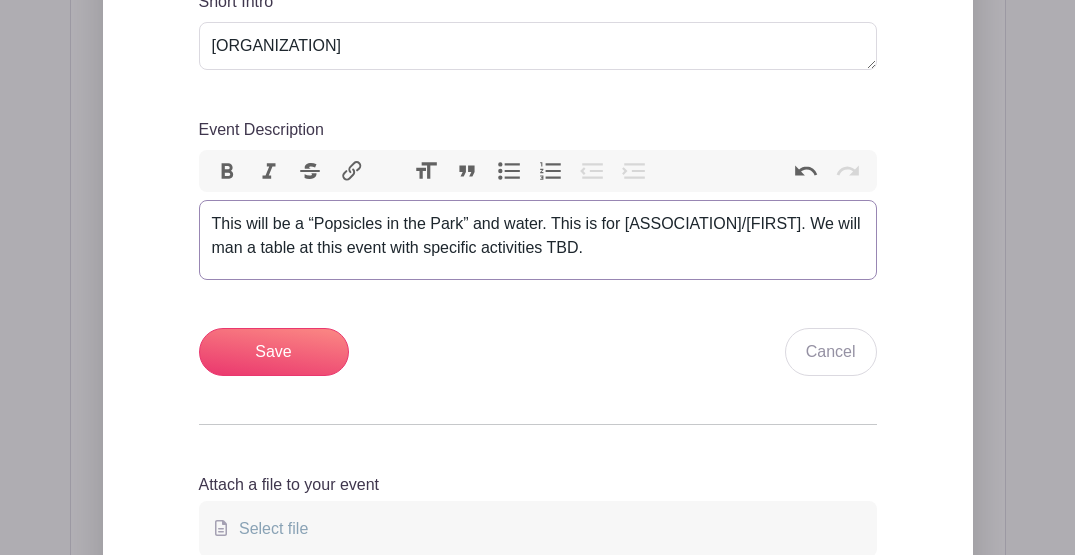 click on "This will be a “Popsicles in the Park” and water. This is for [ASSOCIATION]/[FIRST]. We will man a table at this event with specific activities TBD." at bounding box center (538, 236) 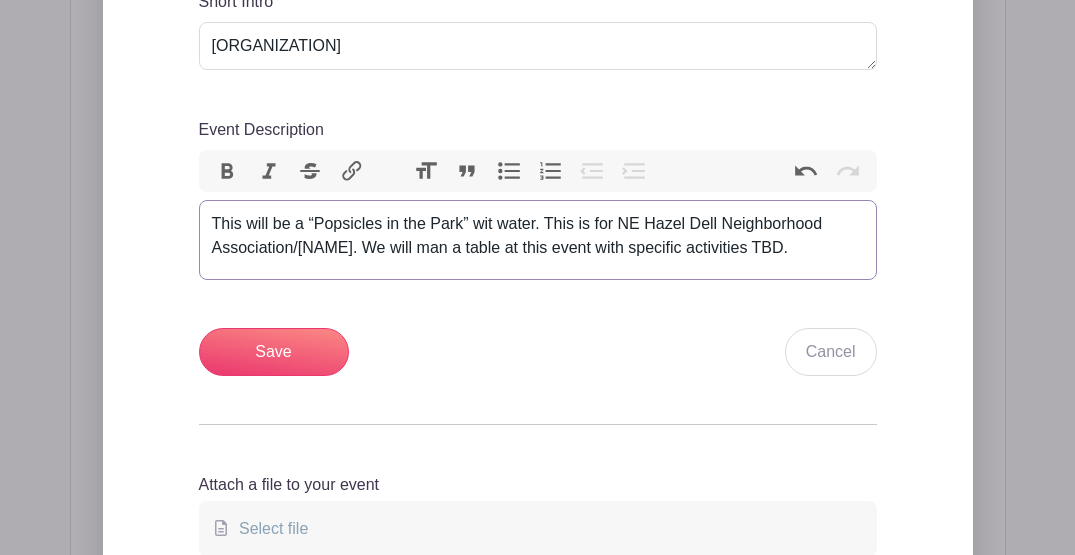 type on "This will be a “Popsicles in the Park” with water. This is for NE Hazel Dell Neighborhood Association/[NAME]. We will man a table at this event with specific activities TBD." 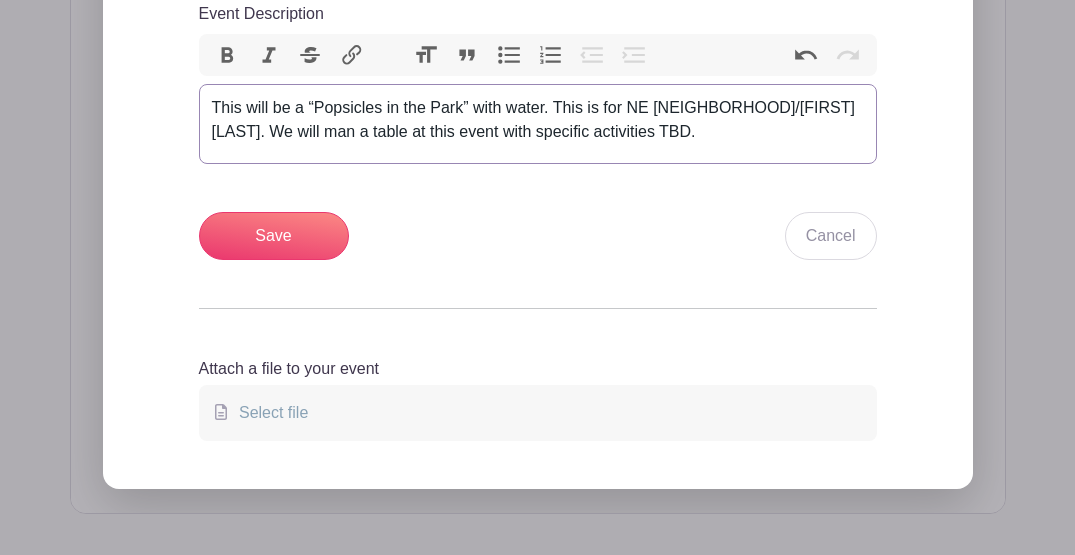 scroll, scrollTop: 944, scrollLeft: 0, axis: vertical 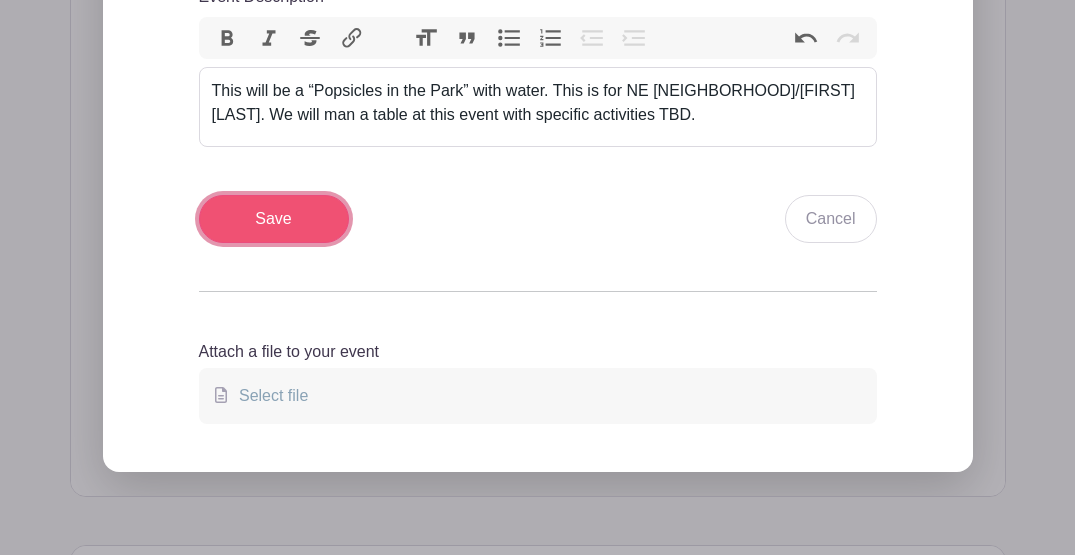 click on "Save" at bounding box center (274, 219) 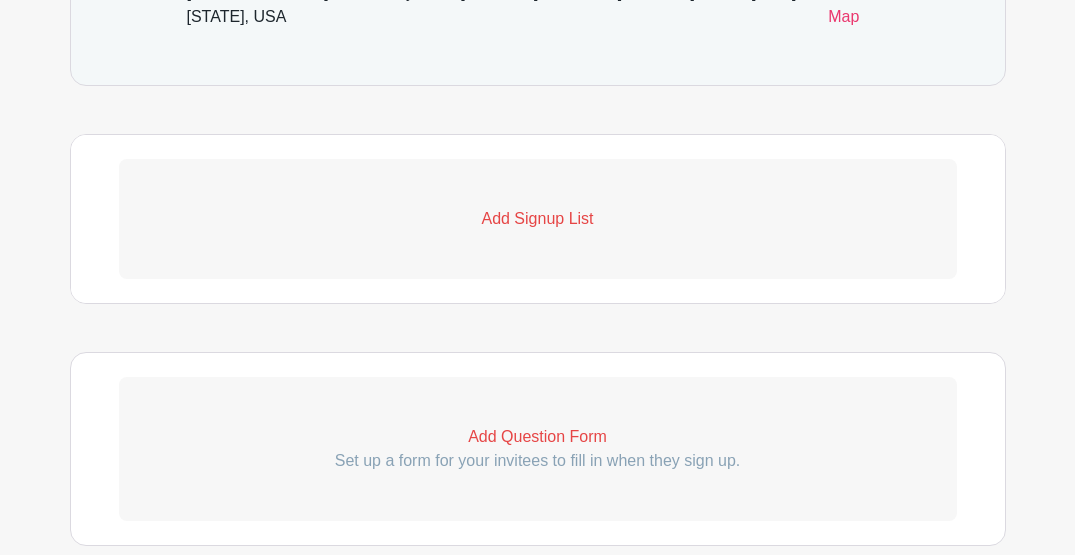 scroll, scrollTop: 1370, scrollLeft: 0, axis: vertical 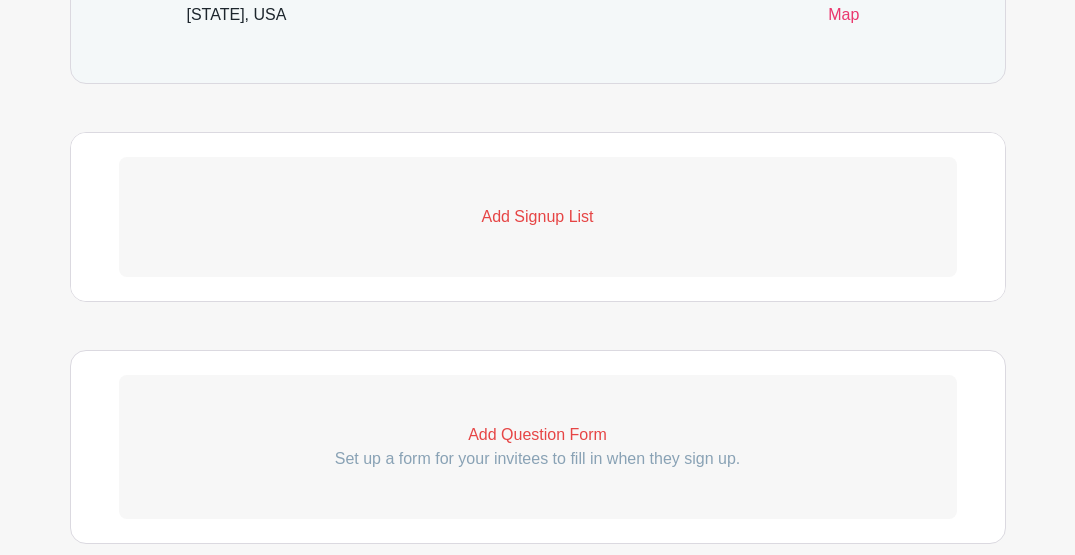 click on "Add Signup List" at bounding box center [538, 217] 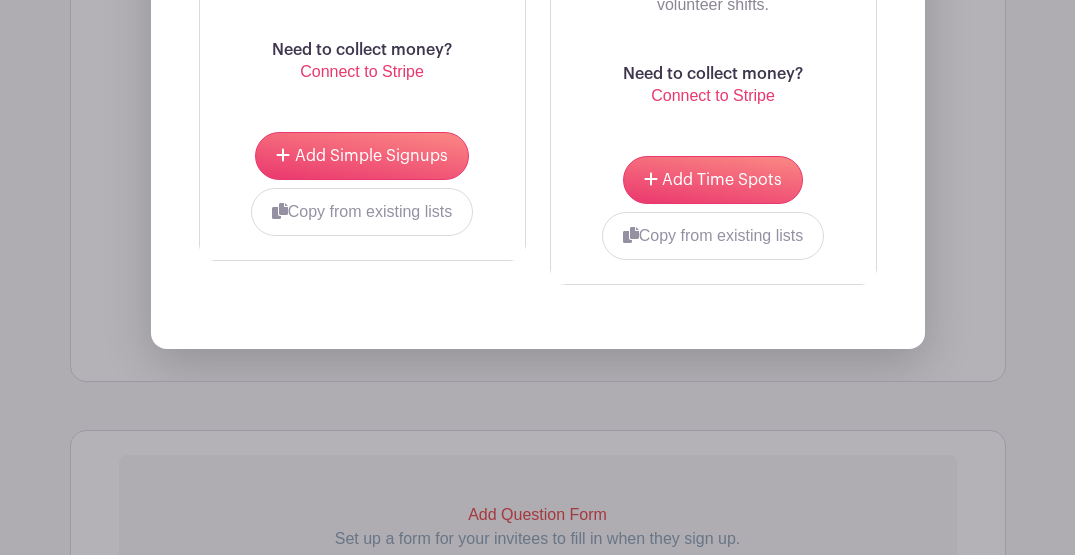 scroll, scrollTop: 1970, scrollLeft: 0, axis: vertical 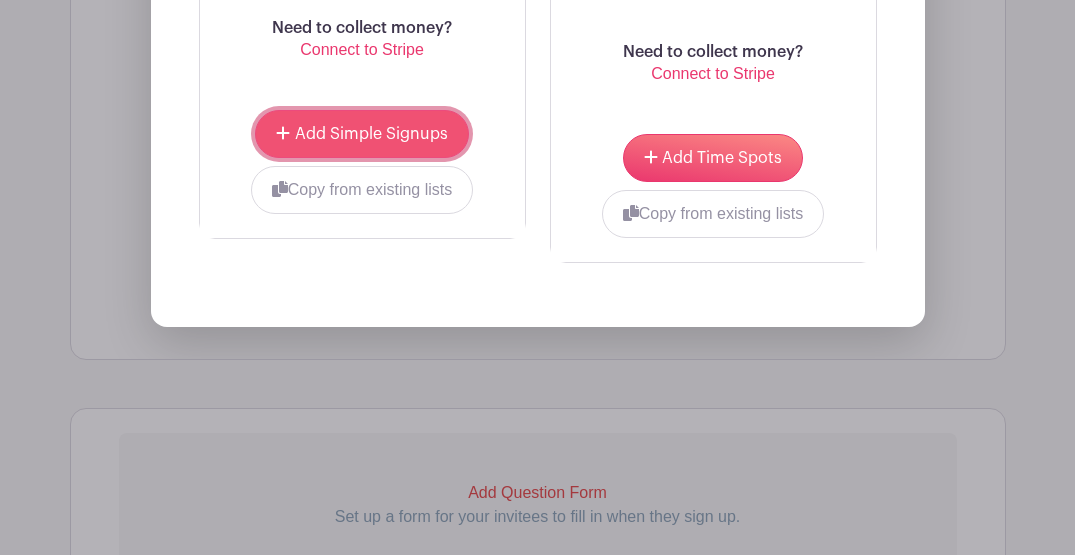 click on "Add Simple Signups" at bounding box center [371, 134] 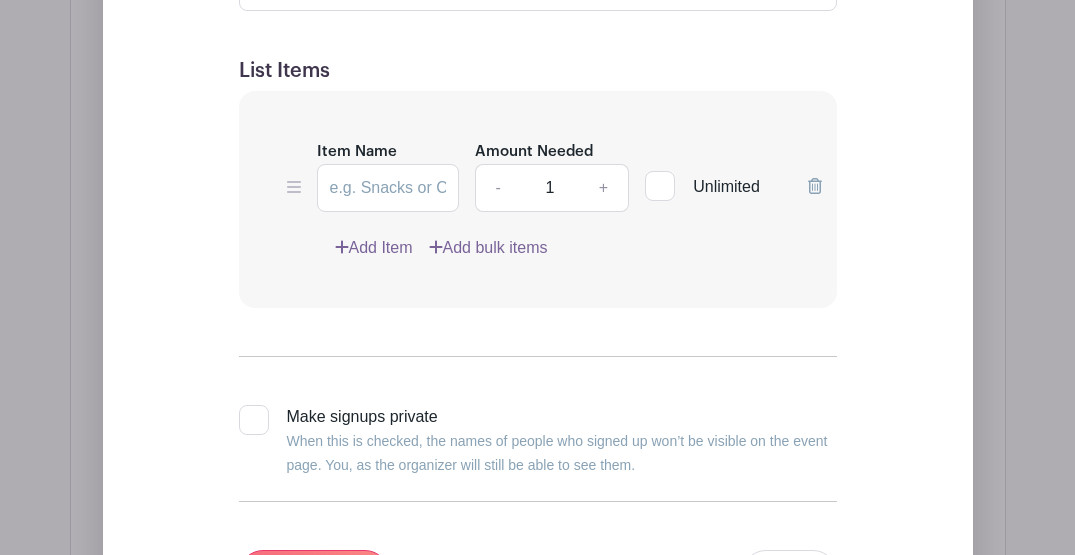 scroll, scrollTop: 1770, scrollLeft: 0, axis: vertical 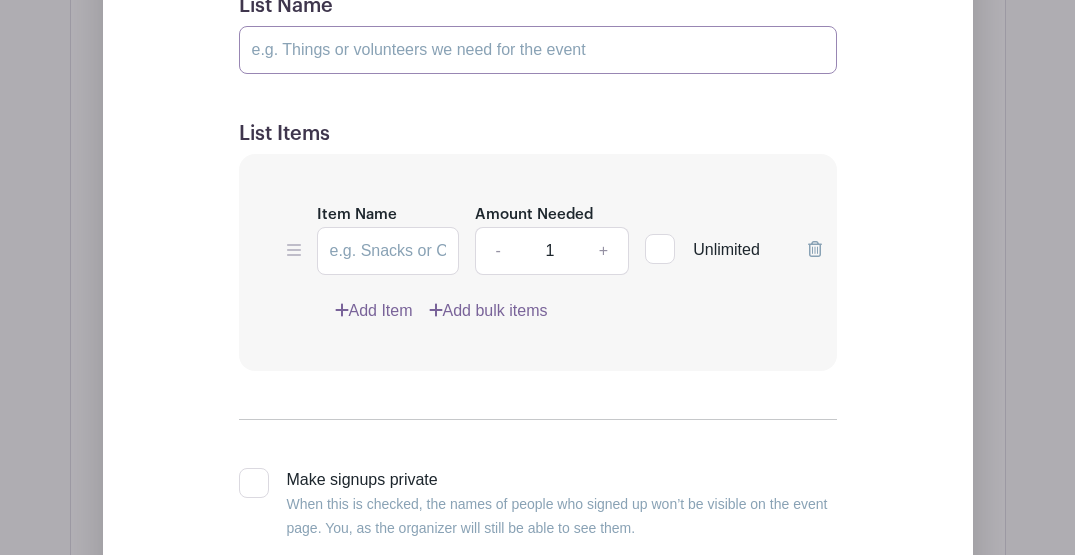 click on "List Name" at bounding box center [538, 50] 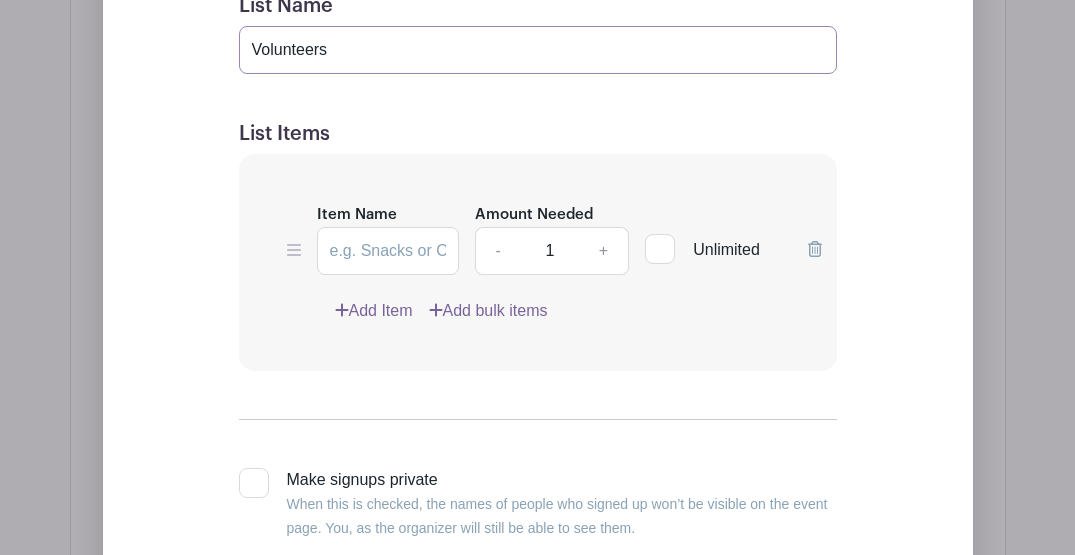 type on "Volunteers" 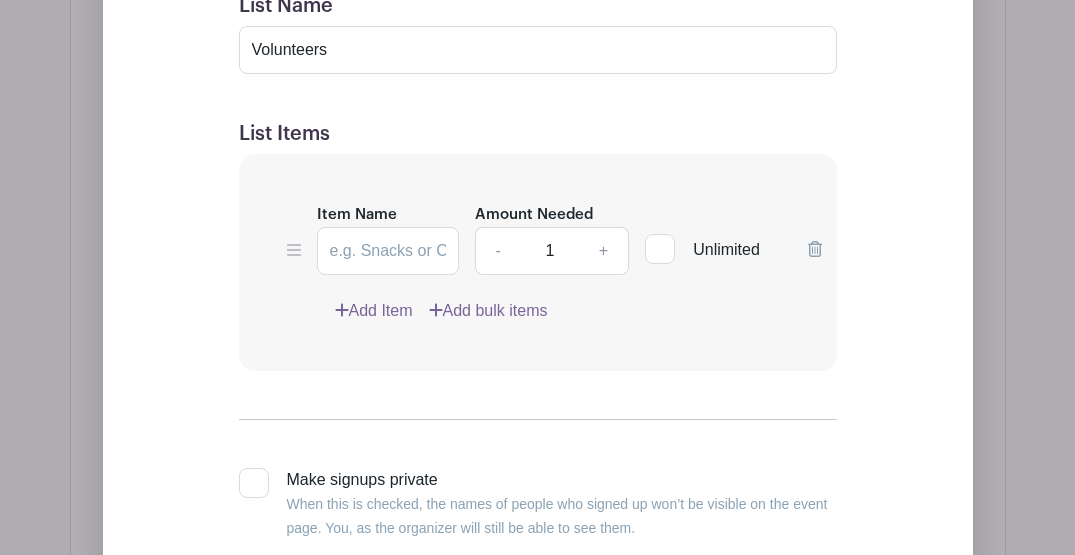 click on "Add Simple Signup List
List Name
Volunteers
List Items
Item Name
Amount Needed
-
1
+
Unlimited
Add Item
Add bulk items
Make signups private
When this is checked, the names of people who signed up won’t be visible on the event page. You, as the organizer will still be able to see them.
Create List
Cancel" at bounding box center (538, 285) 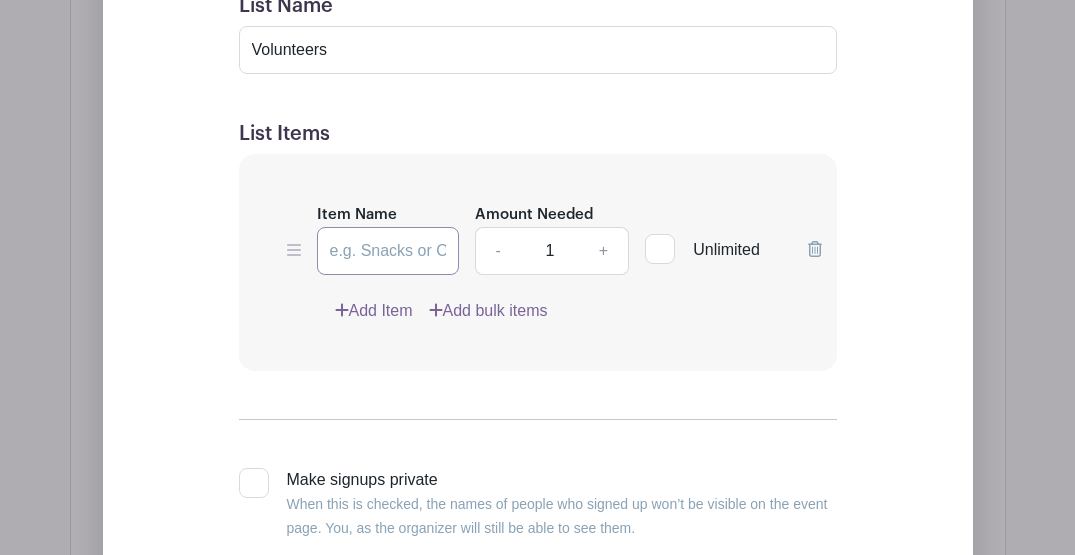 click on "Item Name" at bounding box center (388, 251) 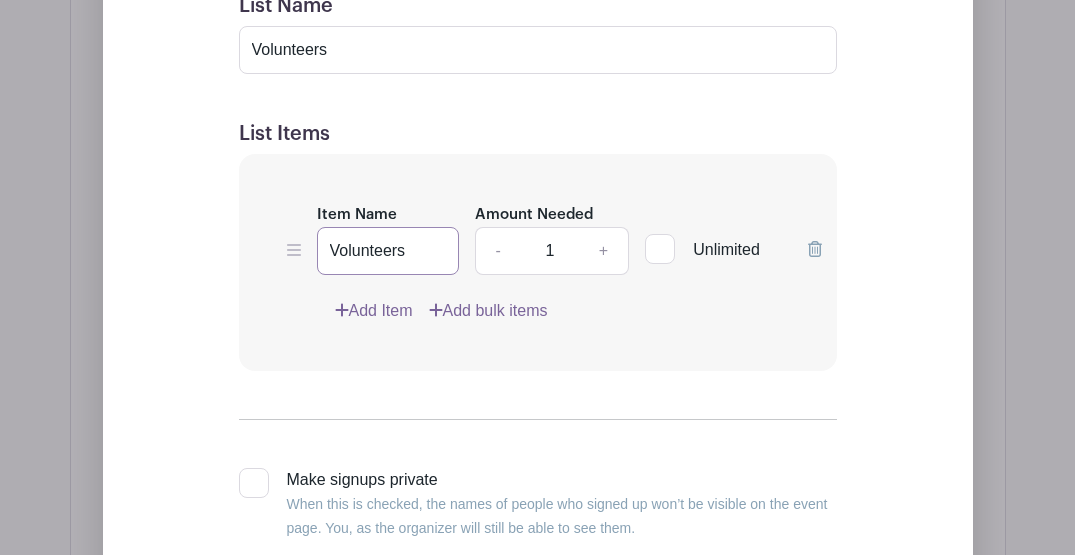 type on "Volunteers" 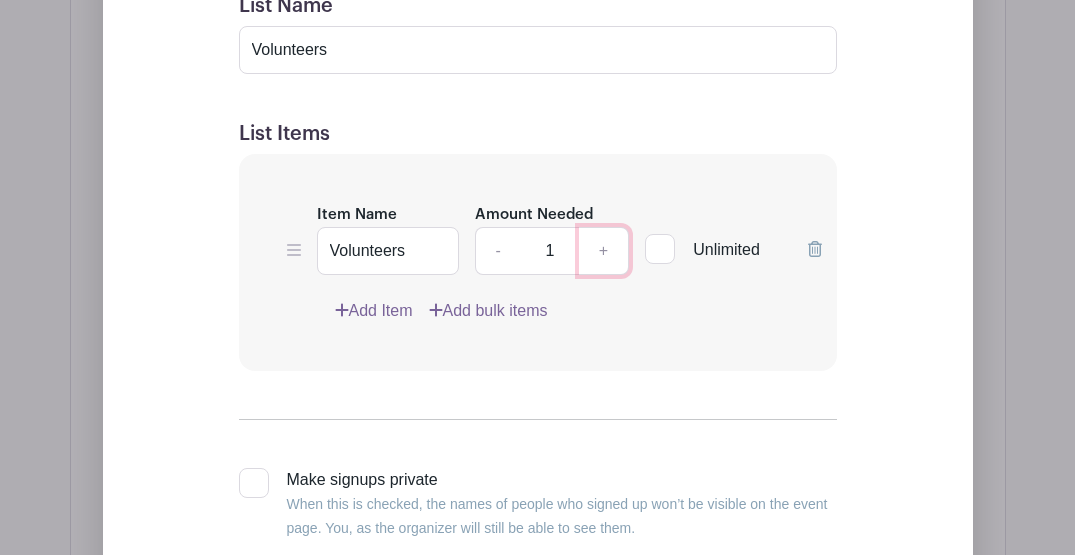 click on "+" at bounding box center (604, 251) 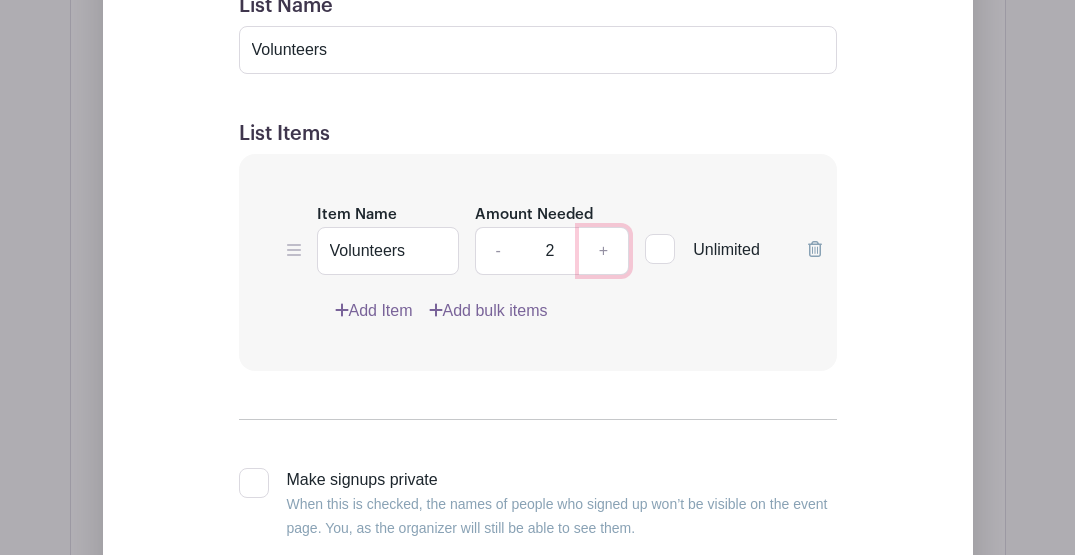 click on "+" at bounding box center [604, 251] 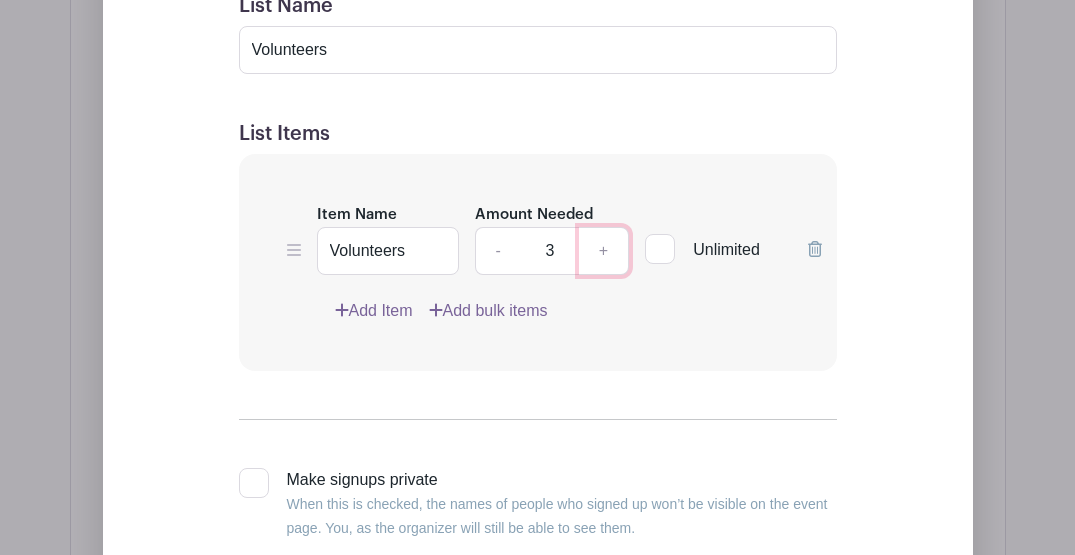 click on "+" at bounding box center [604, 251] 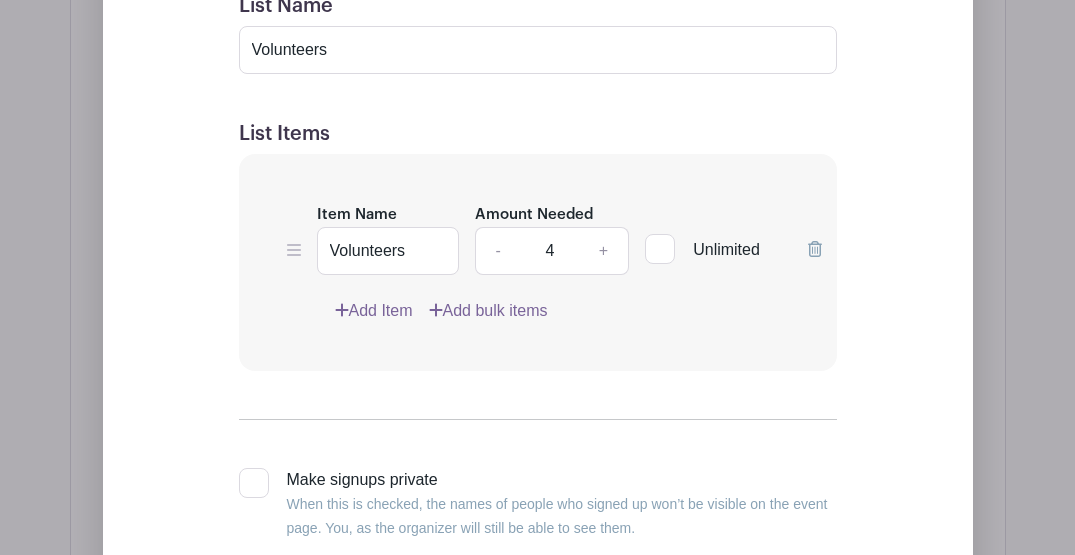 click on "Item Name
Volunteers
Amount Needed
-
[NUMBER]
+
&nbsp;
Unlimited
&nbsp;
Add Item
Add bulk items" at bounding box center (538, 262) 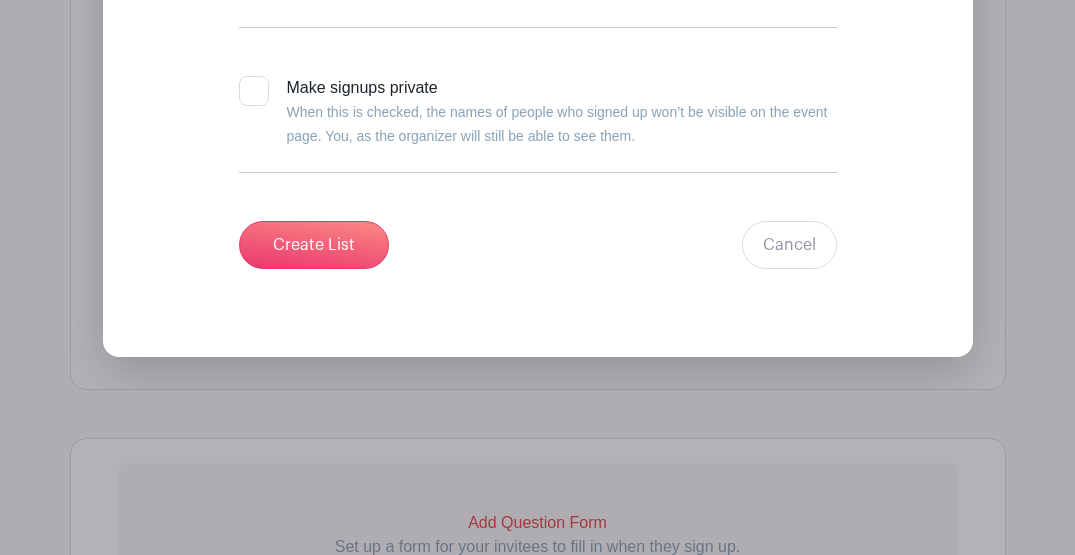 scroll, scrollTop: 2170, scrollLeft: 0, axis: vertical 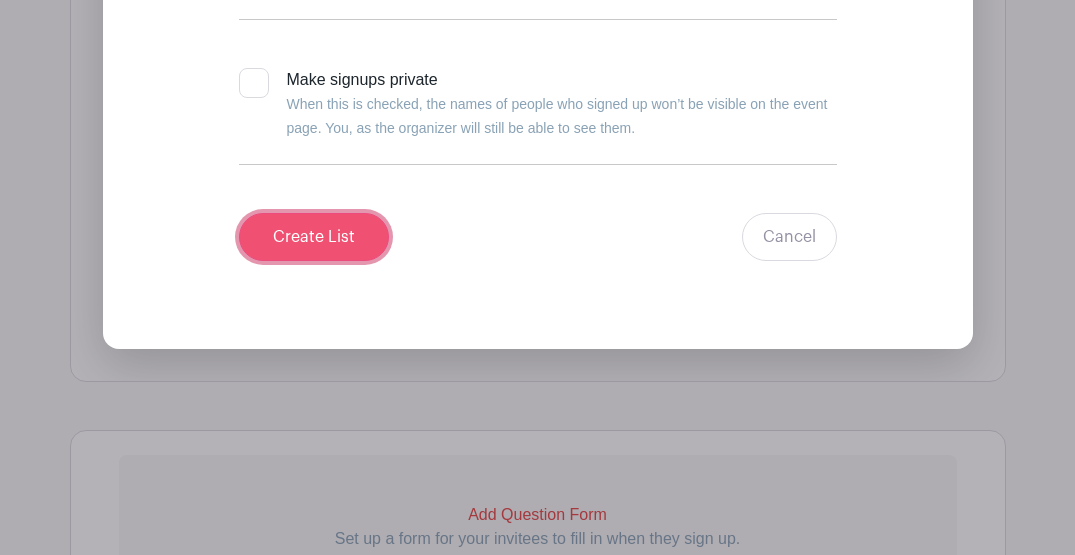 click on "Create List" at bounding box center (314, 237) 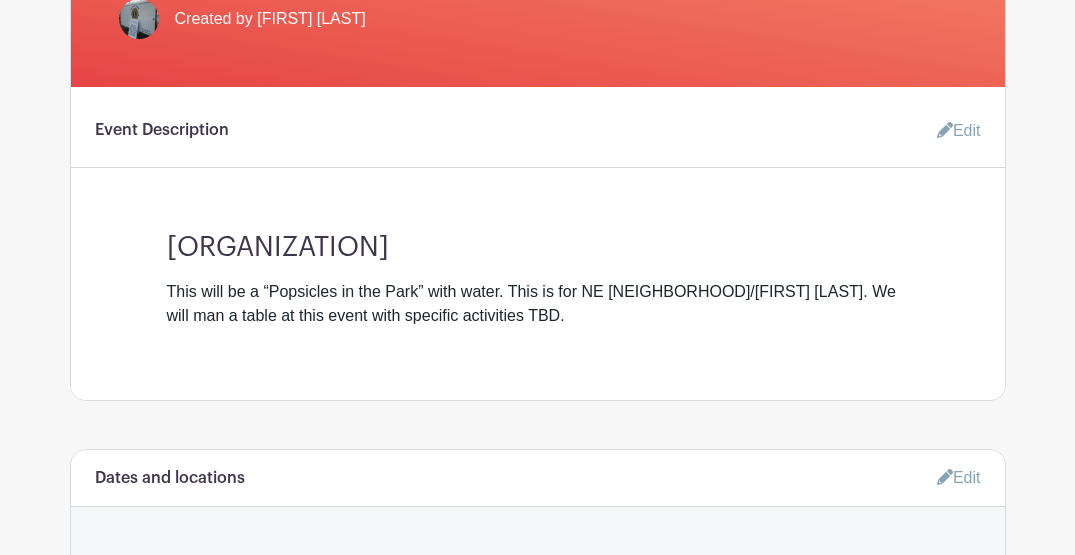 scroll, scrollTop: 600, scrollLeft: 0, axis: vertical 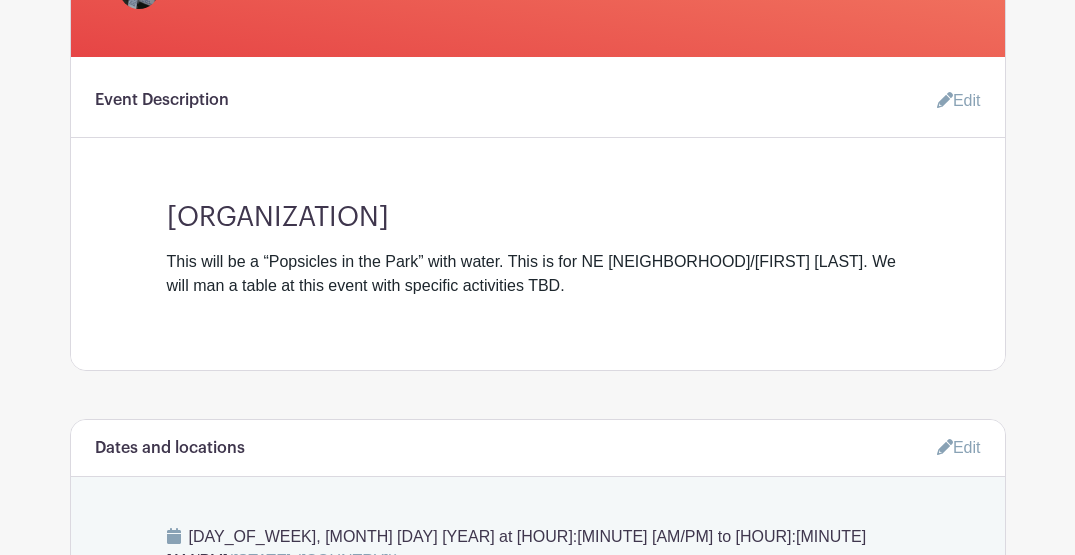 drag, startPoint x: 640, startPoint y: 380, endPoint x: 218, endPoint y: 391, distance: 422.14334 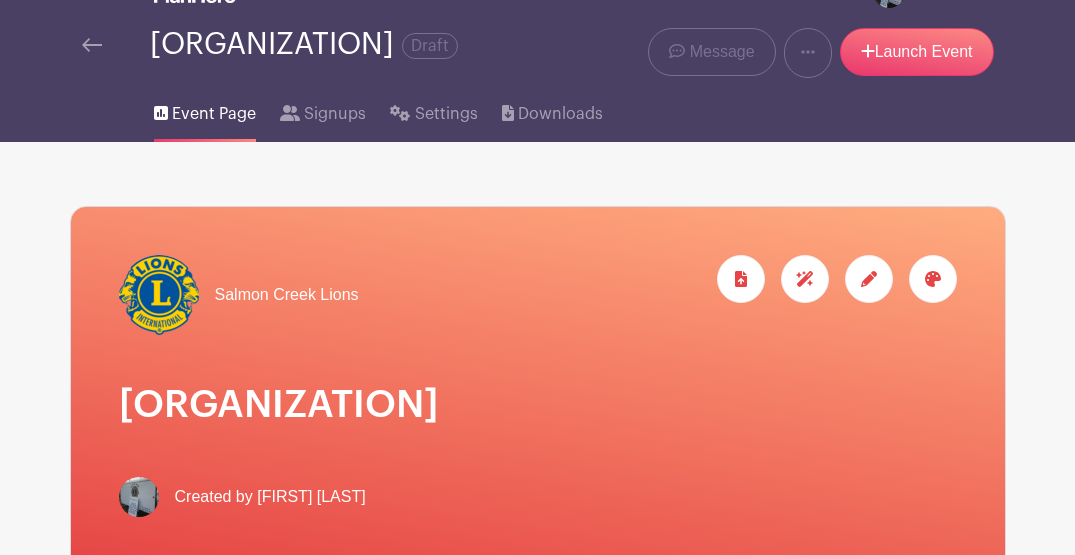 scroll, scrollTop: 0, scrollLeft: 0, axis: both 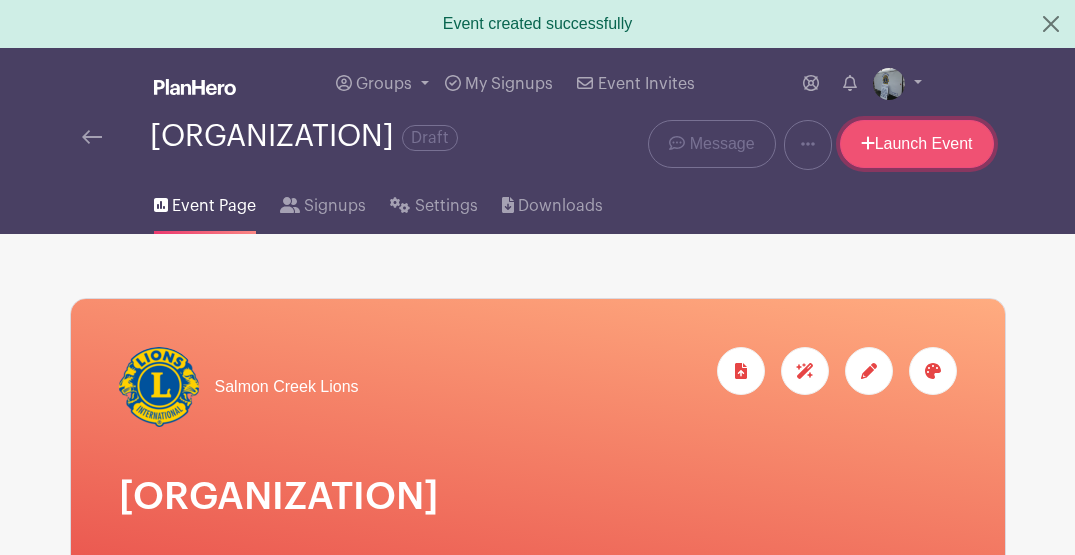 click on "Launch Event" at bounding box center [917, 144] 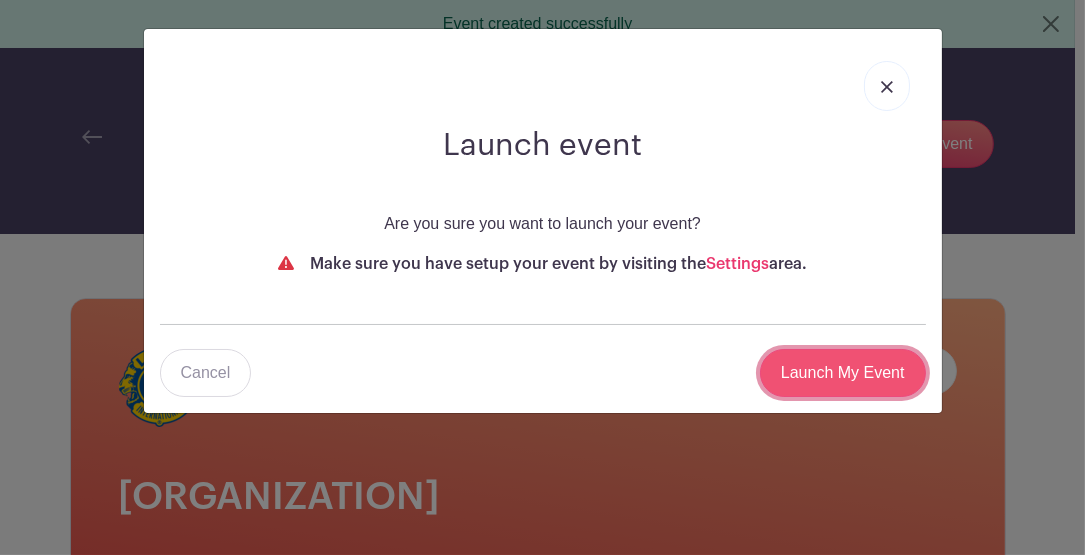 click on "Launch My Event" at bounding box center (843, 373) 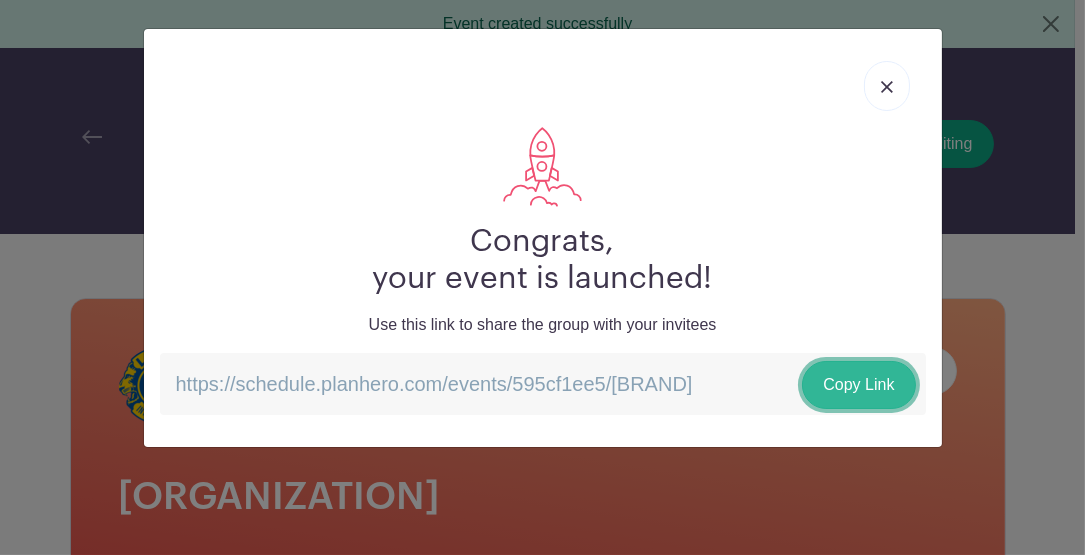 click on "Copy Link" at bounding box center (858, 385) 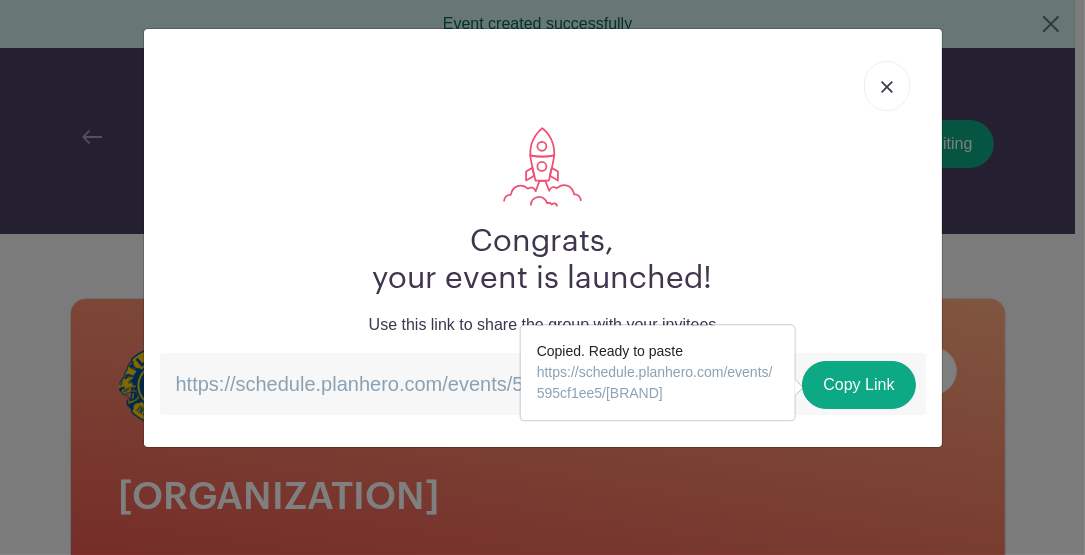 click at bounding box center (887, 87) 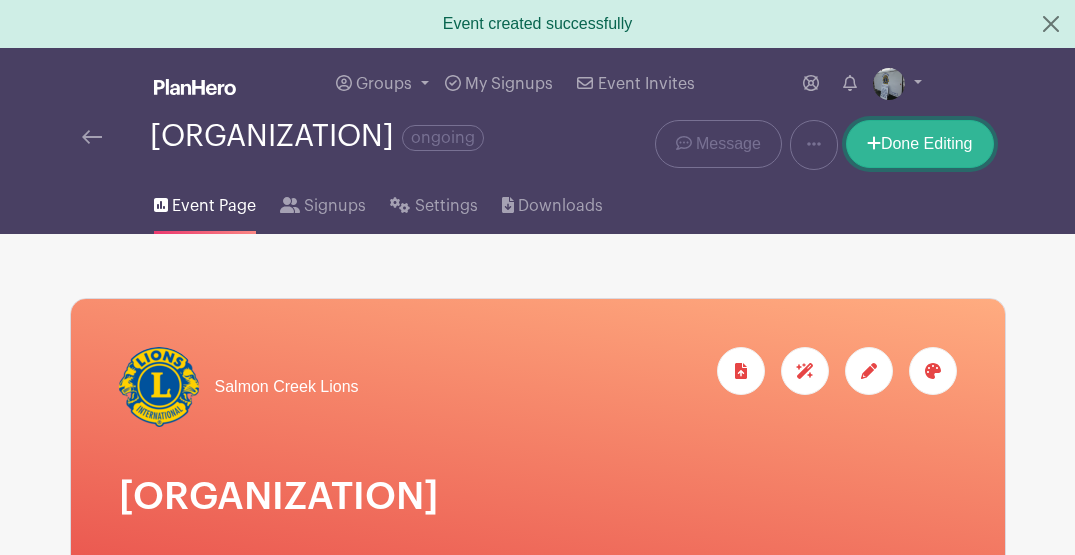 click on "Done Editing" at bounding box center (920, 144) 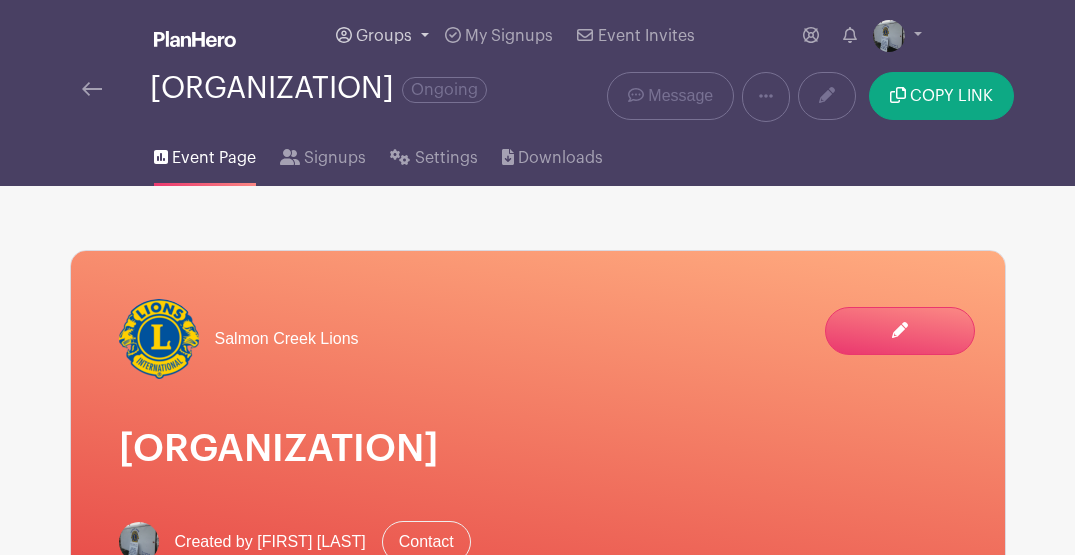 click on "Groups" at bounding box center (384, 36) 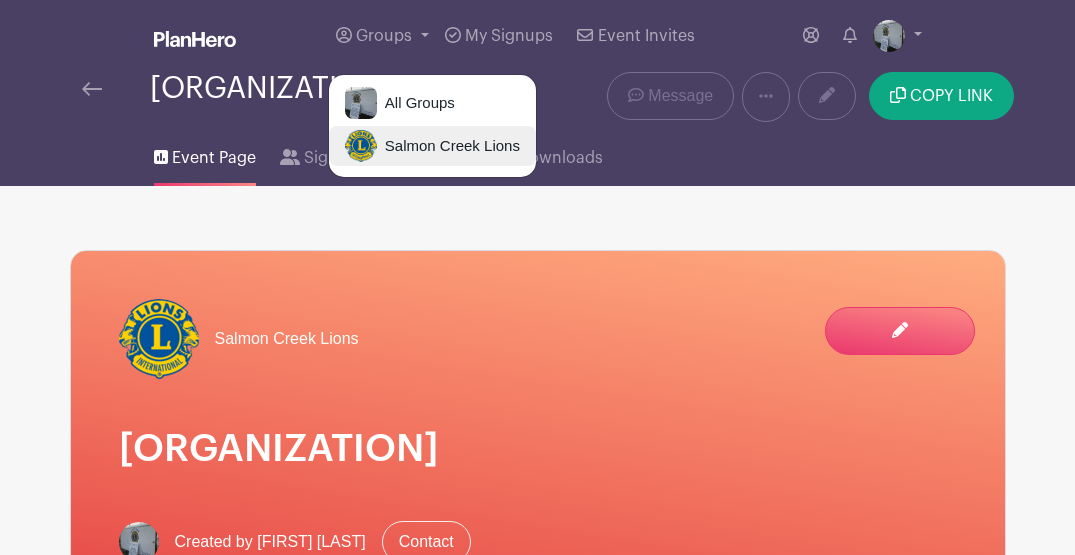 click on "Salmon Creek Lions" at bounding box center (448, 146) 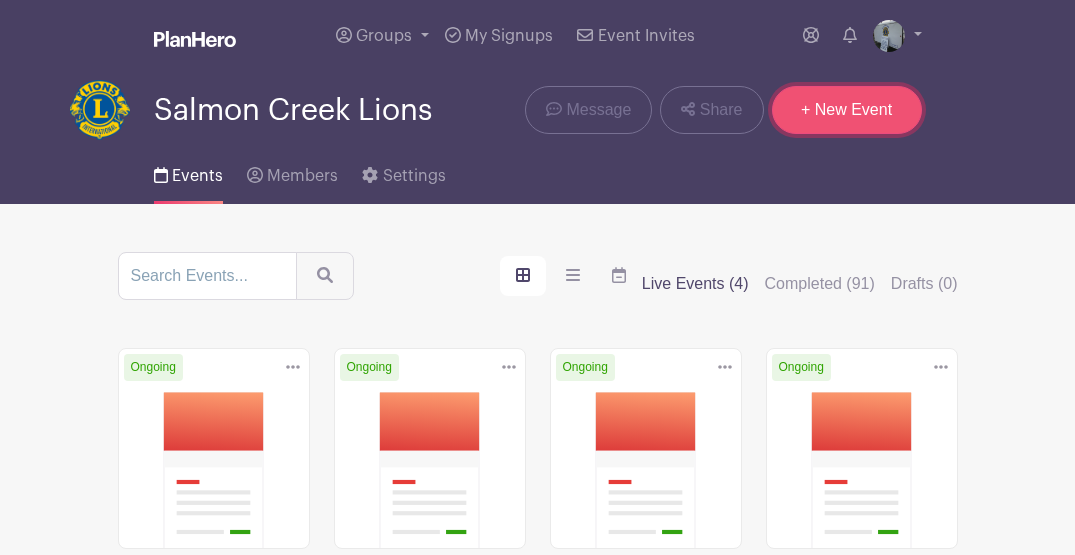 click on "+ New Event" at bounding box center (847, 110) 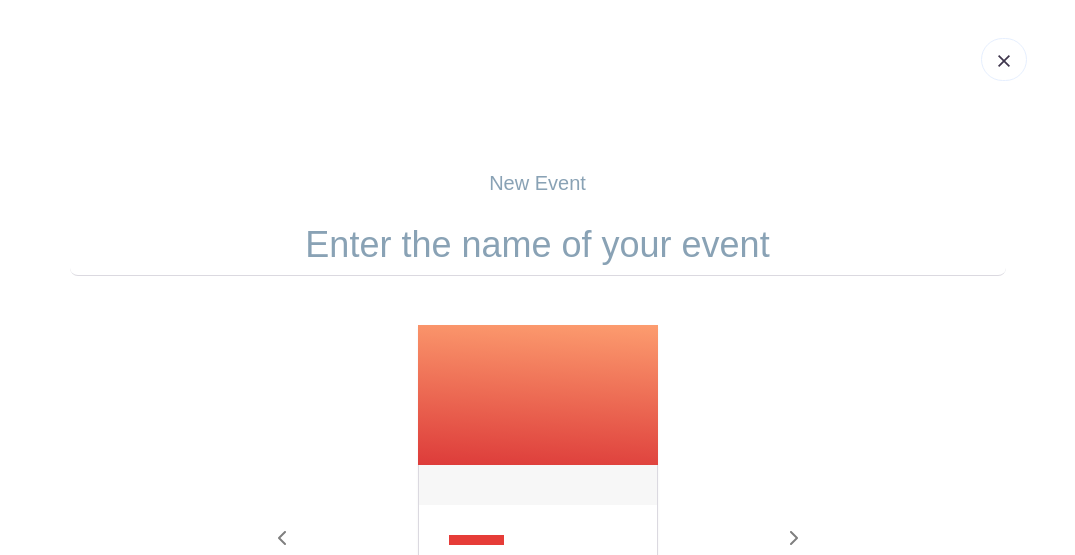 click at bounding box center [538, 245] 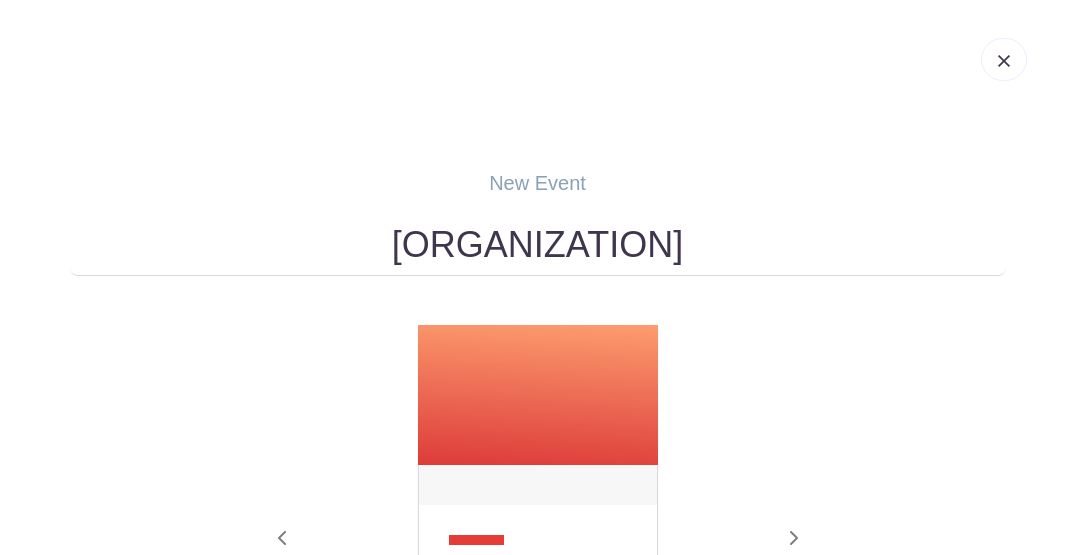type on "[ORGANIZATION]" 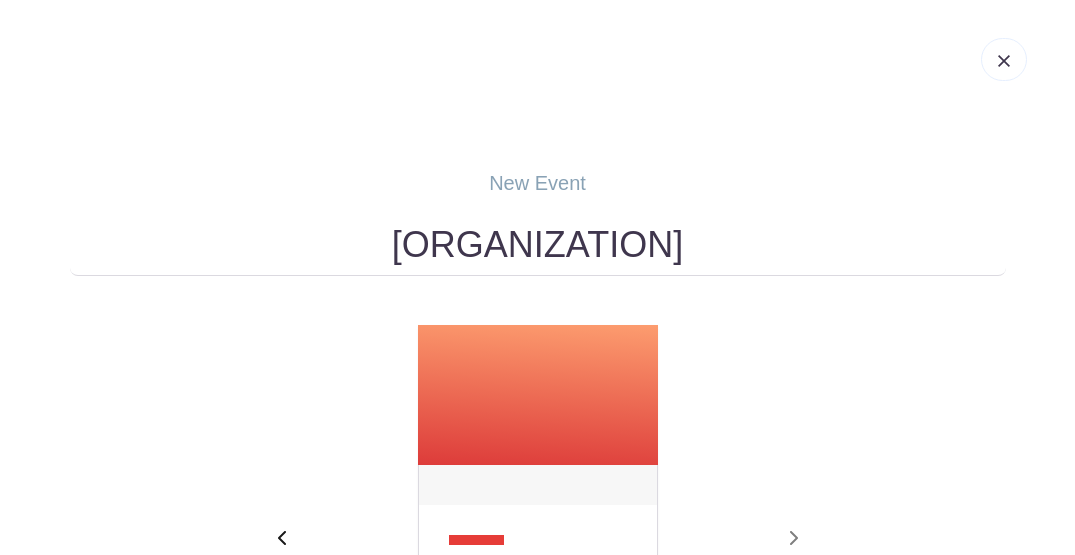 type 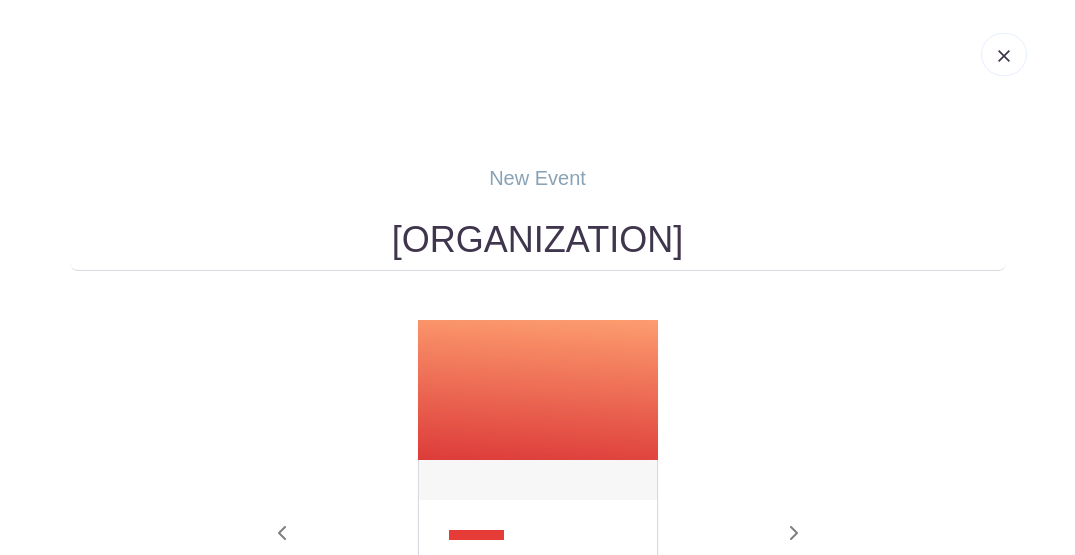 drag, startPoint x: 583, startPoint y: 237, endPoint x: 590, endPoint y: 203, distance: 34.713108 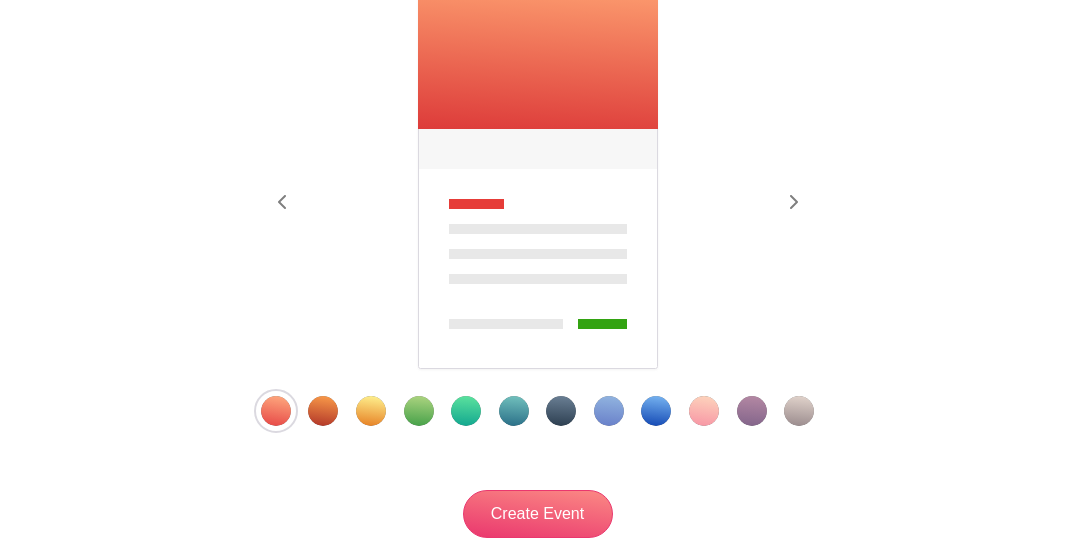 scroll, scrollTop: 405, scrollLeft: 0, axis: vertical 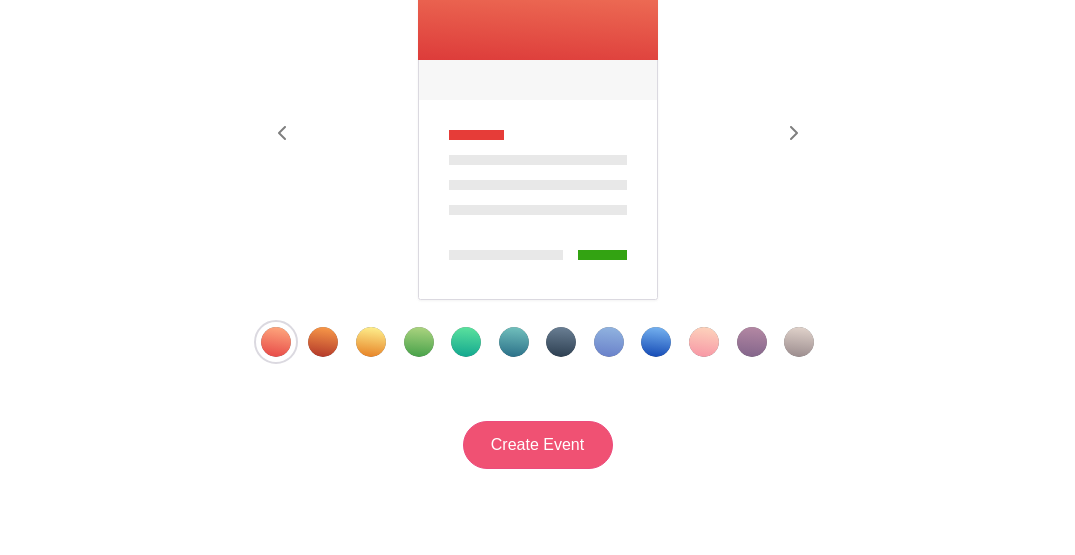 type on "Lions Outreach - Maple Tree Neighborhood Association" 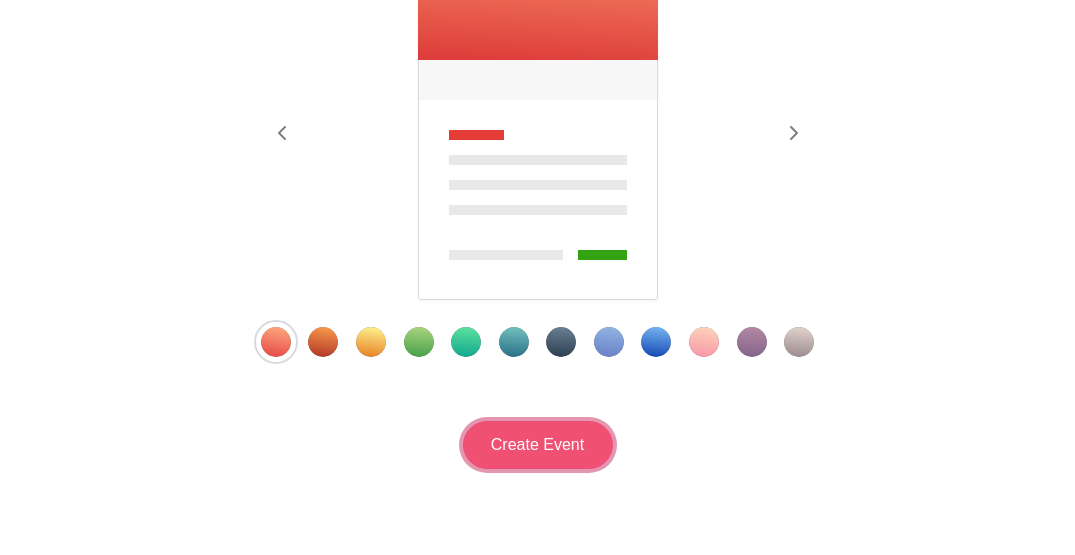 click on "Create Event" at bounding box center (538, 445) 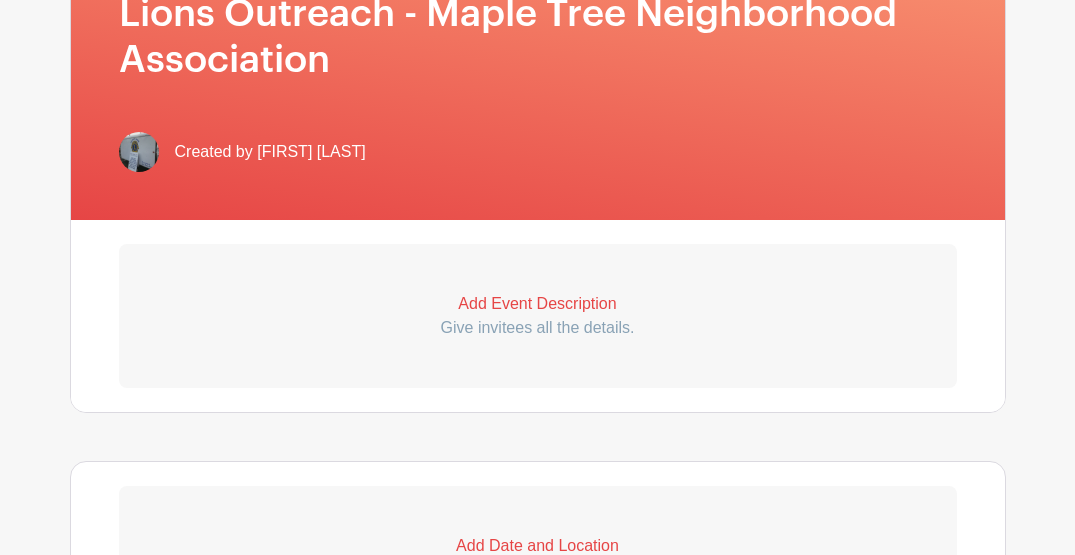 scroll, scrollTop: 533, scrollLeft: 0, axis: vertical 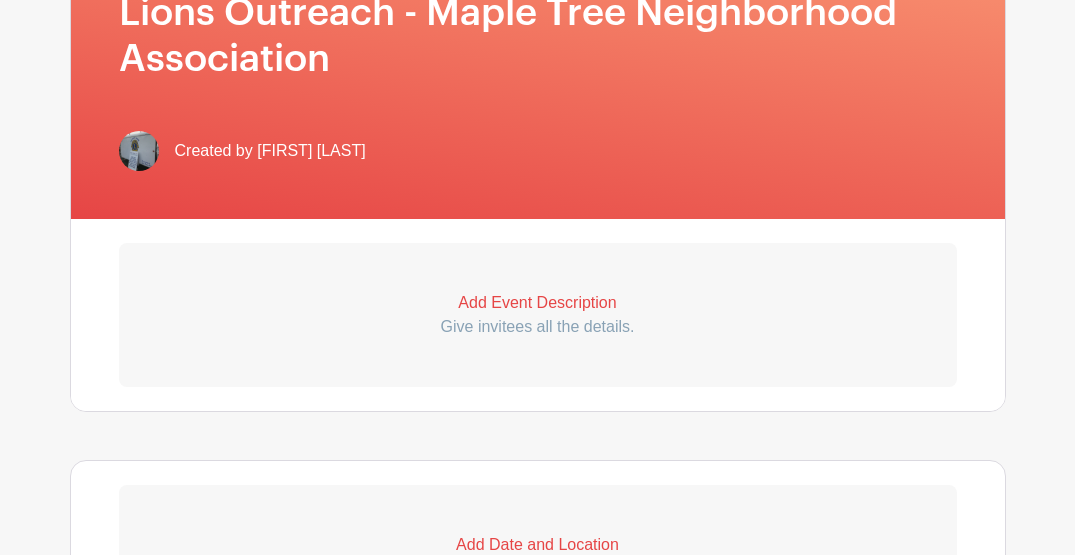 click on "Add Event Description" at bounding box center [538, 303] 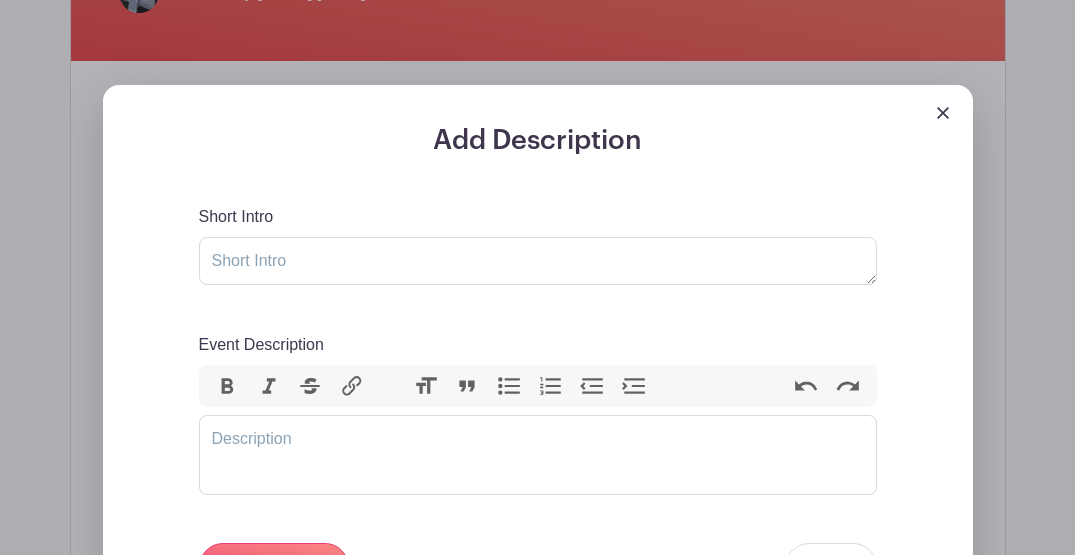 scroll, scrollTop: 733, scrollLeft: 0, axis: vertical 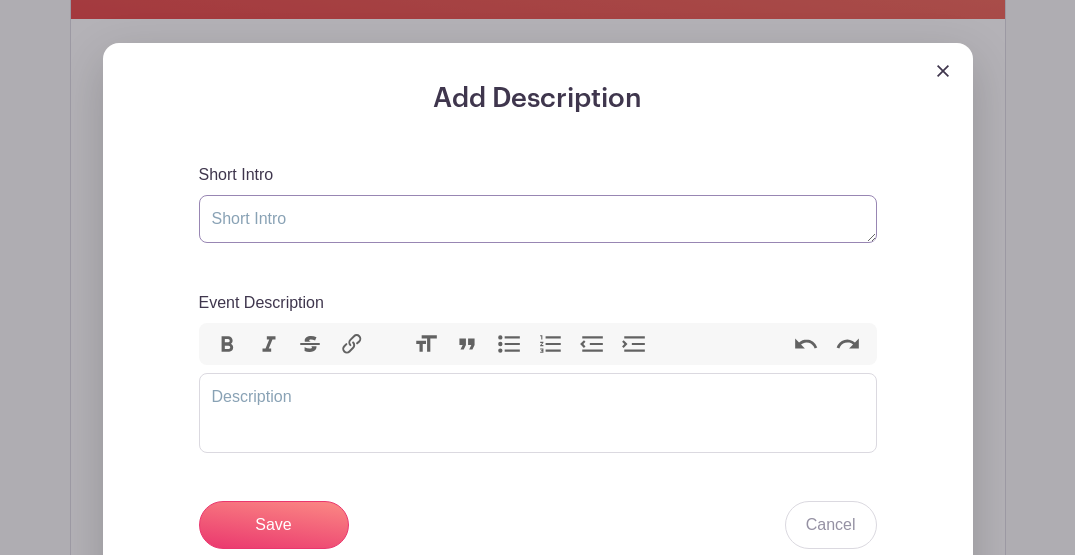 click on "Short Intro" at bounding box center [538, 219] 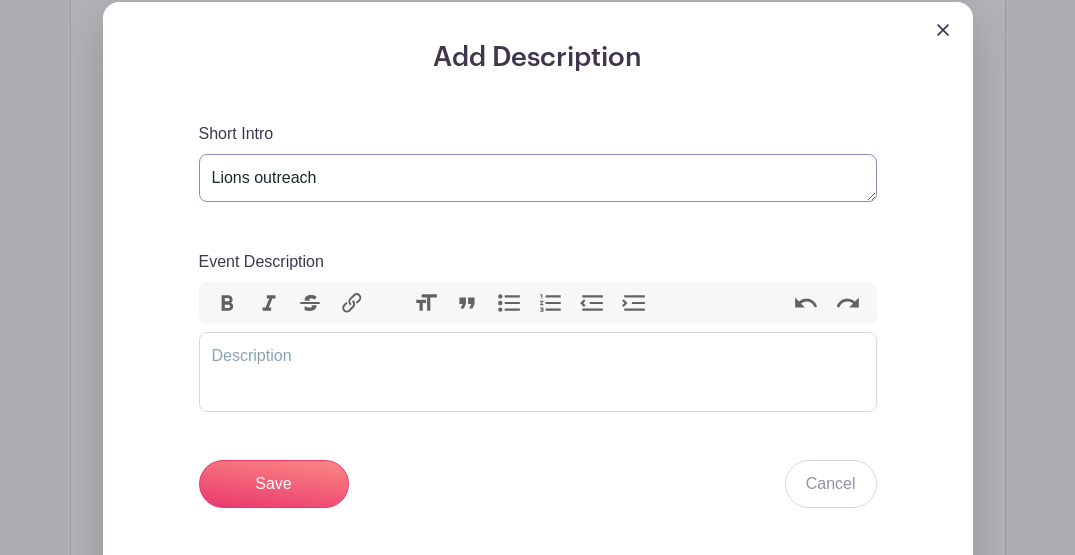 scroll, scrollTop: 933, scrollLeft: 0, axis: vertical 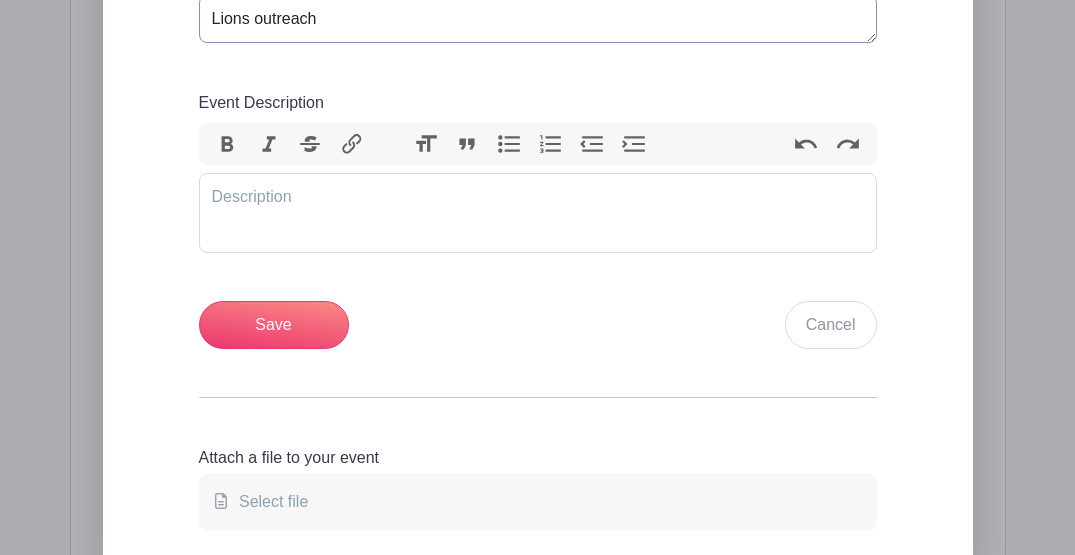 type on "Lions outreach" 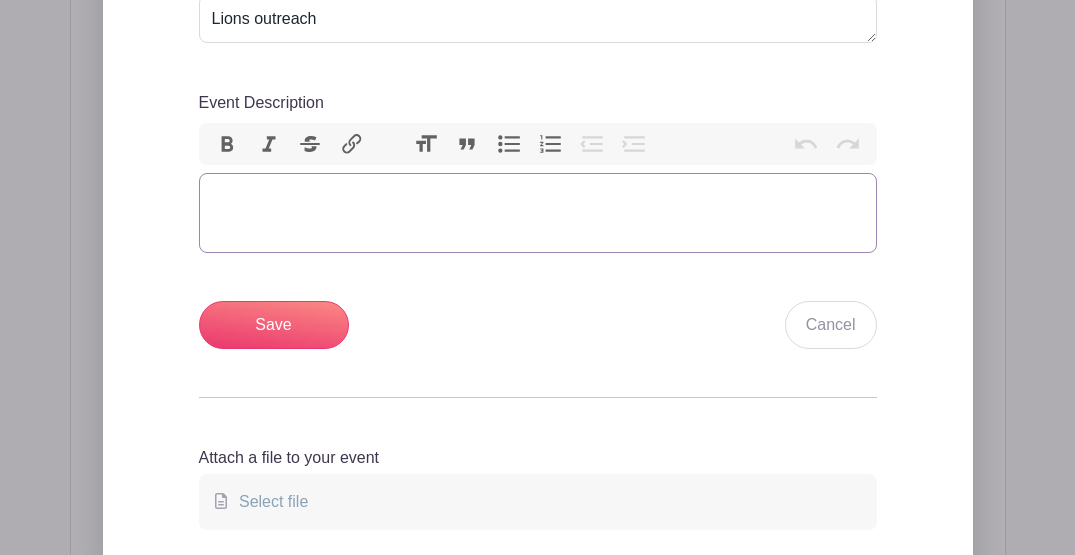click at bounding box center [538, 213] 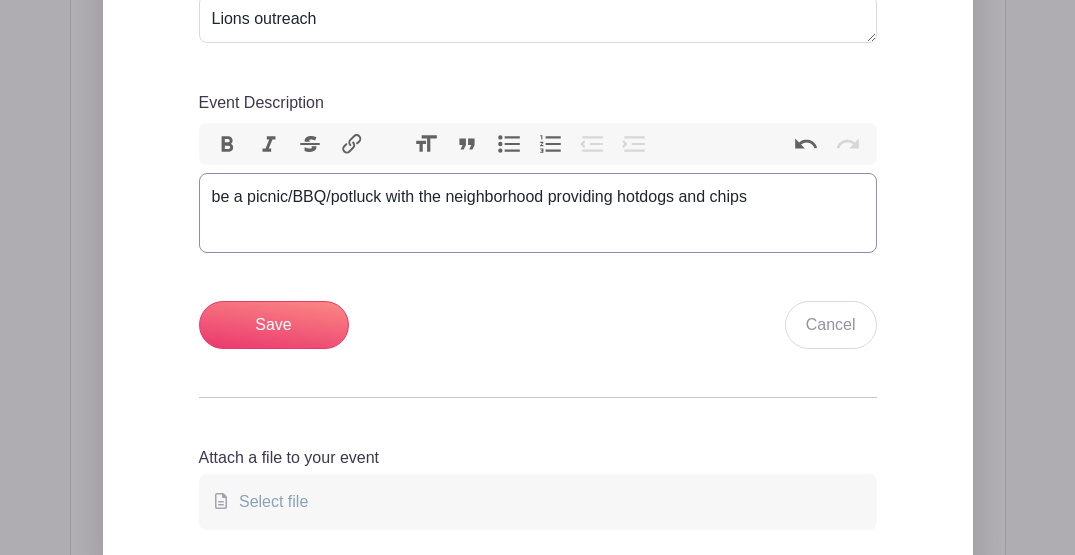 click on "be a picnic/BBQ/potluck with the neighborhood providing hotdogs and chips" at bounding box center (538, 197) 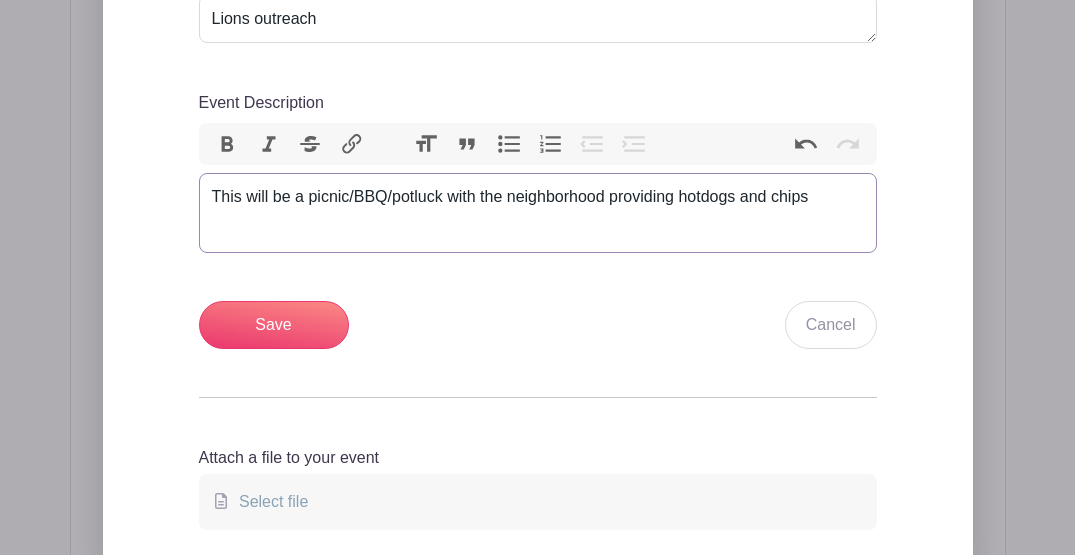 click on "This will be a picnic/BBQ/potluck with the neighborhood providing hotdogs and chips" at bounding box center (538, 197) 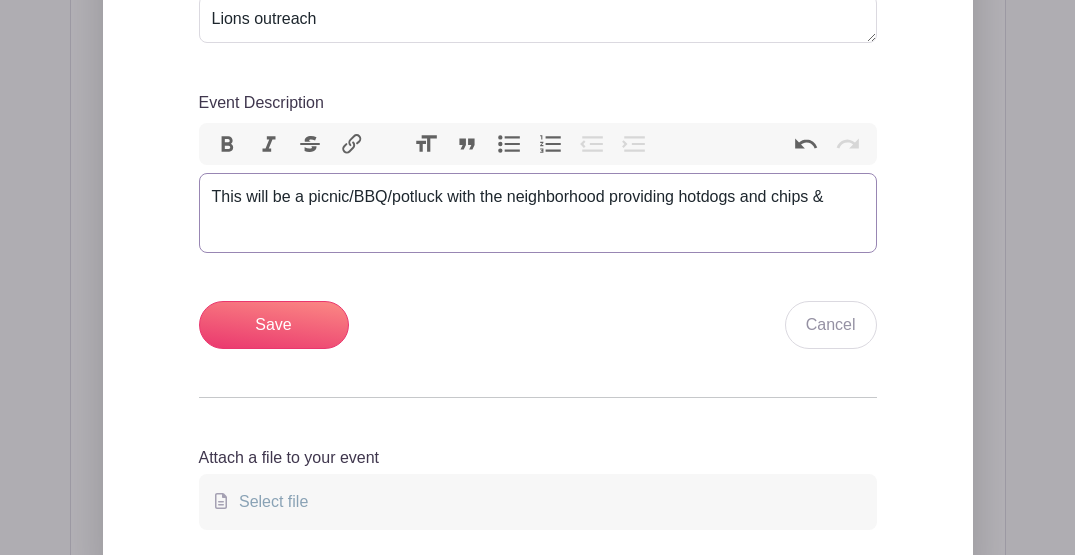 click on "This will be a picnic/BBQ/potluck with the neighborhood providing hotdogs and chips &" at bounding box center (538, 197) 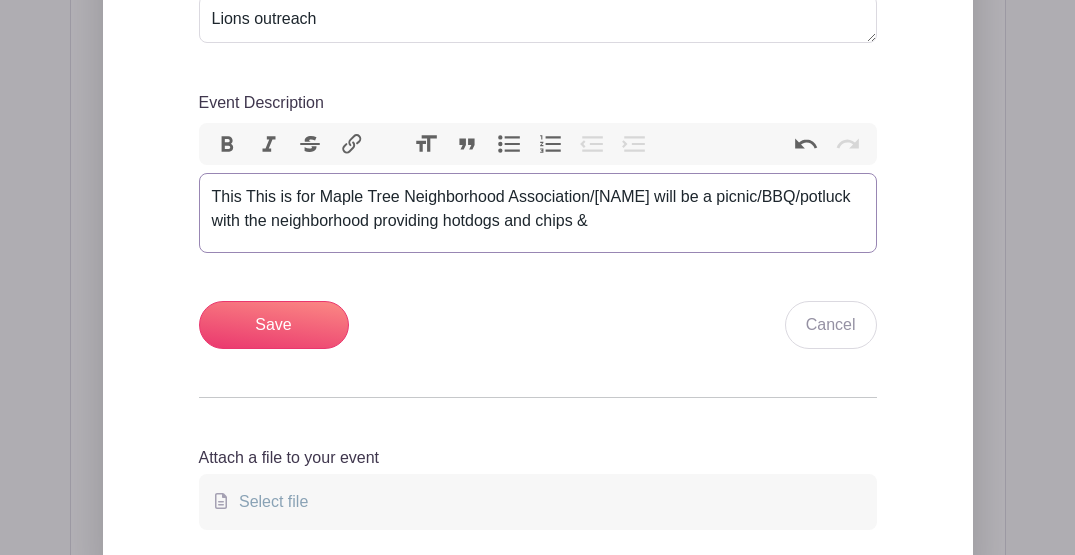 click on "This This is for Maple Tree Neighborhood Association/[NAME] will be a picnic/BBQ/potluck with the neighborhood providing hotdogs and chips &" at bounding box center [538, 209] 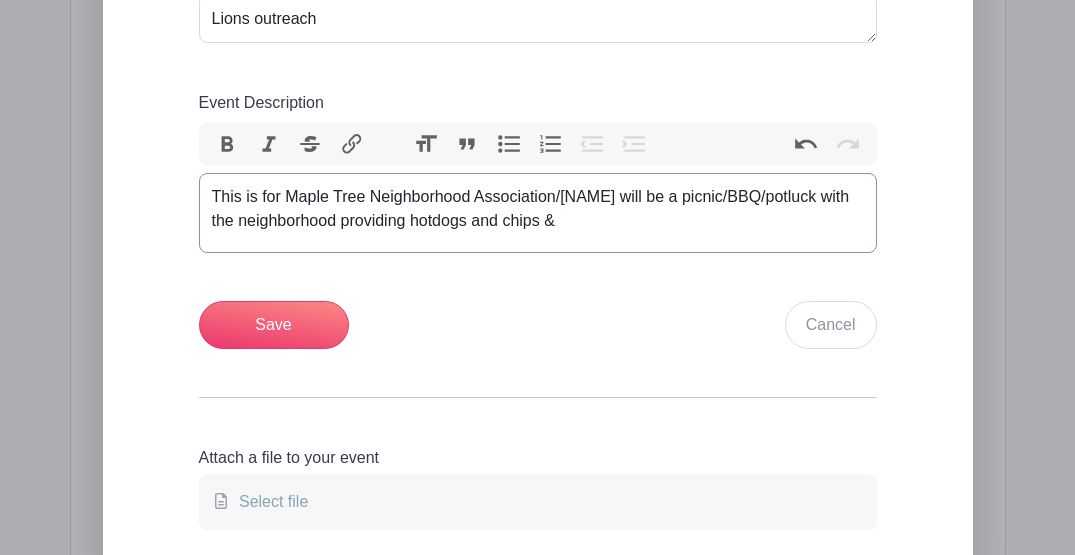 click on "This is for Maple Tree Neighborhood Association/[NAME] will be a picnic/BBQ/potluck with the neighborhood providing hotdogs and chips &" at bounding box center (538, 209) 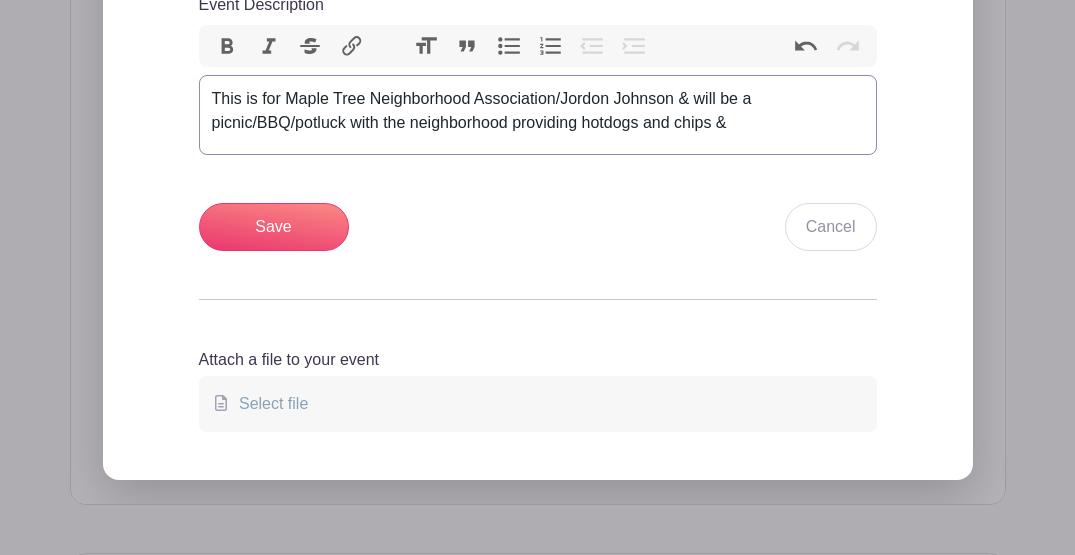 scroll, scrollTop: 999, scrollLeft: 0, axis: vertical 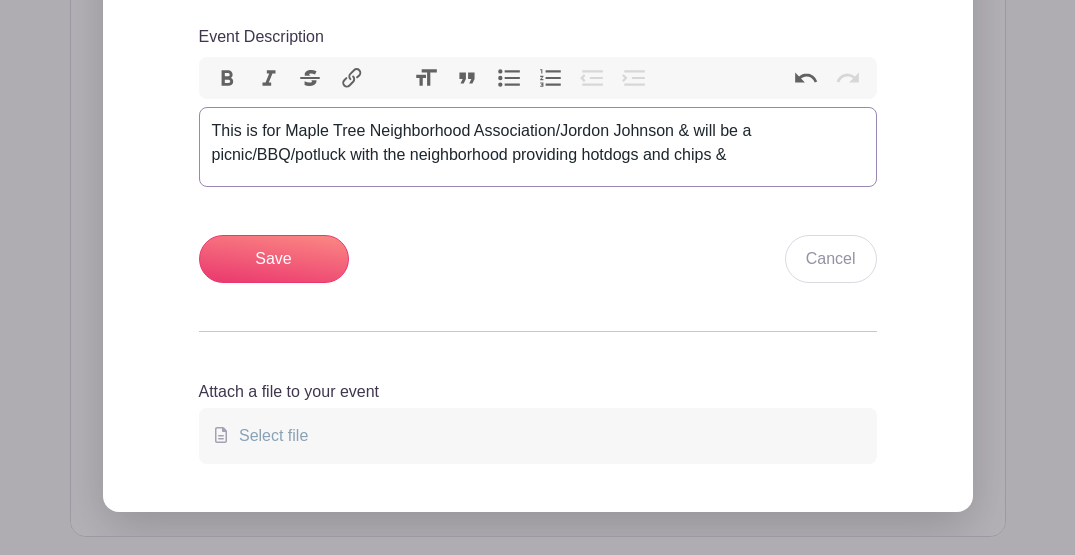 click on "This is for Maple Tree Neighborhood Association/Jordon Johnson & will be a picnic/BBQ/potluck with the neighborhood providing hotdogs and chips &" at bounding box center (538, 143) 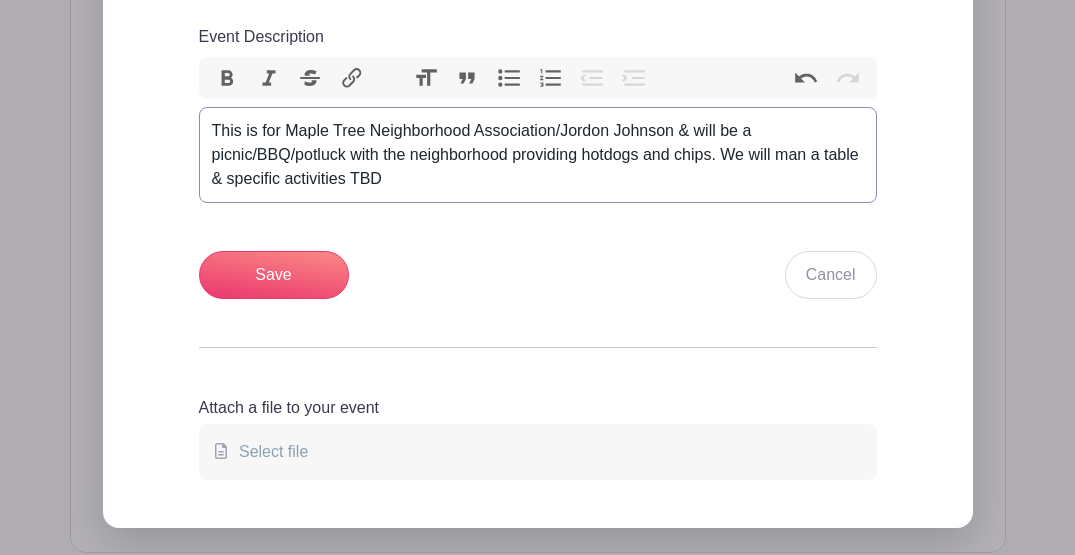 type on "This is for [ASSOCIATION]/[FIRST] [LAST] & will be a picnic/BBQ/potluck with the neighborhood providing hotdogs and chips. We will man a table & specific activities TBD" 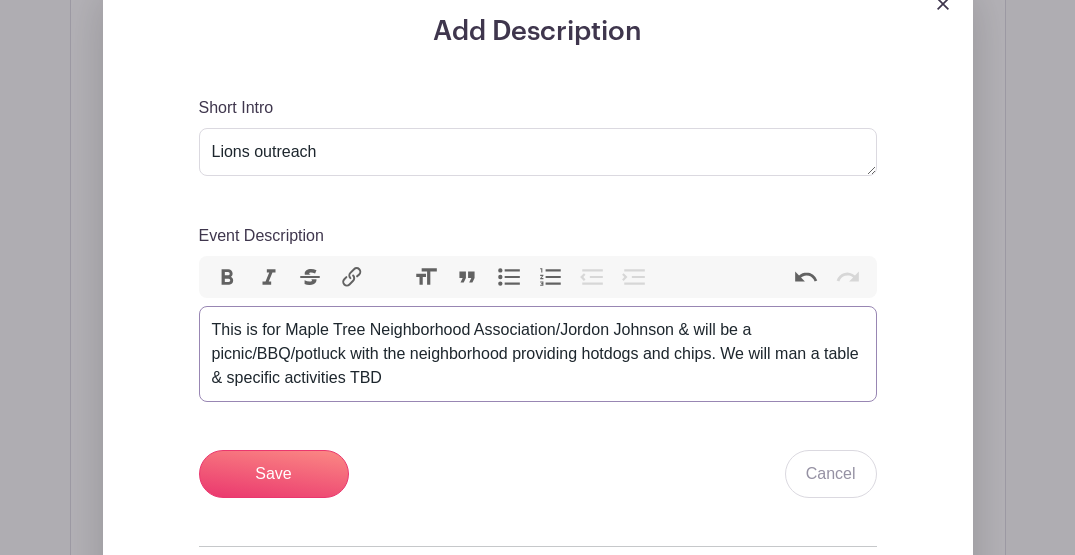 scroll, scrollTop: 799, scrollLeft: 0, axis: vertical 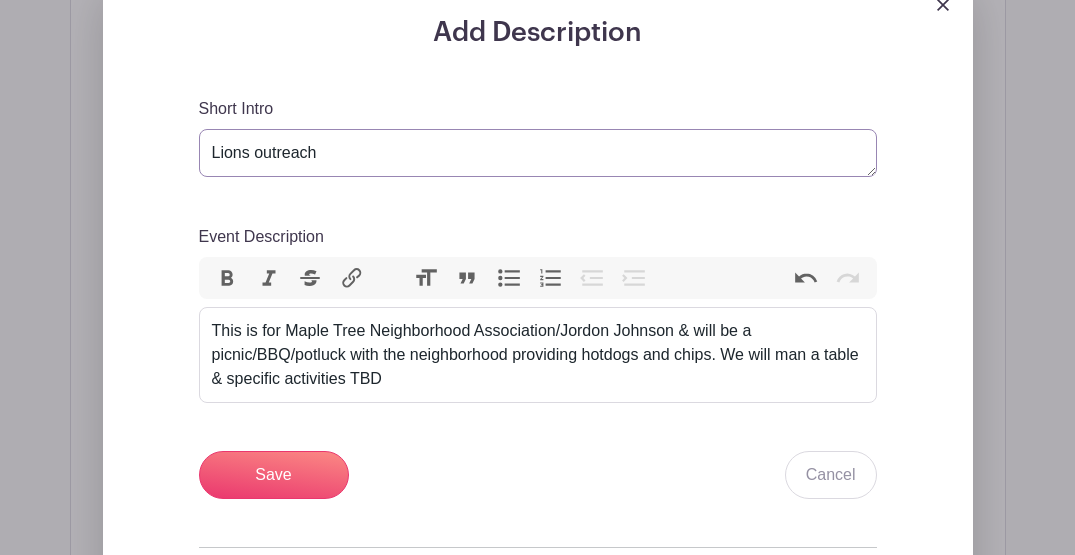 click on "Lions outreach" at bounding box center (538, 153) 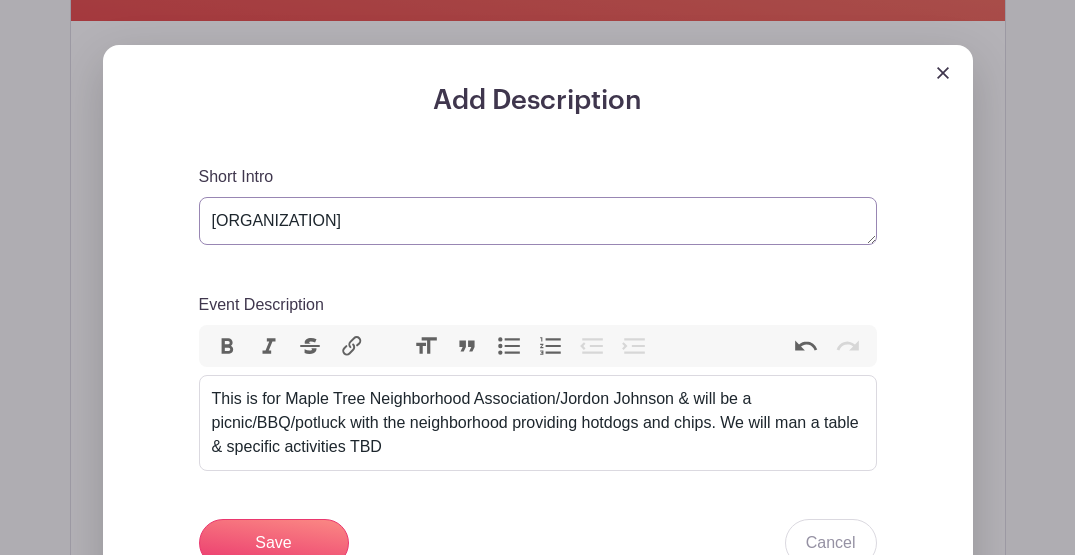 scroll, scrollTop: 733, scrollLeft: 0, axis: vertical 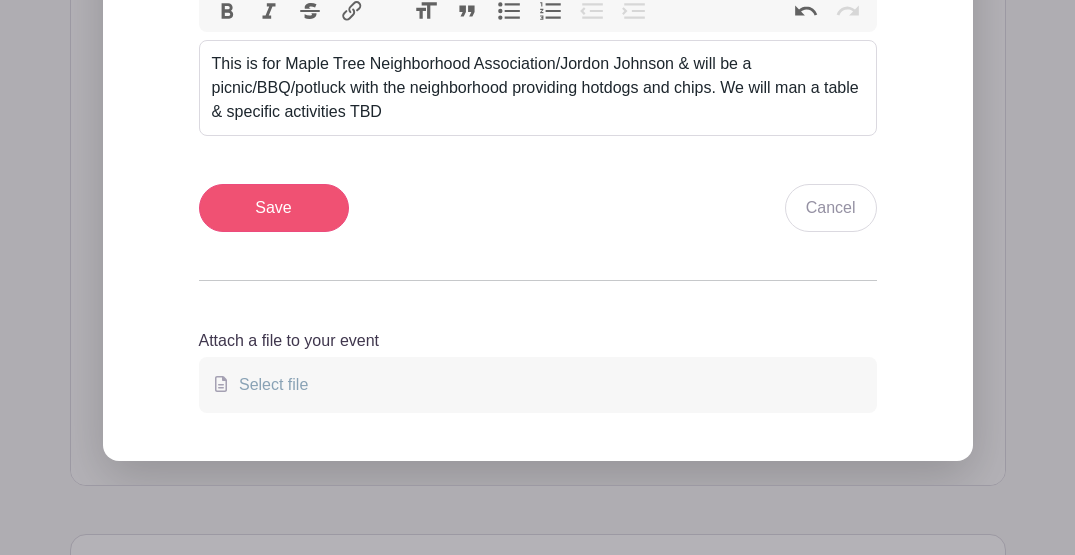 type on "[ORGANIZATION]" 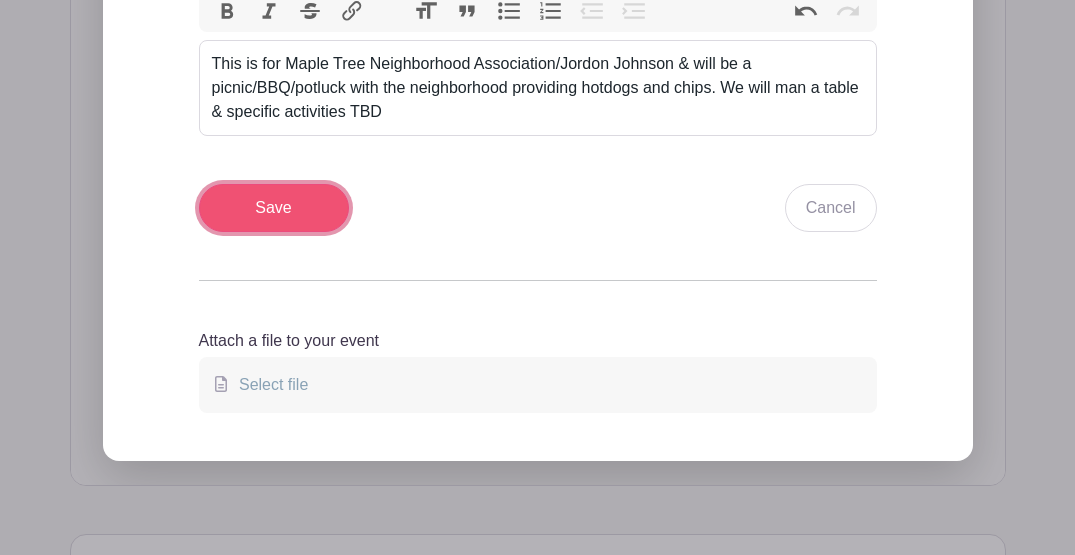 click on "Save" at bounding box center [274, 208] 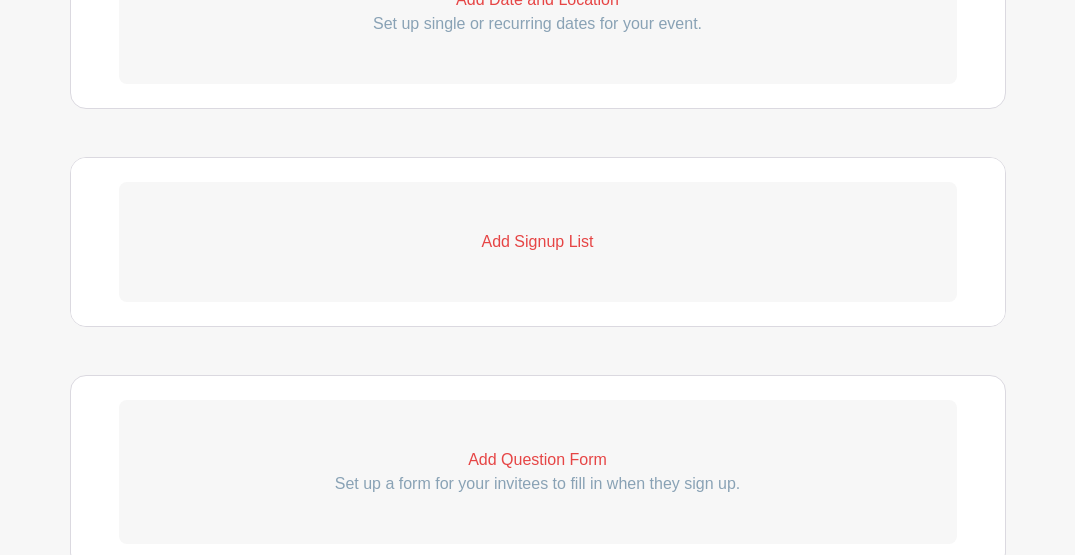 scroll, scrollTop: 1159, scrollLeft: 0, axis: vertical 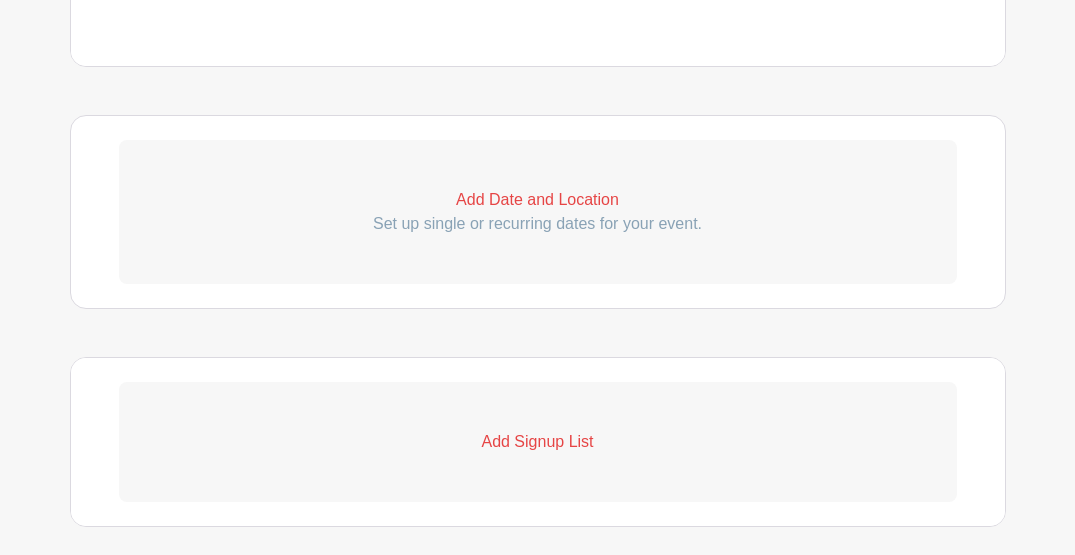 click on "Add Date and Location" at bounding box center [538, 200] 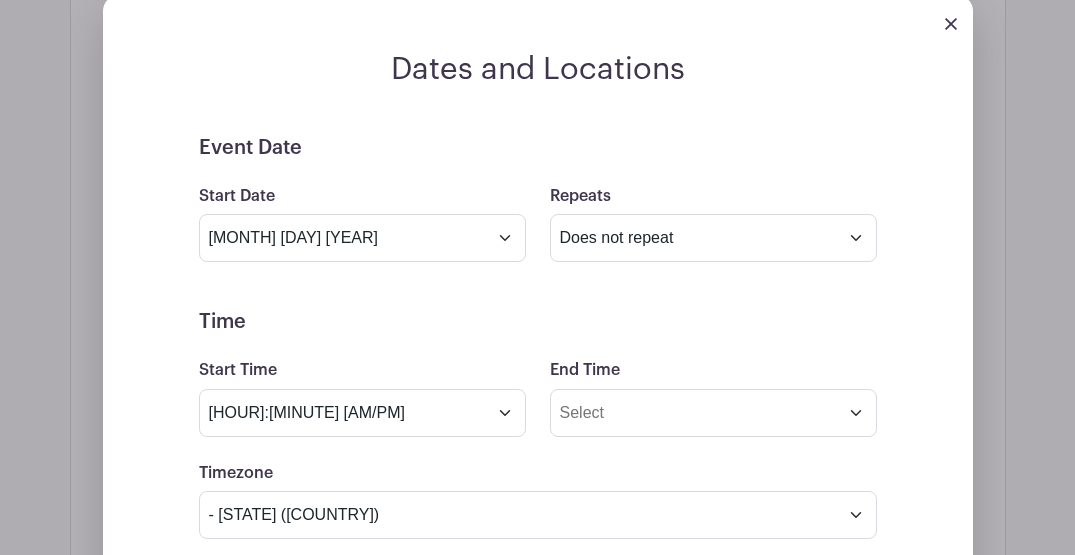 scroll, scrollTop: 1359, scrollLeft: 0, axis: vertical 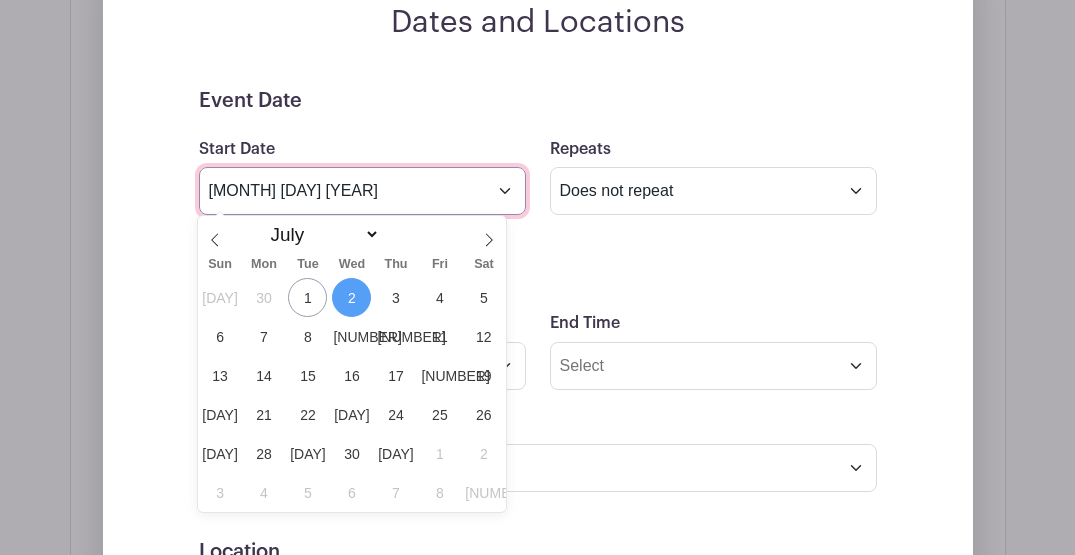 click on "[MONTH] [DAY] [YEAR]" at bounding box center [362, 191] 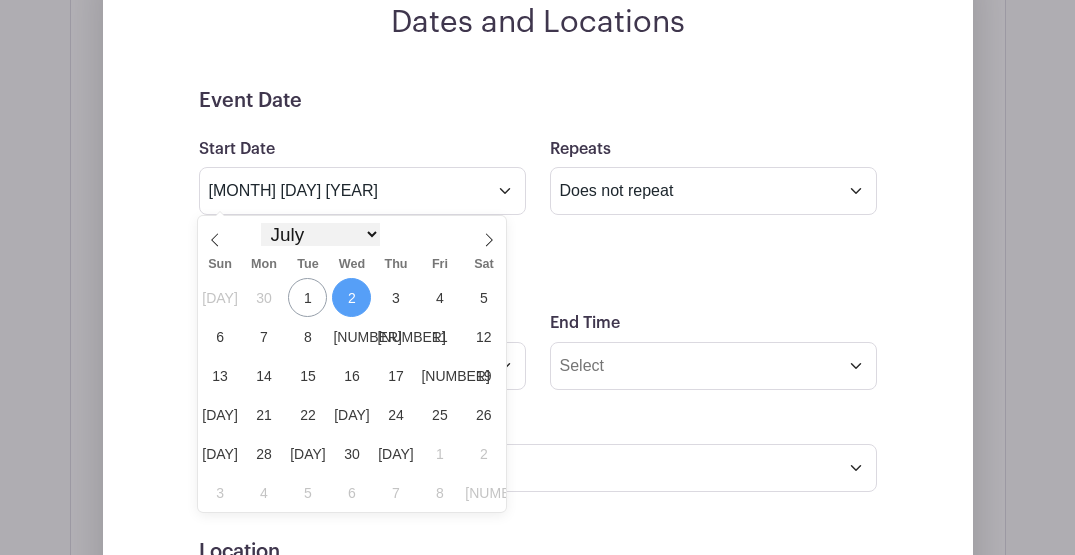 click on "January February March April May June July August September October November December" at bounding box center [320, 234] 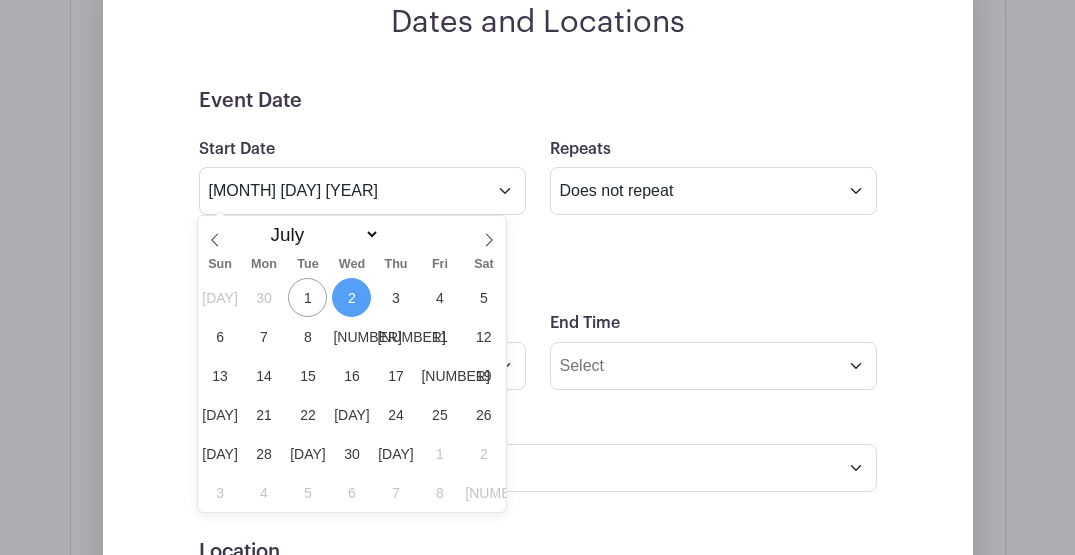 select on "7" 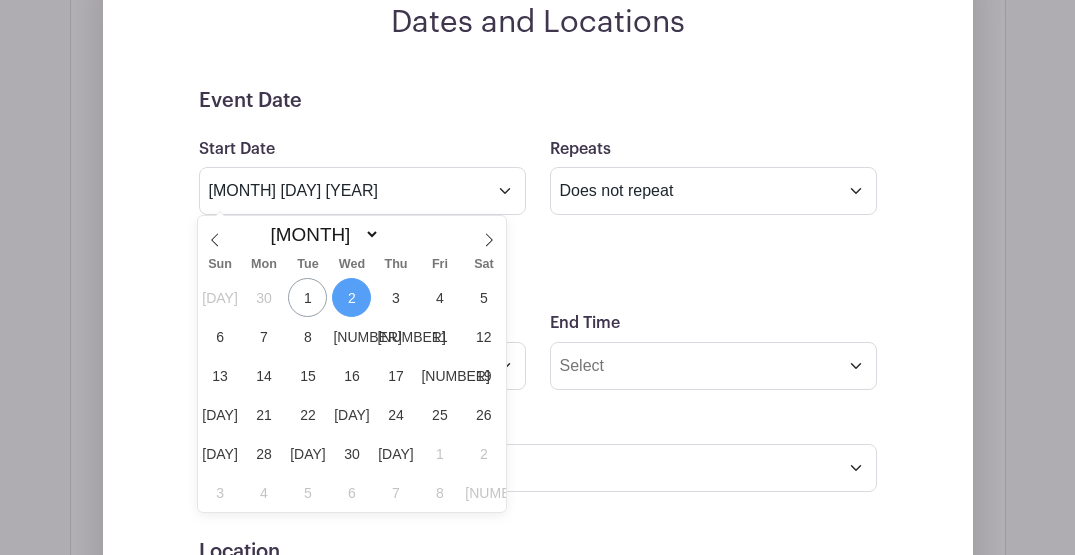 click on "January February March April May June July August September October November December" at bounding box center (320, 234) 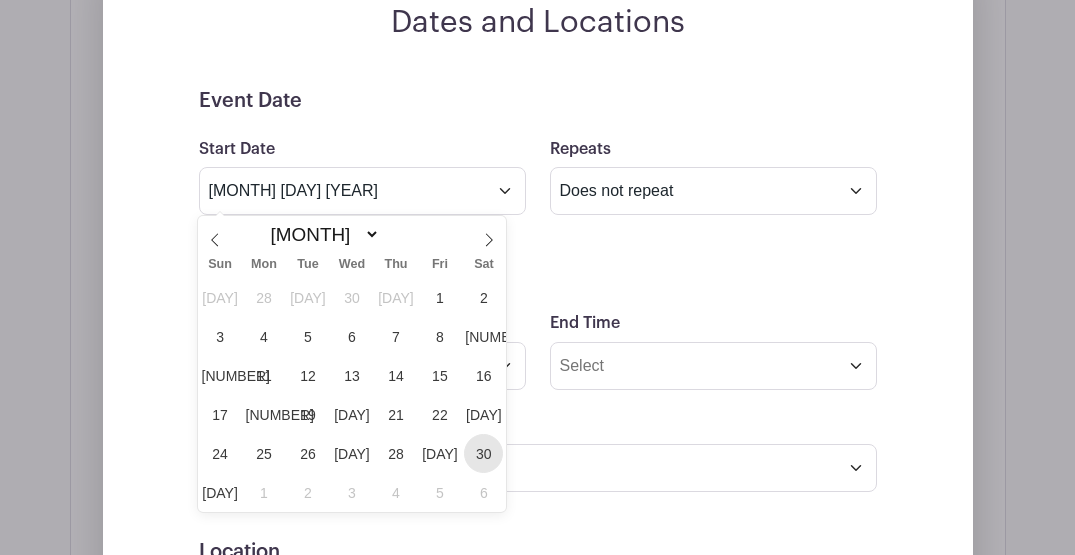 click on "30" at bounding box center [483, 453] 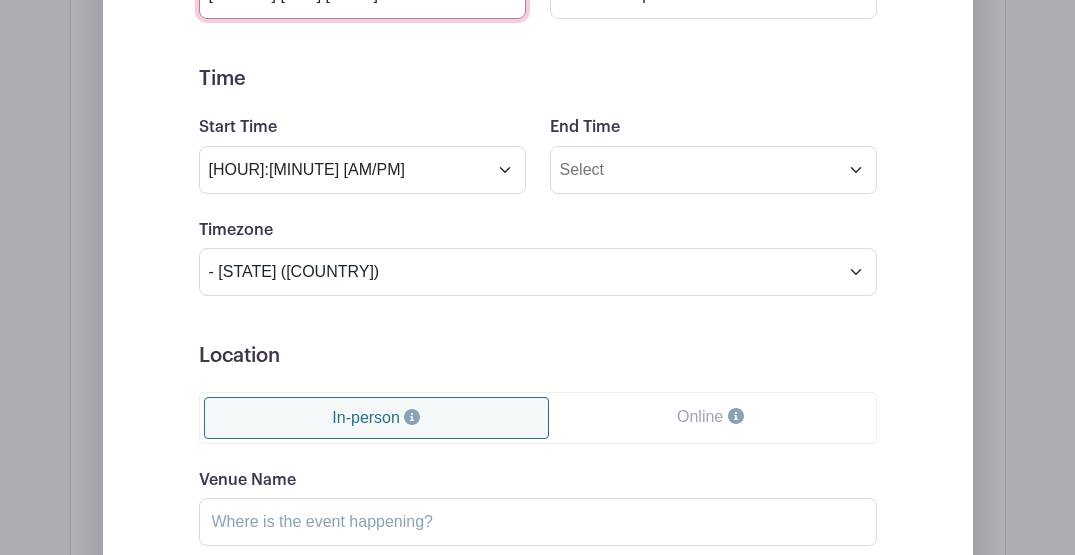 scroll, scrollTop: 1559, scrollLeft: 0, axis: vertical 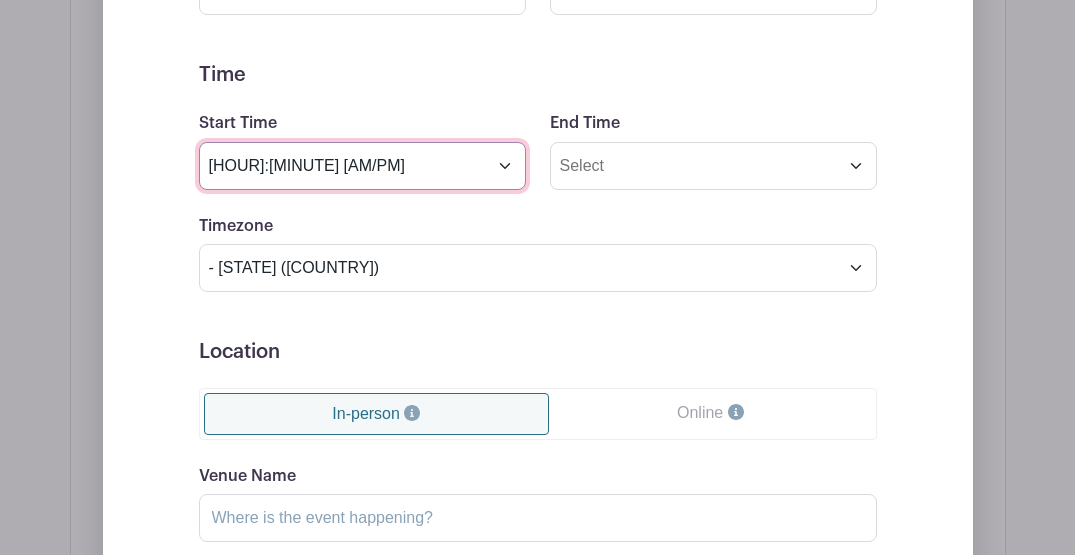 click on "[HOUR]:[MINUTE] [AM/PM]" at bounding box center [362, 166] 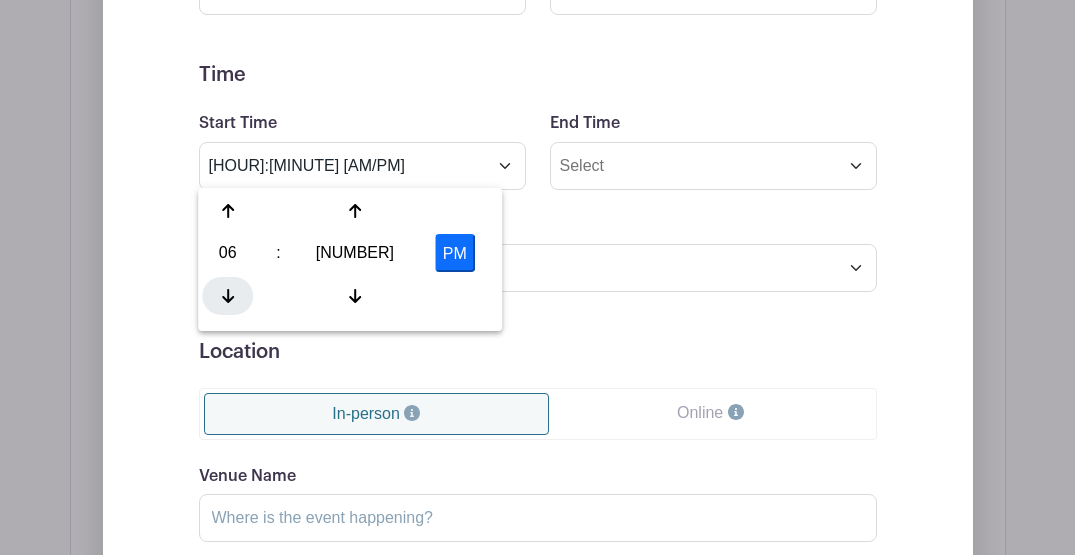 click at bounding box center [227, 296] 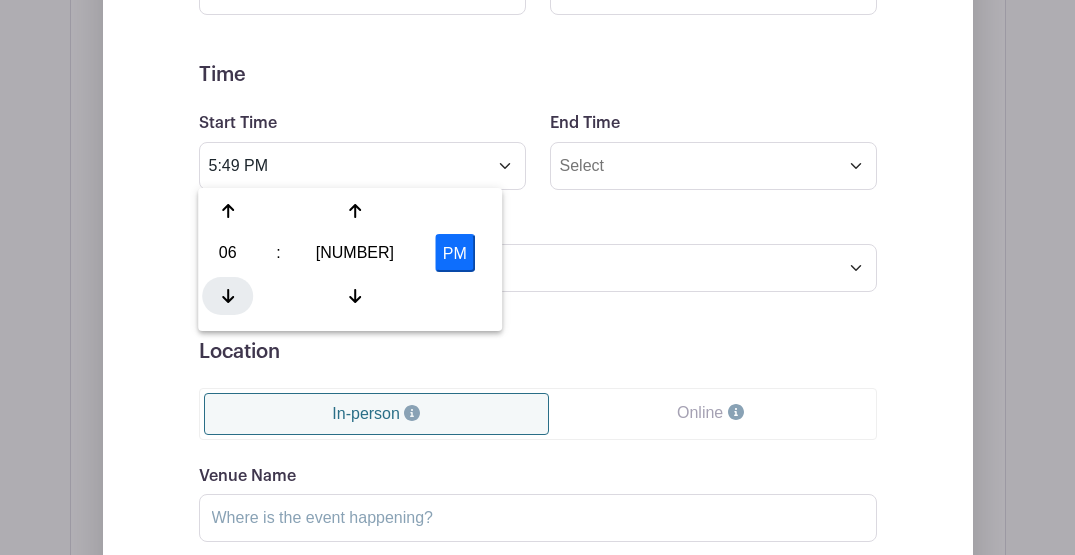 click at bounding box center [227, 296] 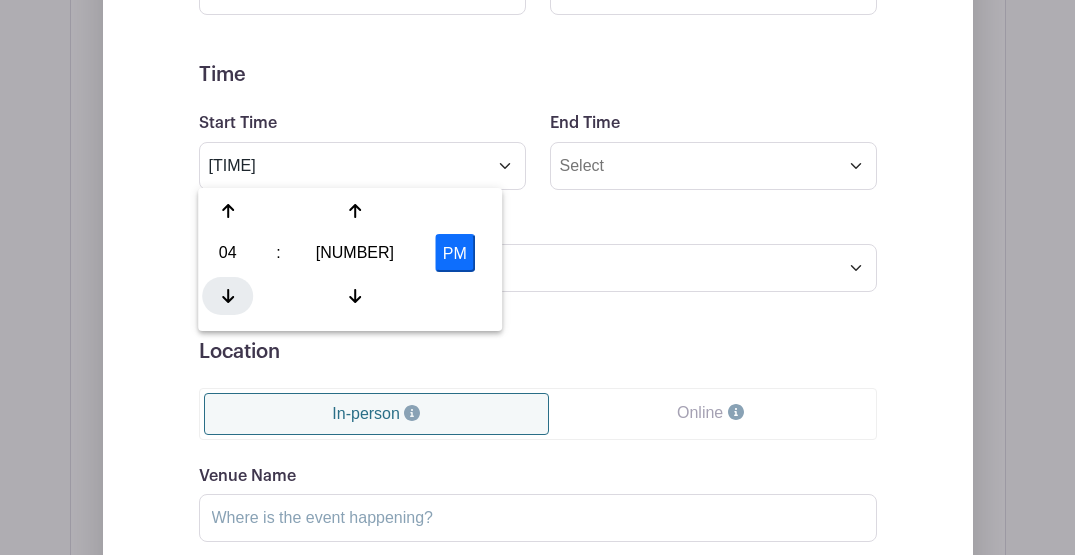 click at bounding box center (227, 296) 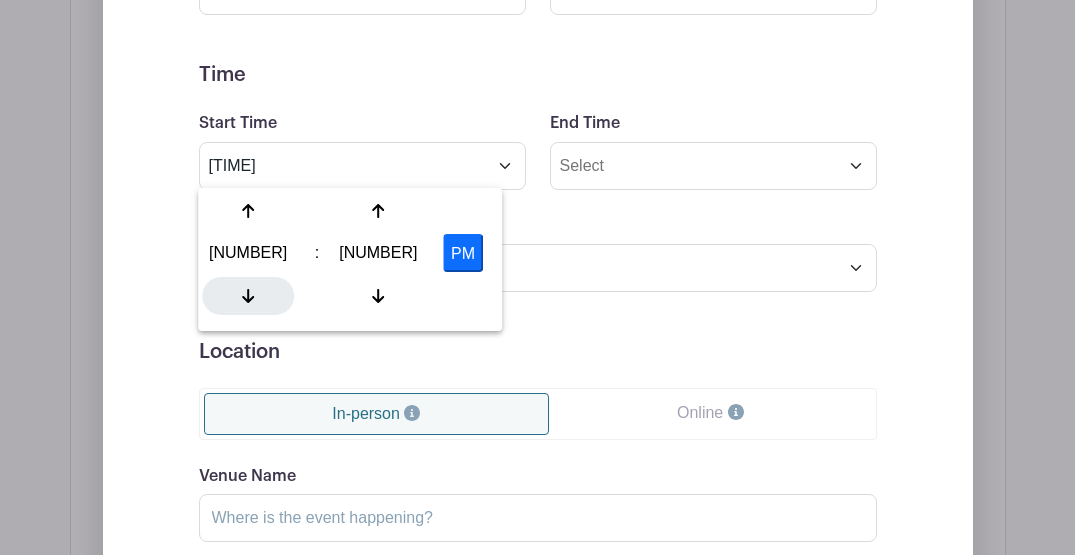 click at bounding box center [248, 296] 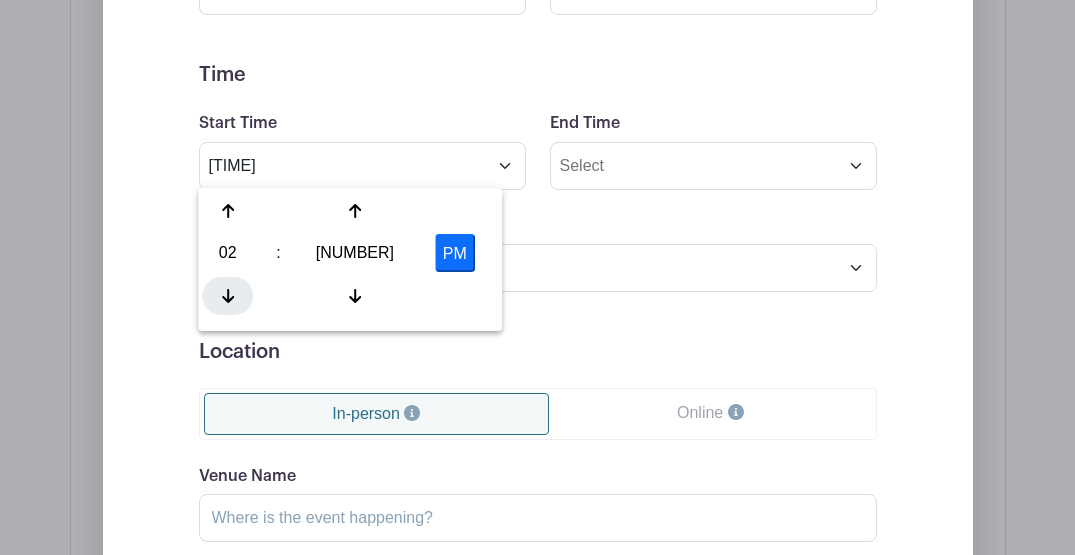 click at bounding box center [227, 296] 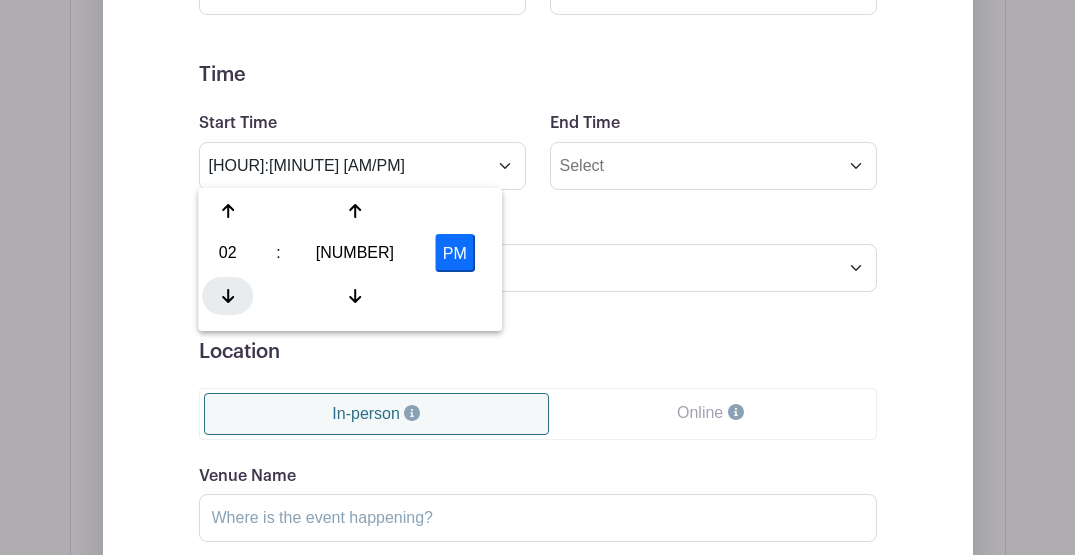 click at bounding box center [227, 296] 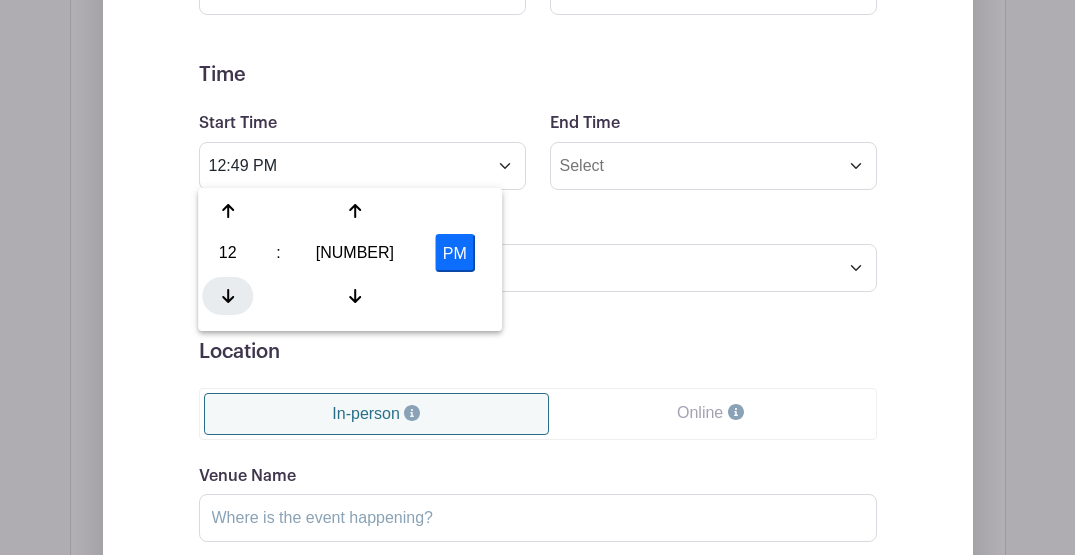 click at bounding box center [227, 296] 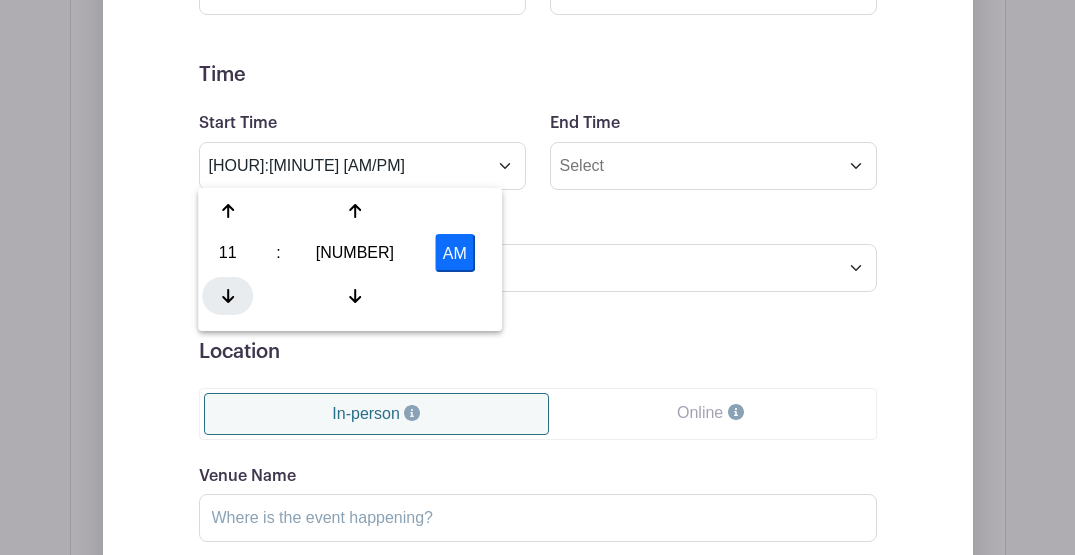 click at bounding box center (227, 296) 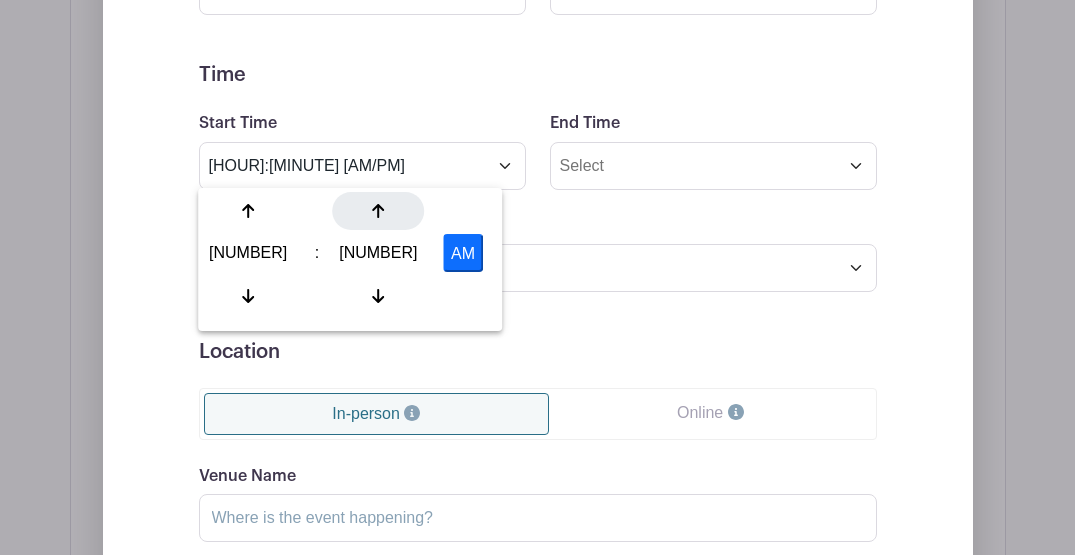 click at bounding box center (248, 211) 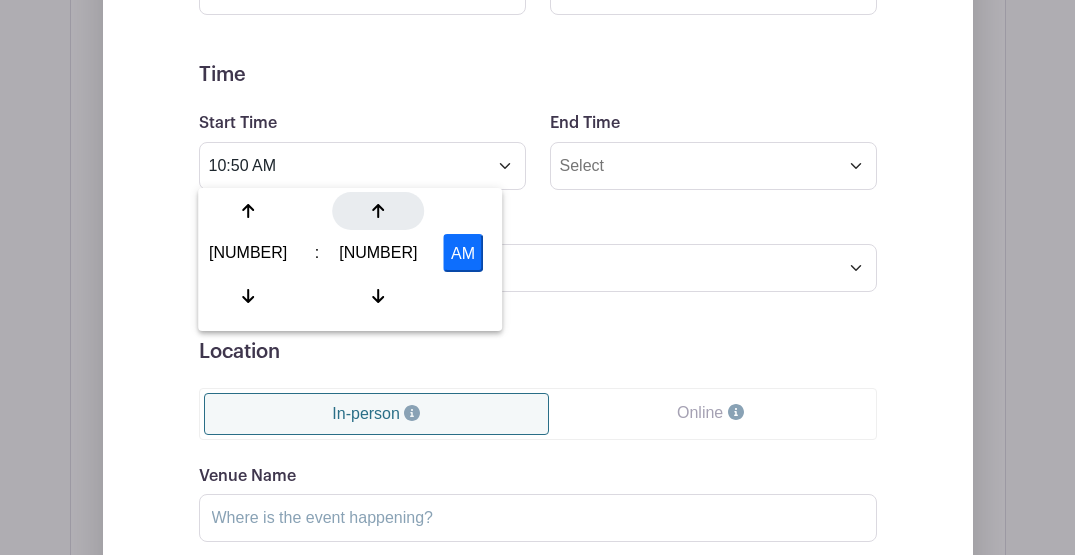 click at bounding box center (248, 211) 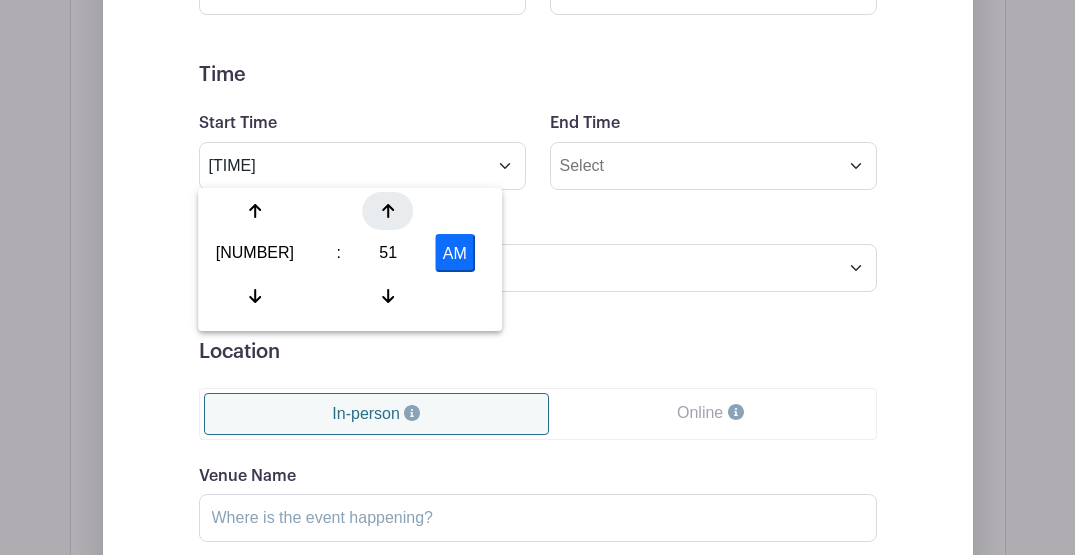 click at bounding box center (255, 211) 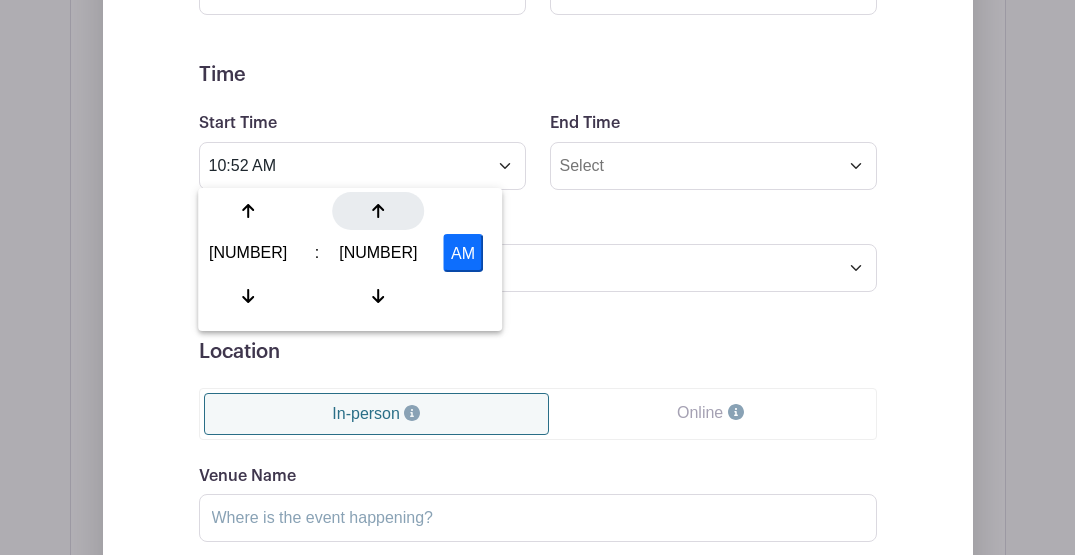 click at bounding box center (248, 211) 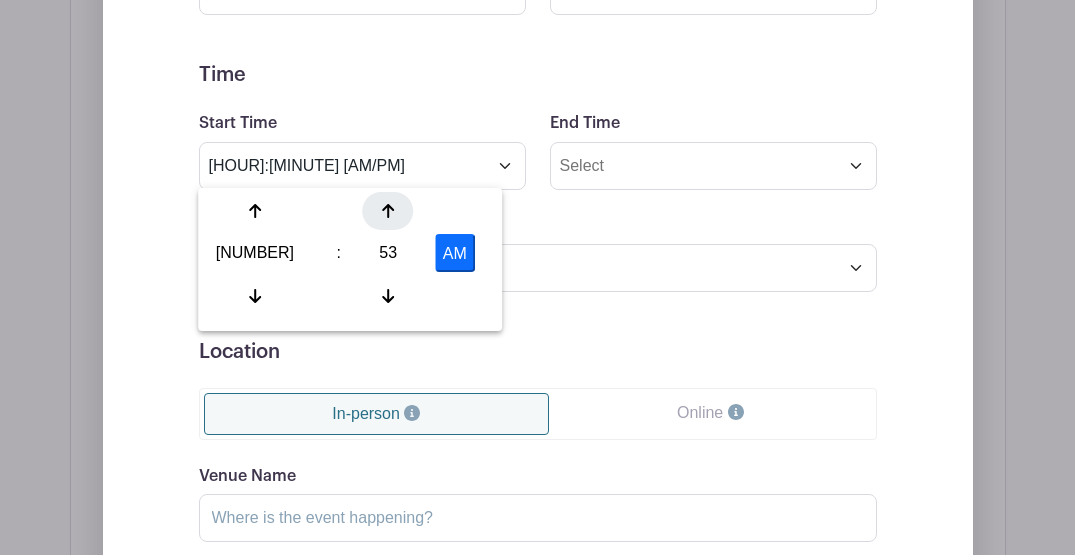 click at bounding box center (255, 211) 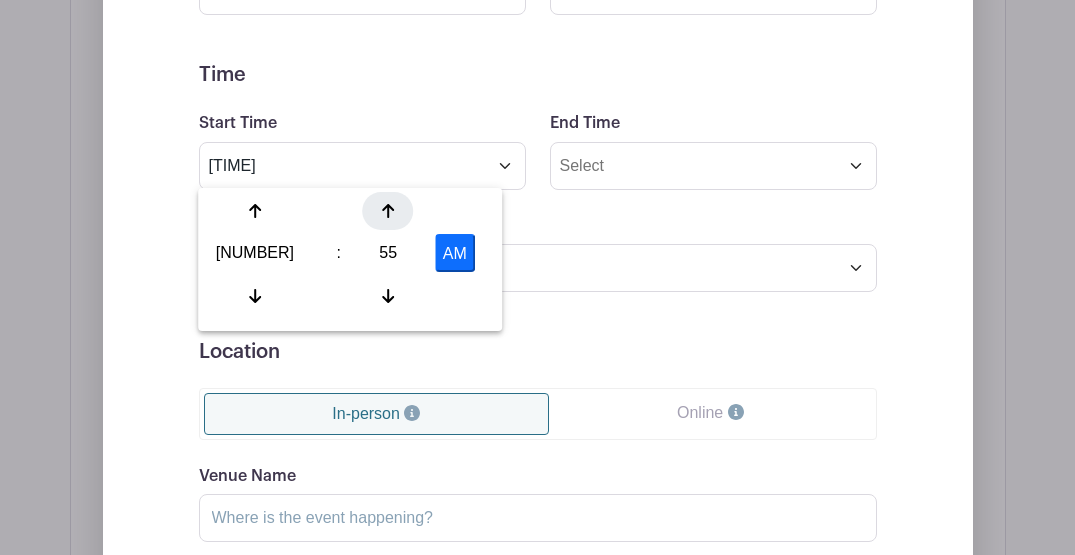 click at bounding box center (255, 211) 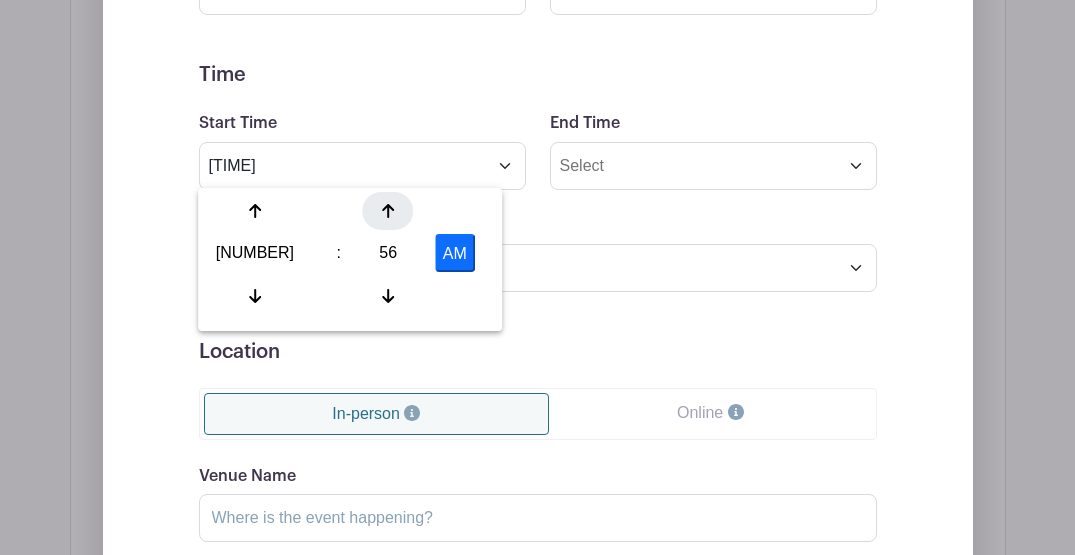 click at bounding box center (255, 211) 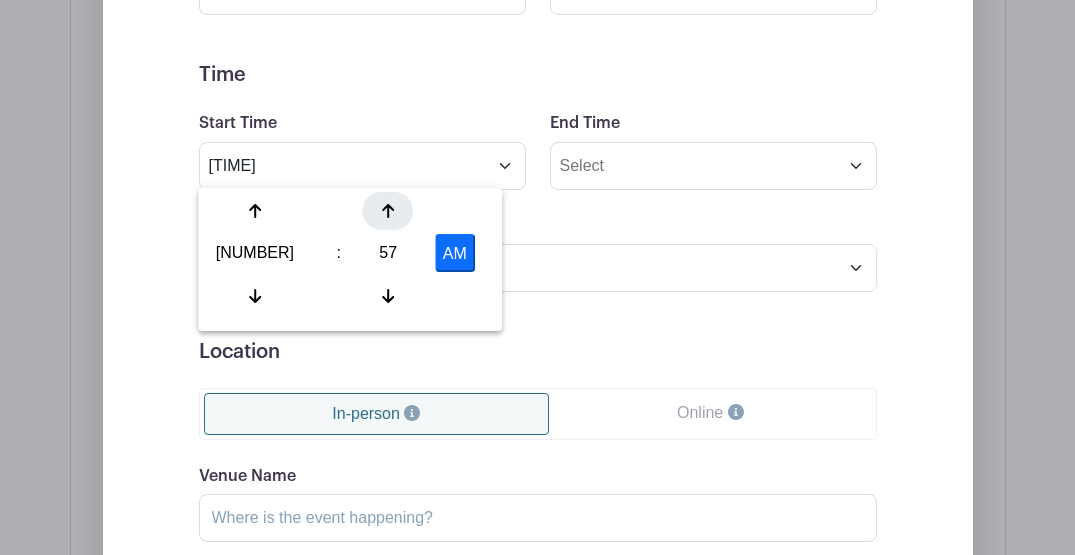 click at bounding box center [255, 211] 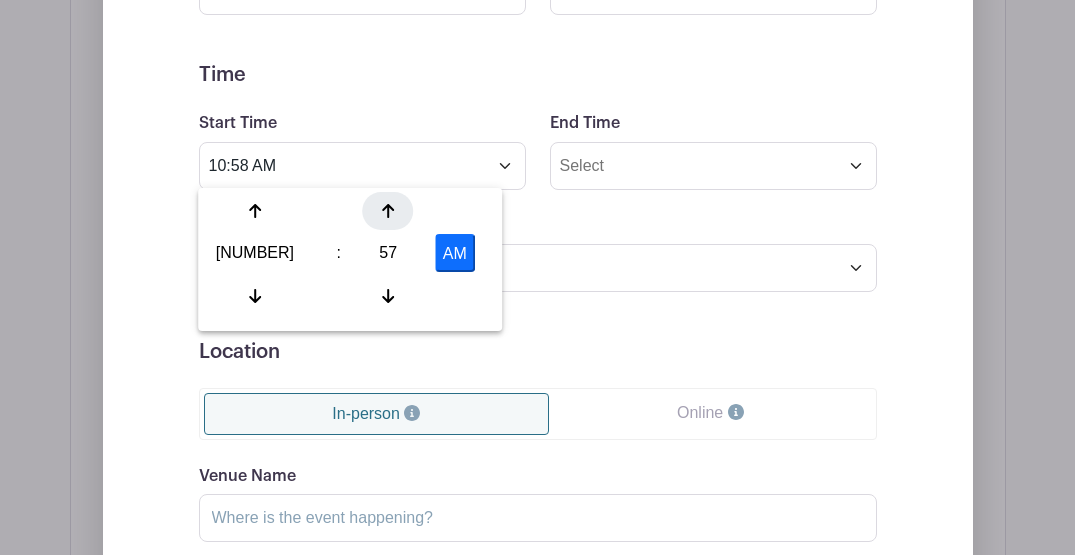 click at bounding box center (255, 211) 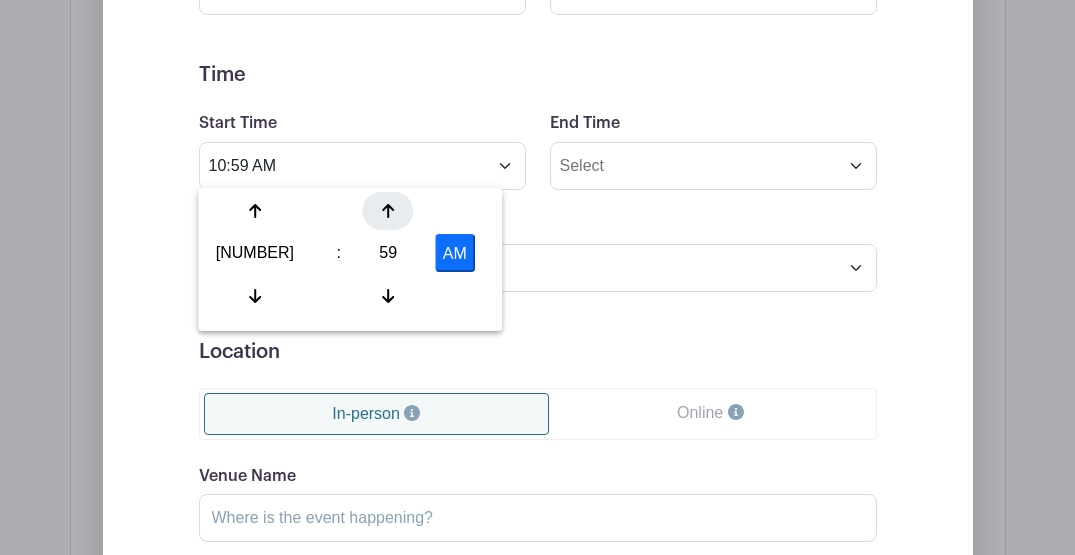 click at bounding box center (255, 211) 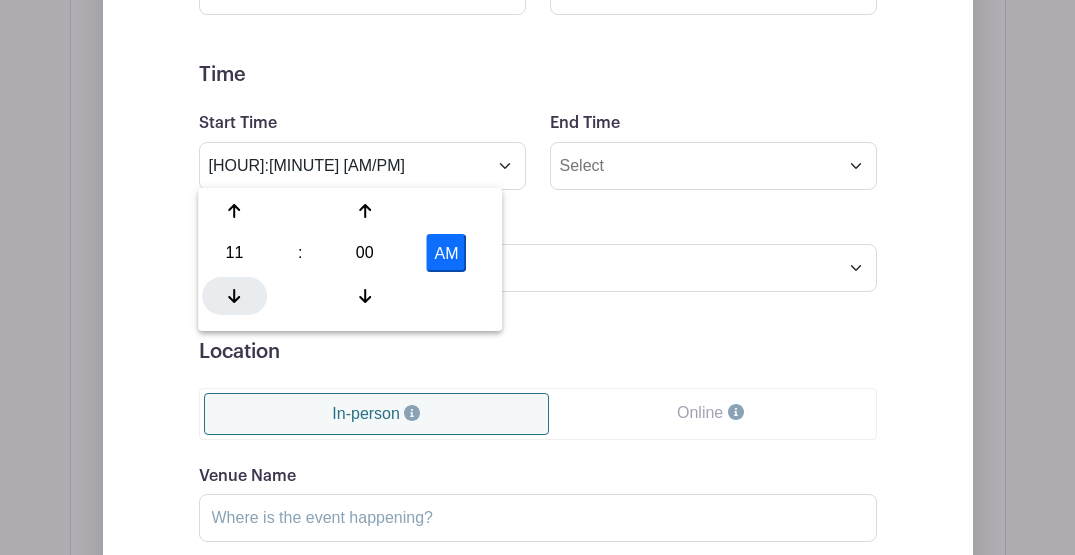 click at bounding box center (235, 296) 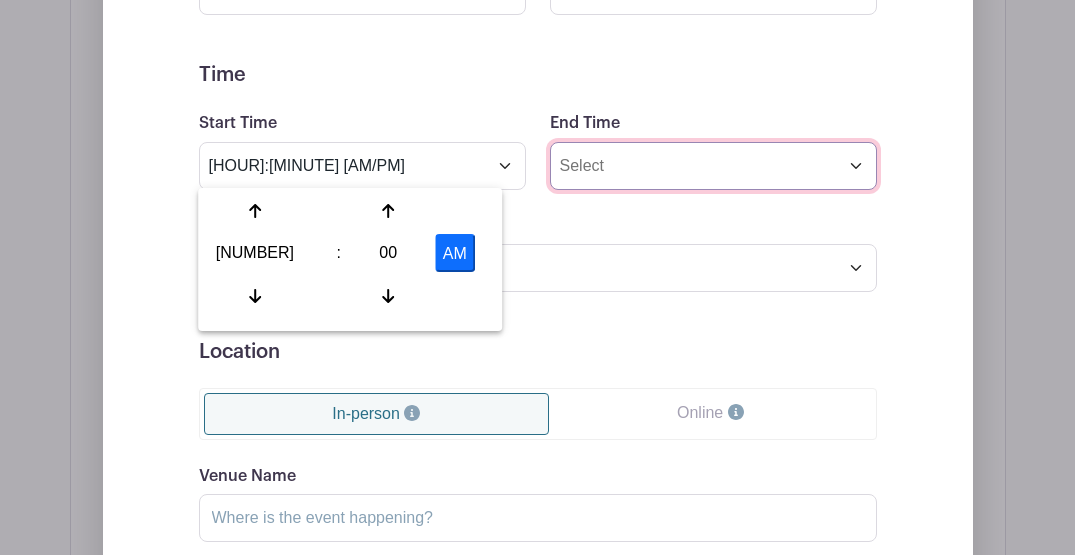 click on "End Time" at bounding box center [713, 166] 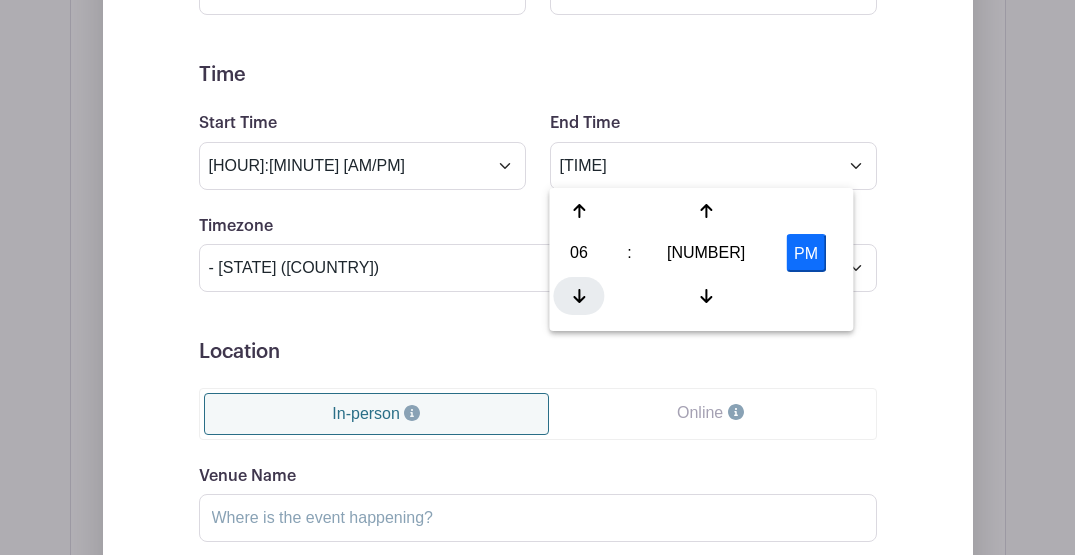 click at bounding box center (578, 296) 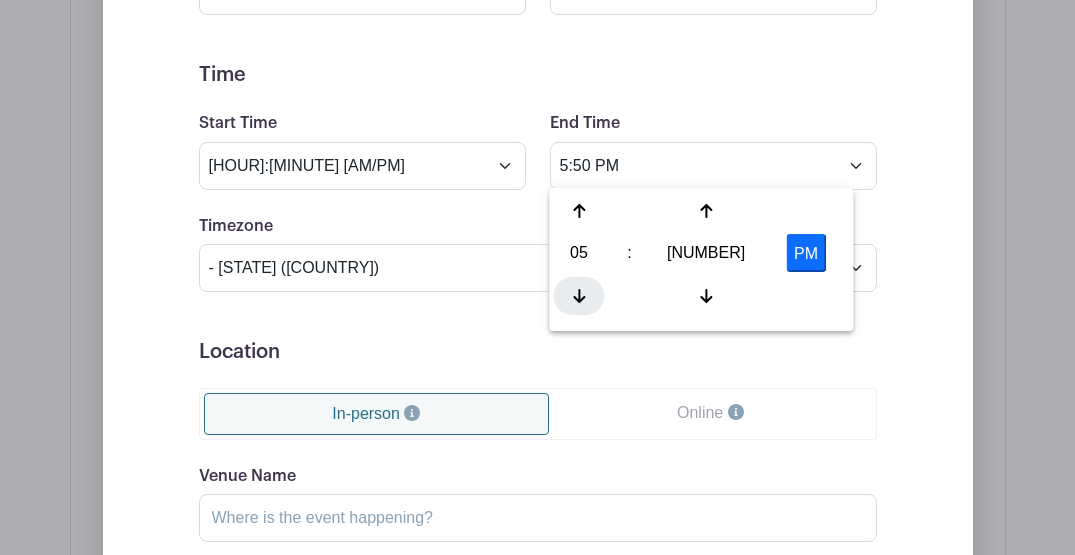 click at bounding box center [578, 296] 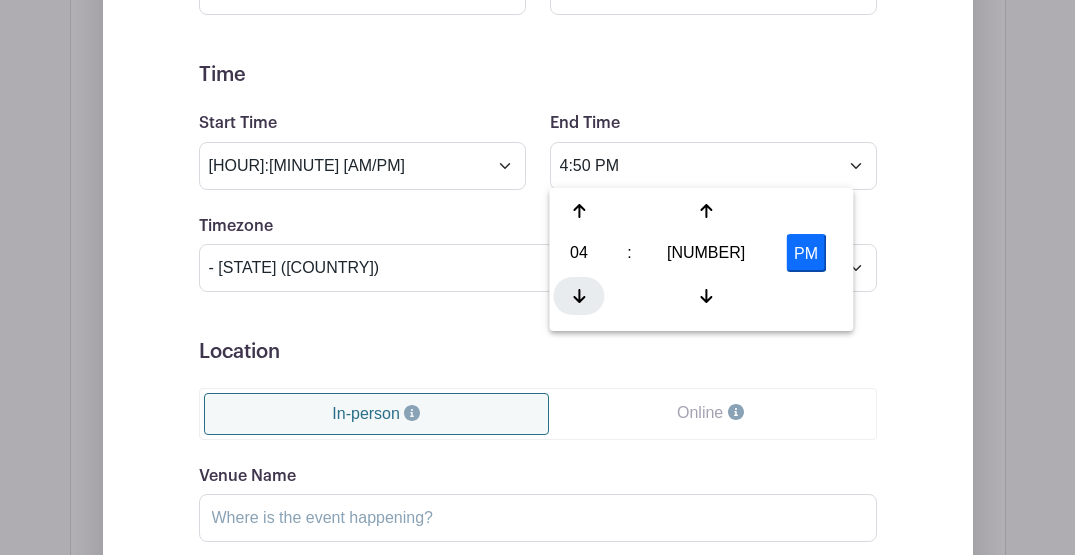 click at bounding box center [578, 296] 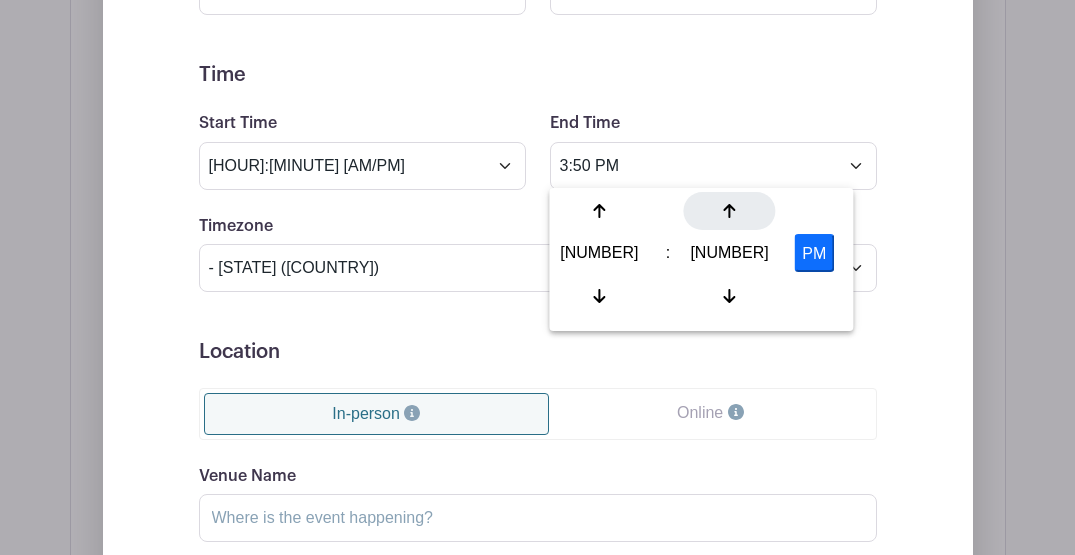 click at bounding box center (599, 211) 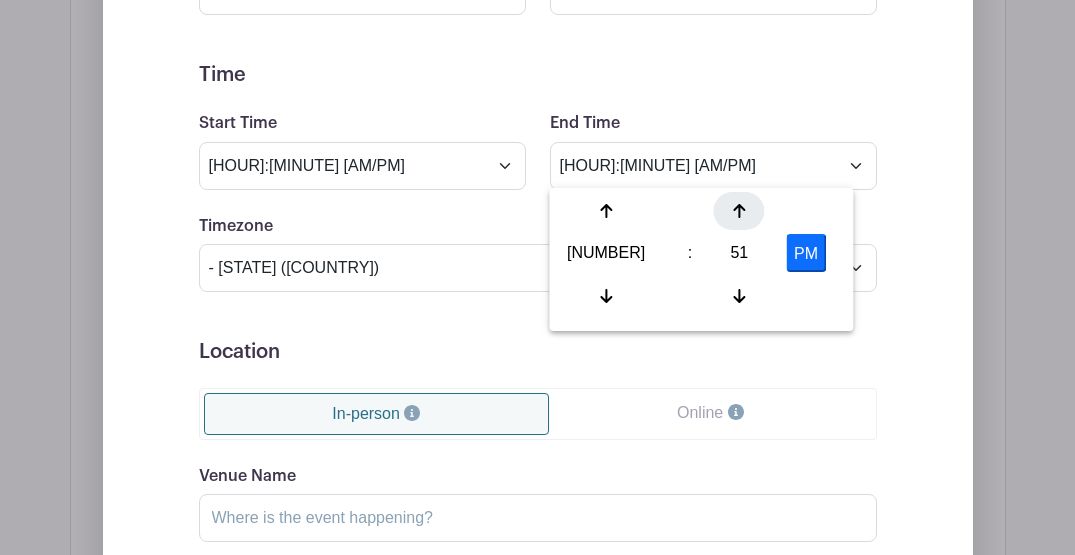 click at bounding box center (606, 211) 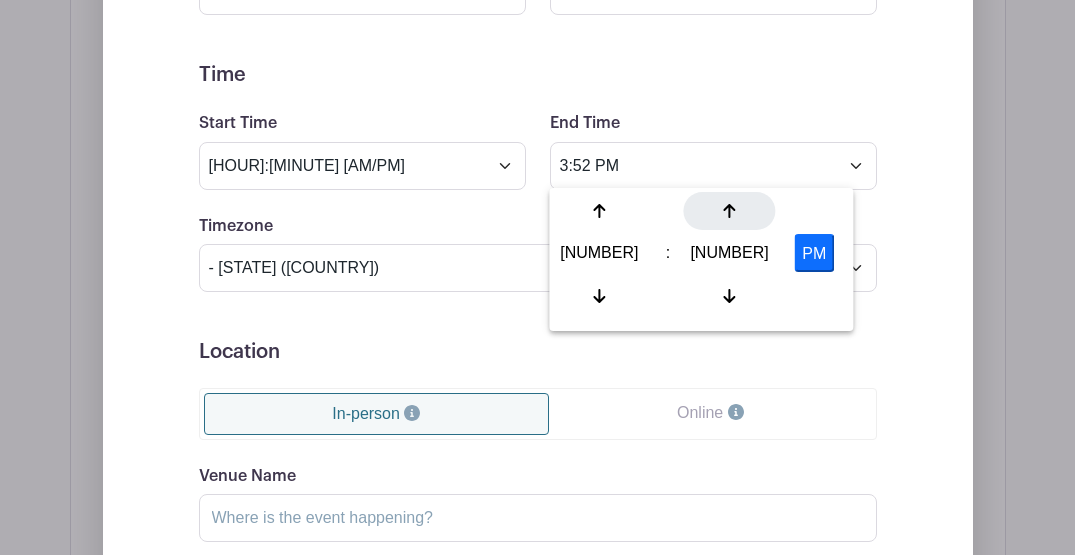 click at bounding box center (599, 211) 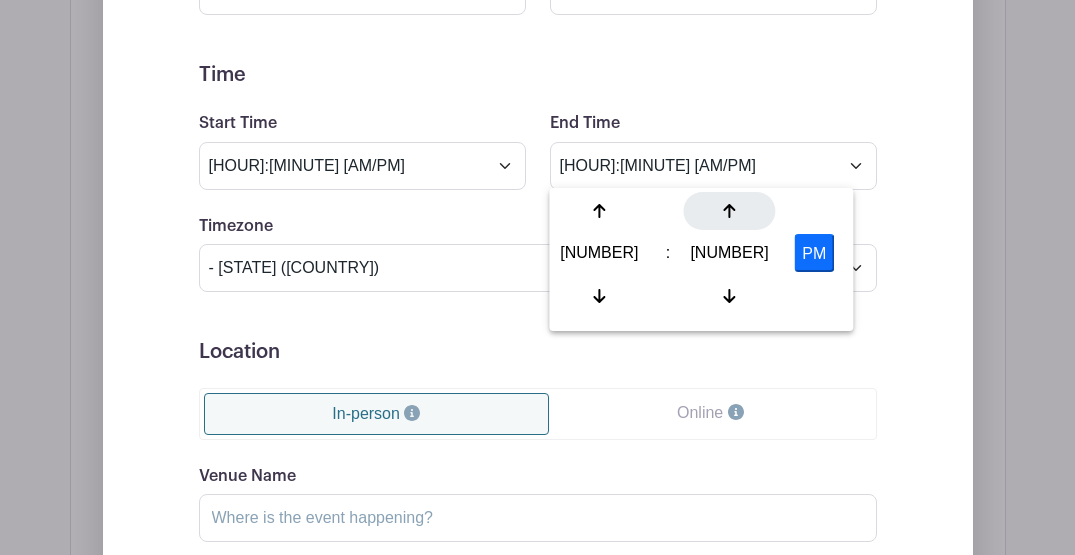 click at bounding box center [599, 211] 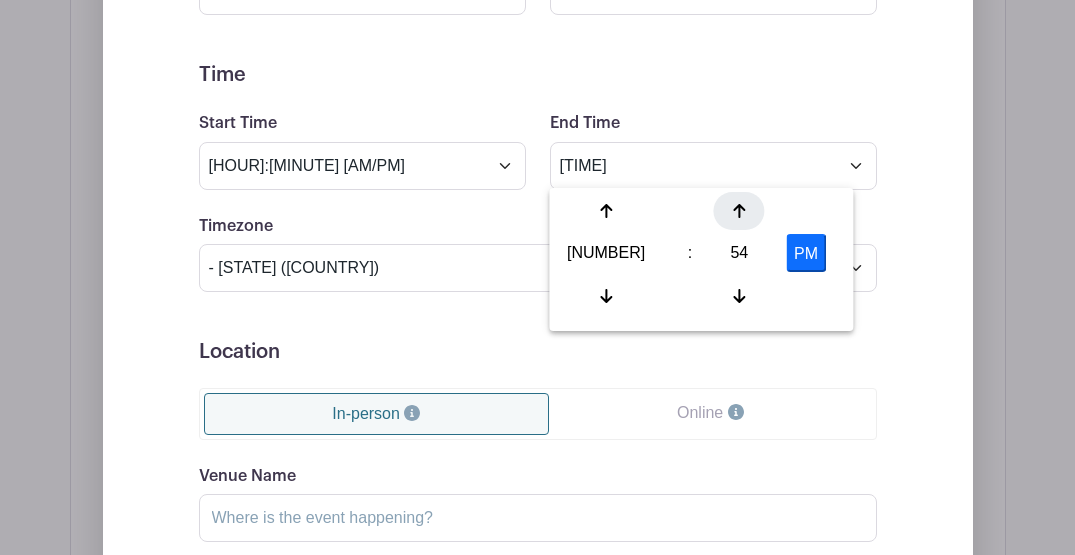 click at bounding box center [606, 211] 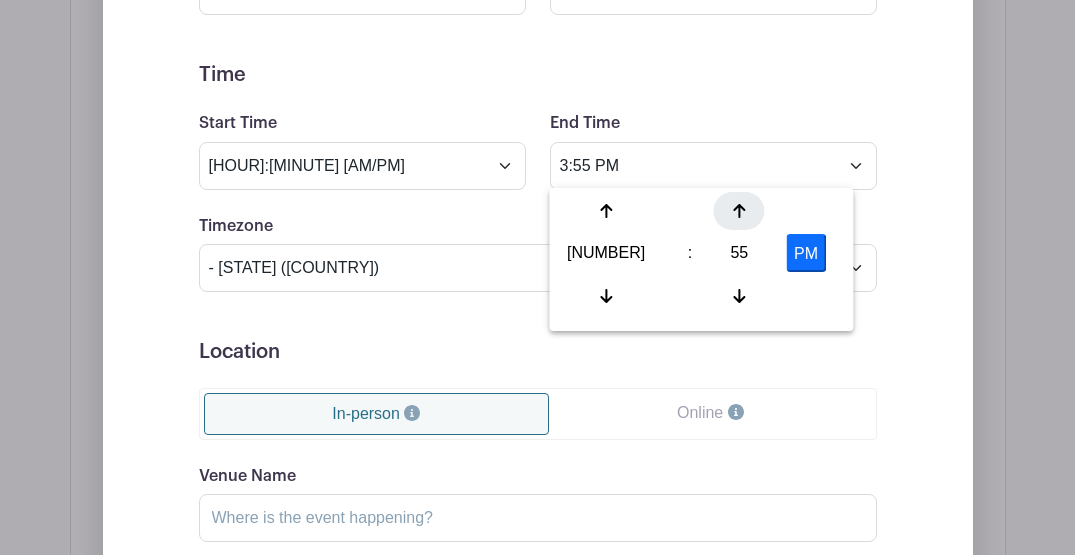 click at bounding box center (606, 211) 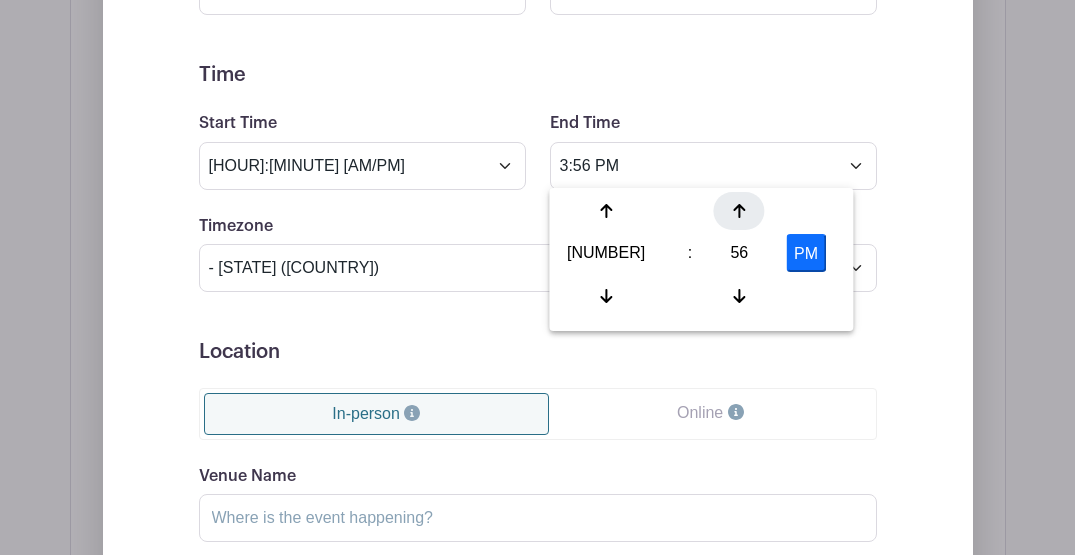 click at bounding box center (606, 211) 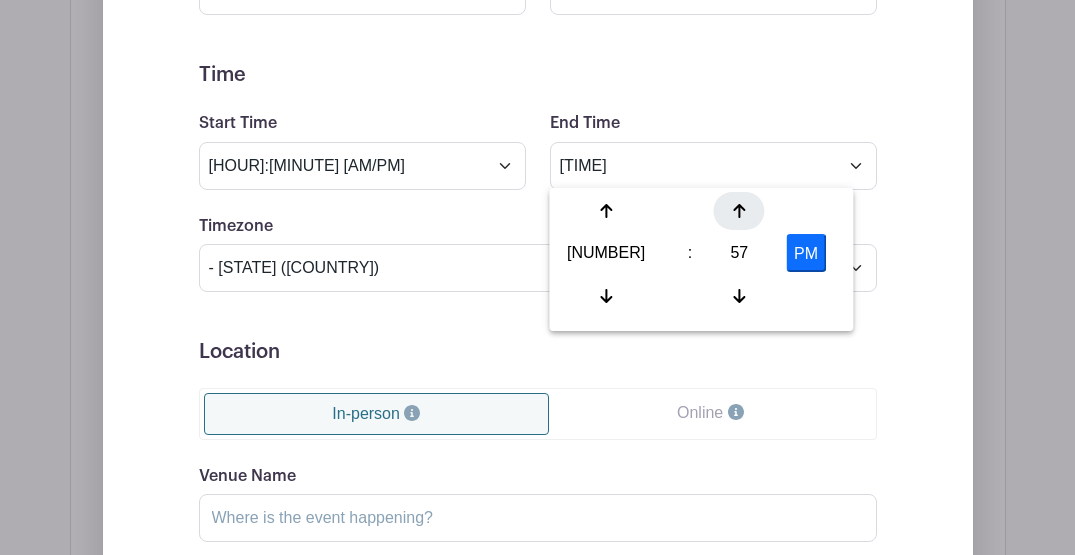 click at bounding box center (606, 211) 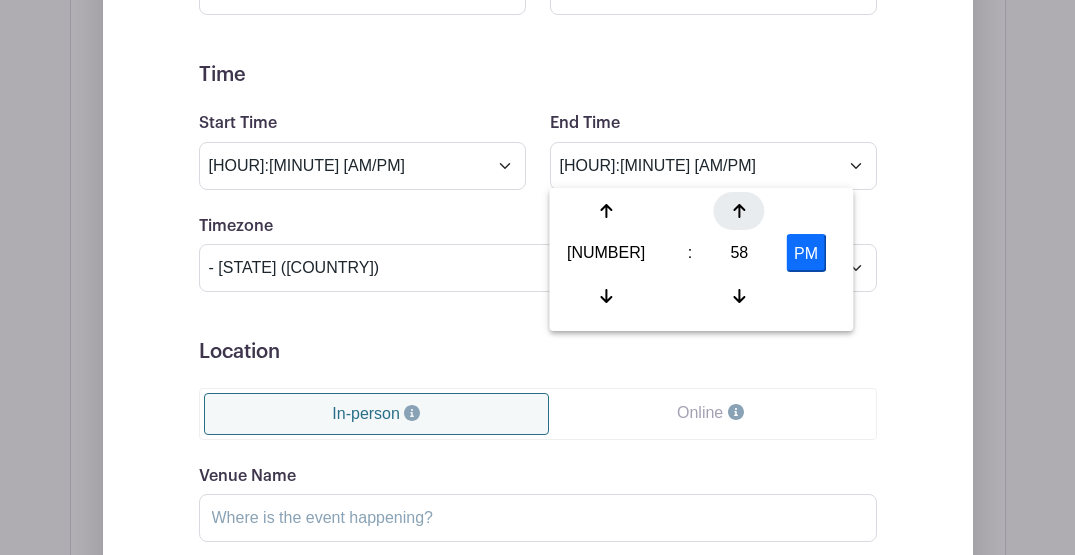 click at bounding box center (606, 211) 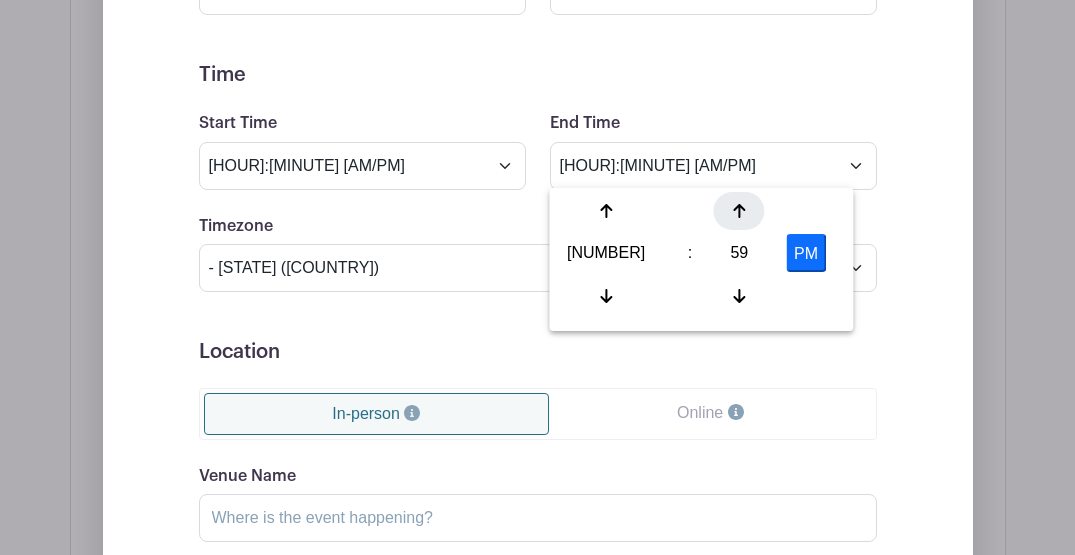 click at bounding box center (606, 211) 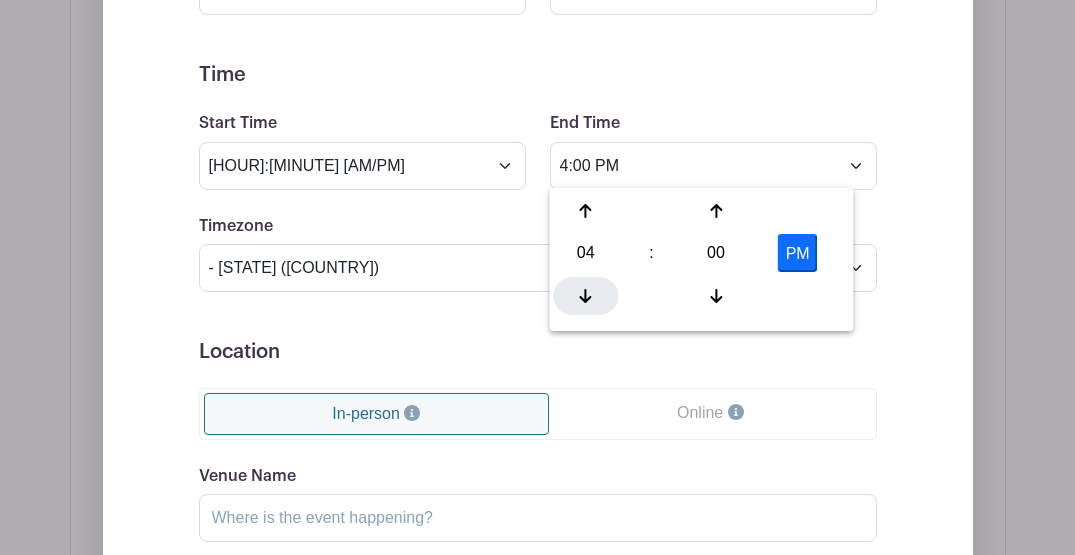 click at bounding box center [586, 296] 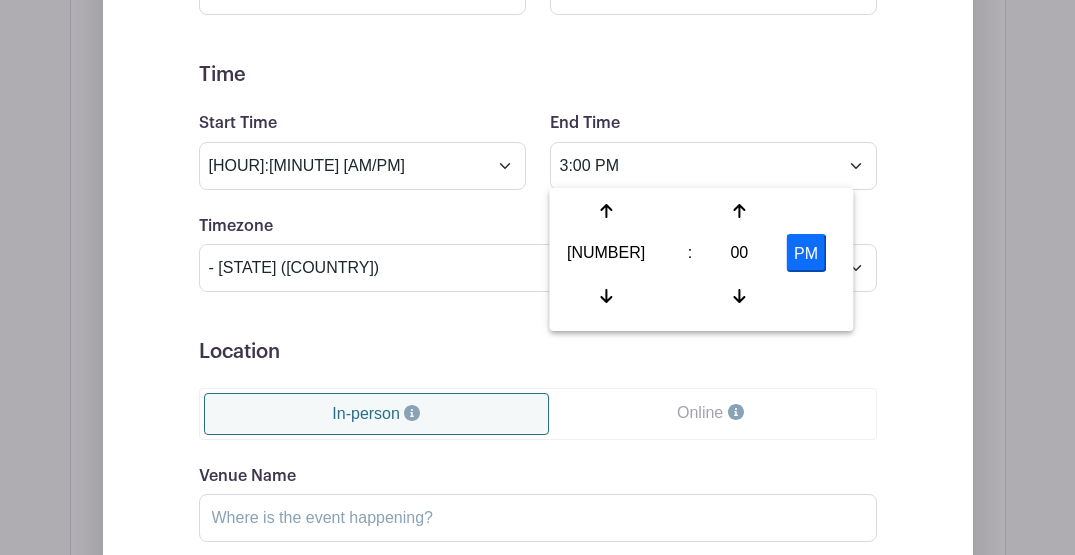 click on "End Time
[TIME]" at bounding box center [713, -24] 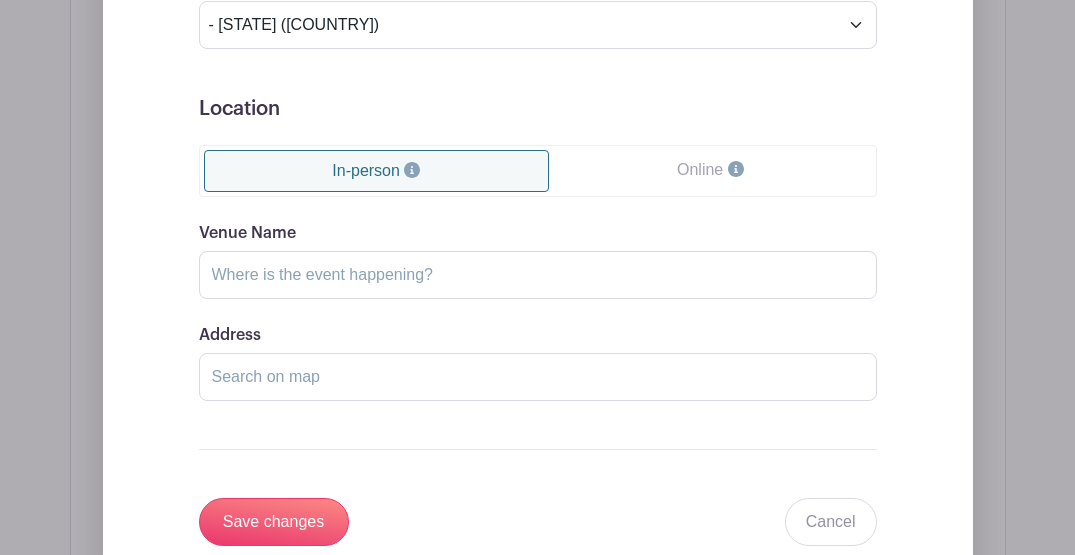 scroll, scrollTop: 1826, scrollLeft: 0, axis: vertical 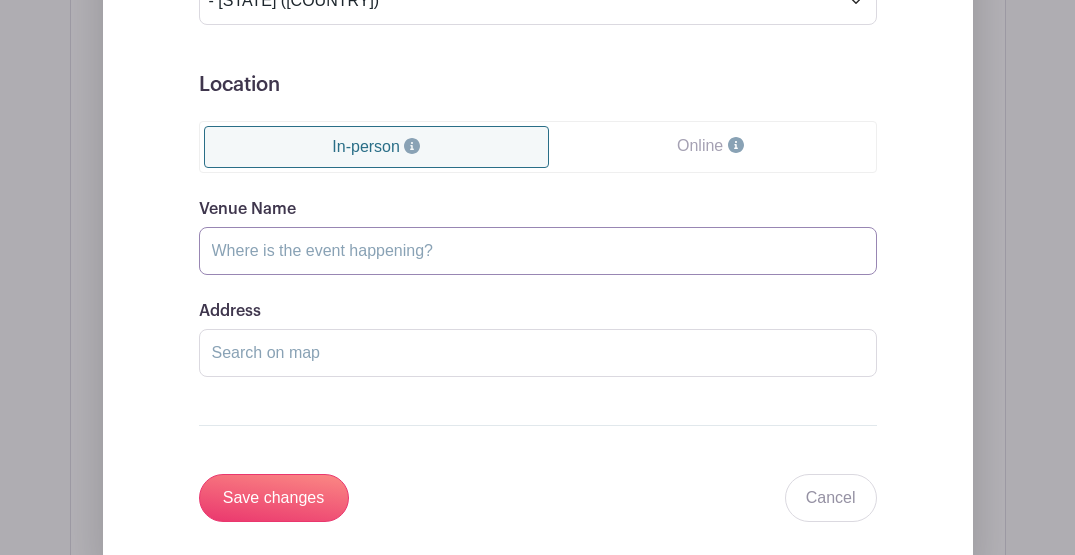 click on "Venue Name" at bounding box center (538, 251) 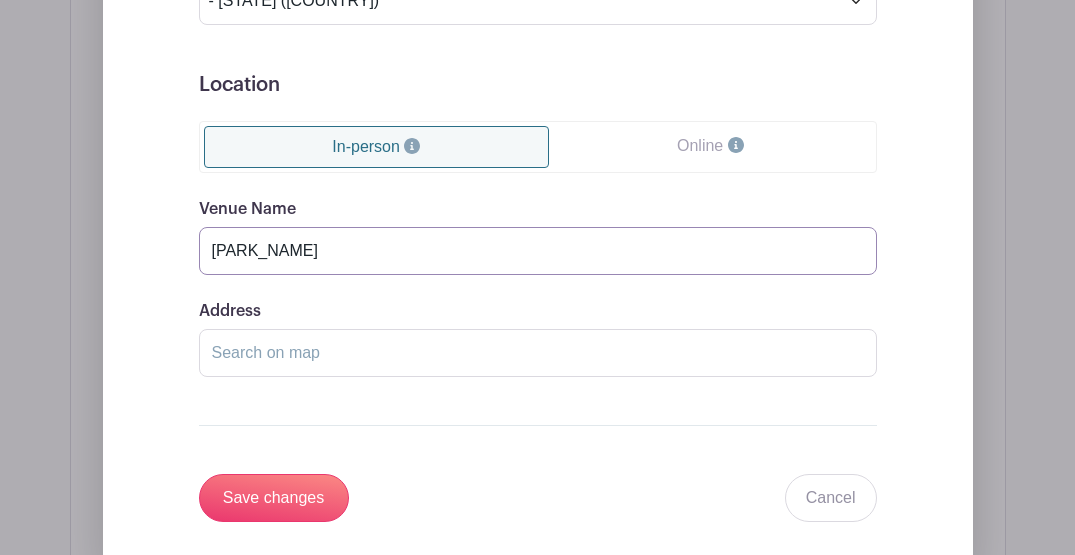 type on "[PARK_NAME]" 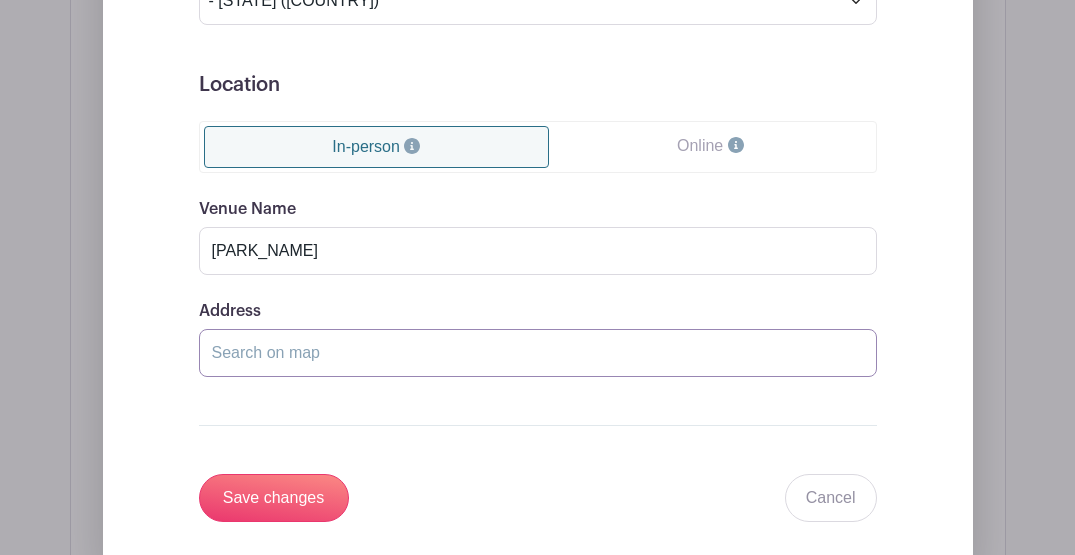 click on "Address" at bounding box center [538, 353] 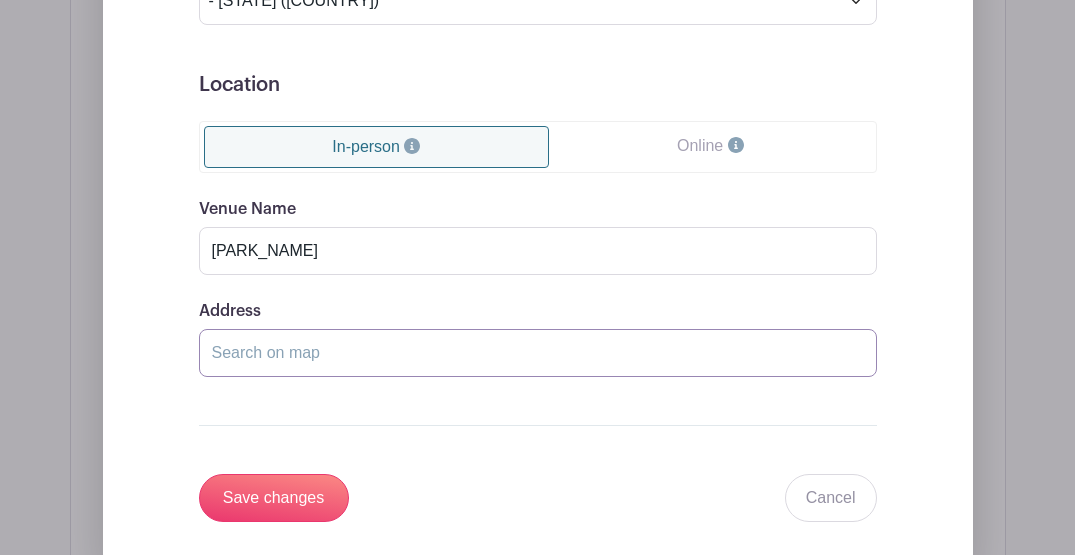 click on "Address" at bounding box center [538, 353] 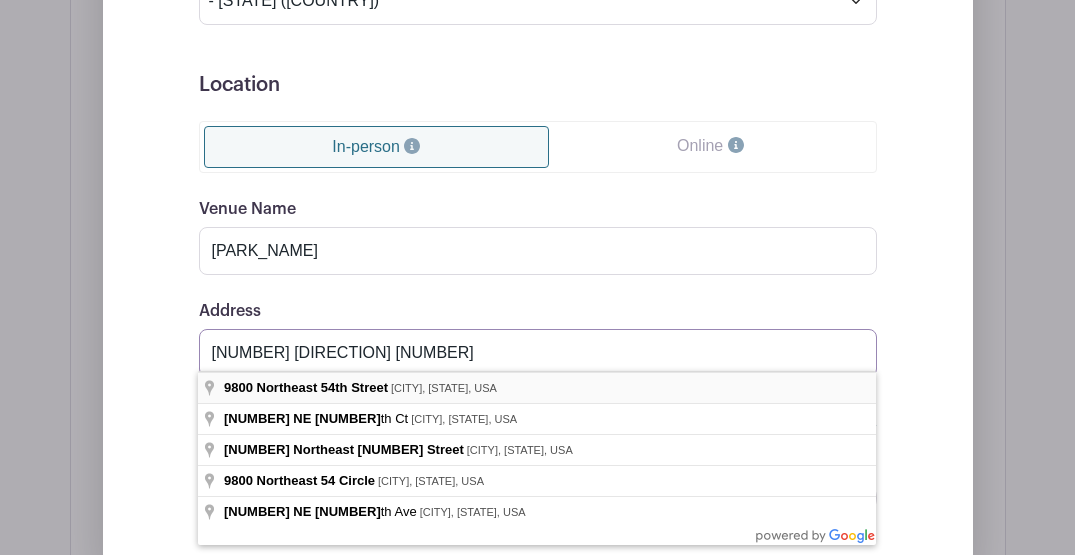 type on "[NUMBER] [DIRECTION] [NUMBER]" 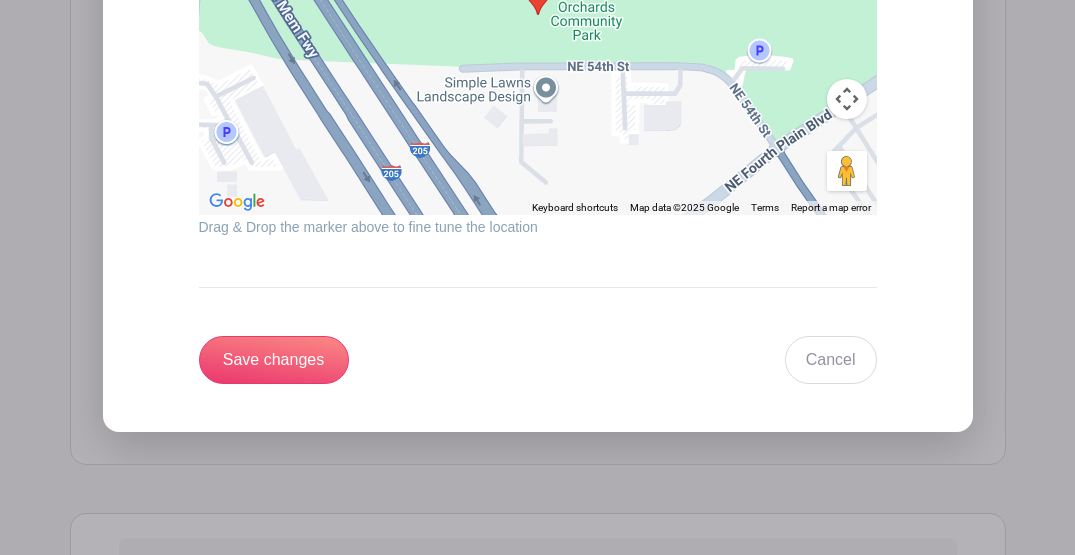 scroll, scrollTop: 2426, scrollLeft: 0, axis: vertical 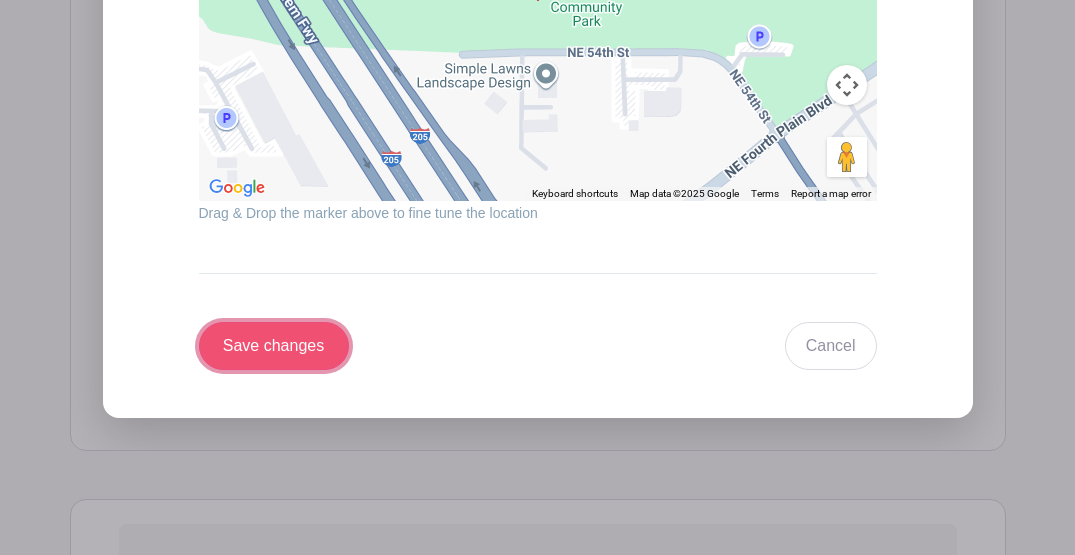 click on "Save changes" at bounding box center (274, 346) 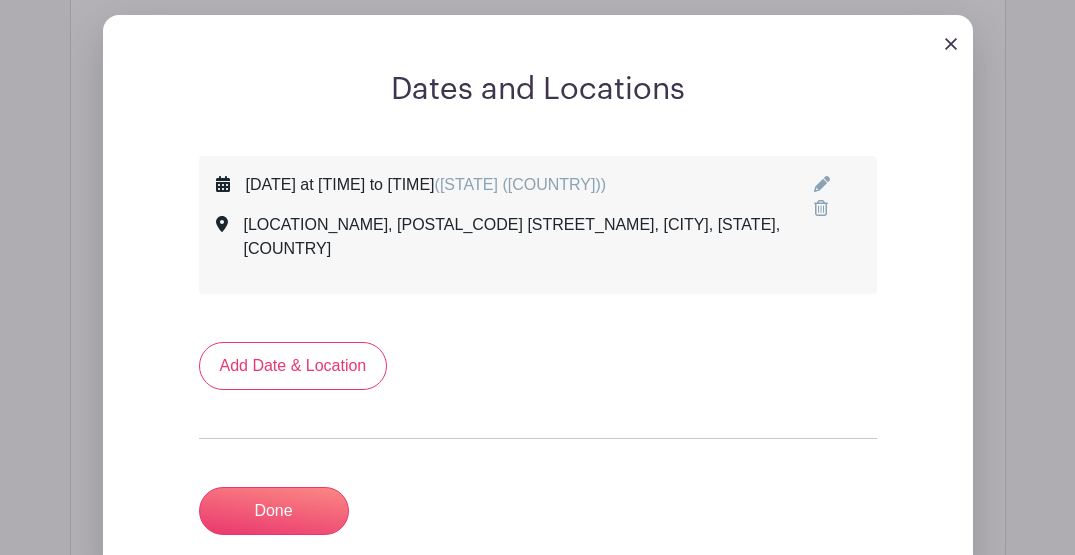 scroll, scrollTop: 1222, scrollLeft: 0, axis: vertical 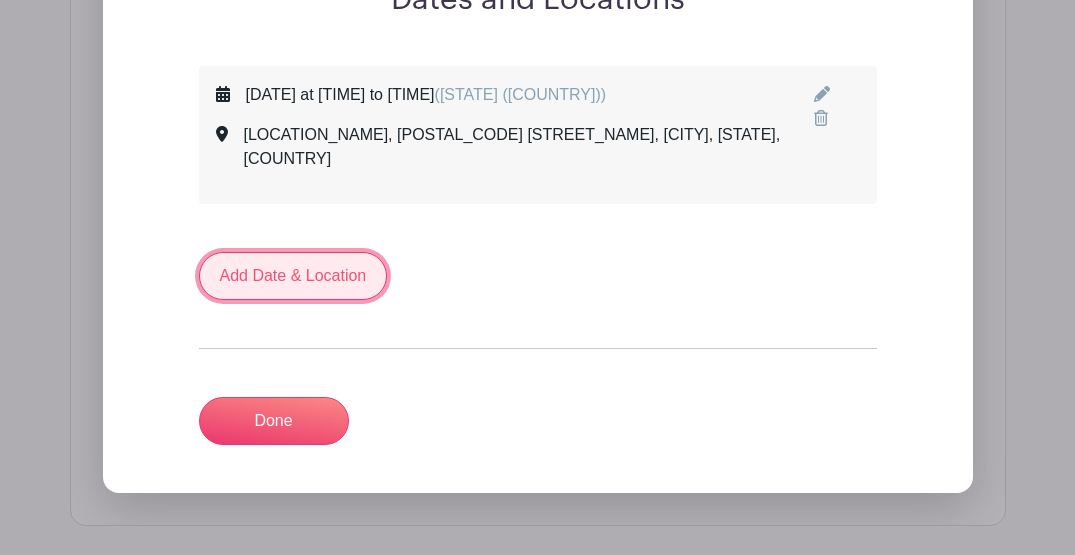 click on "Add Date & Location" at bounding box center [293, 276] 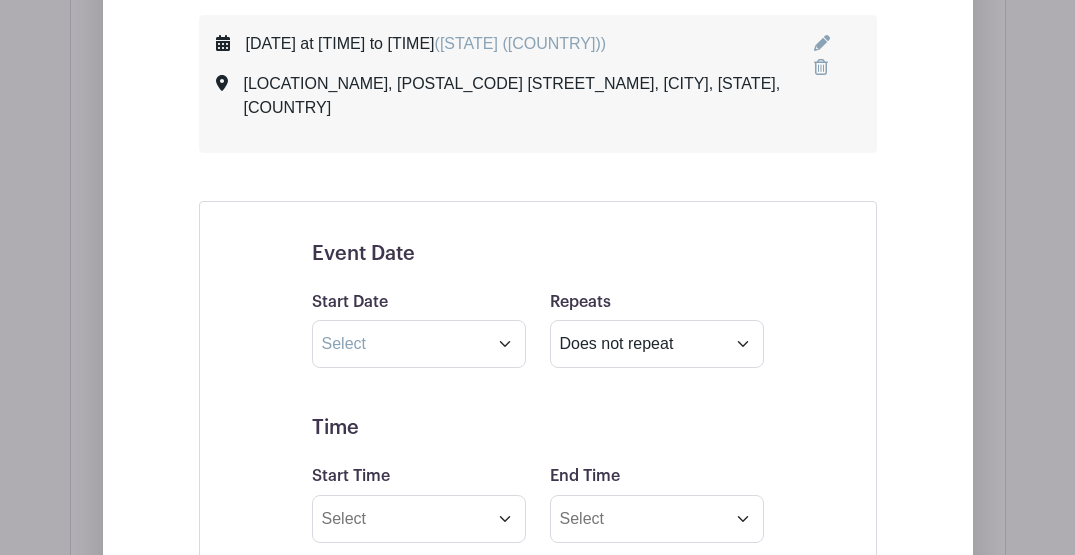 scroll, scrollTop: 1089, scrollLeft: 0, axis: vertical 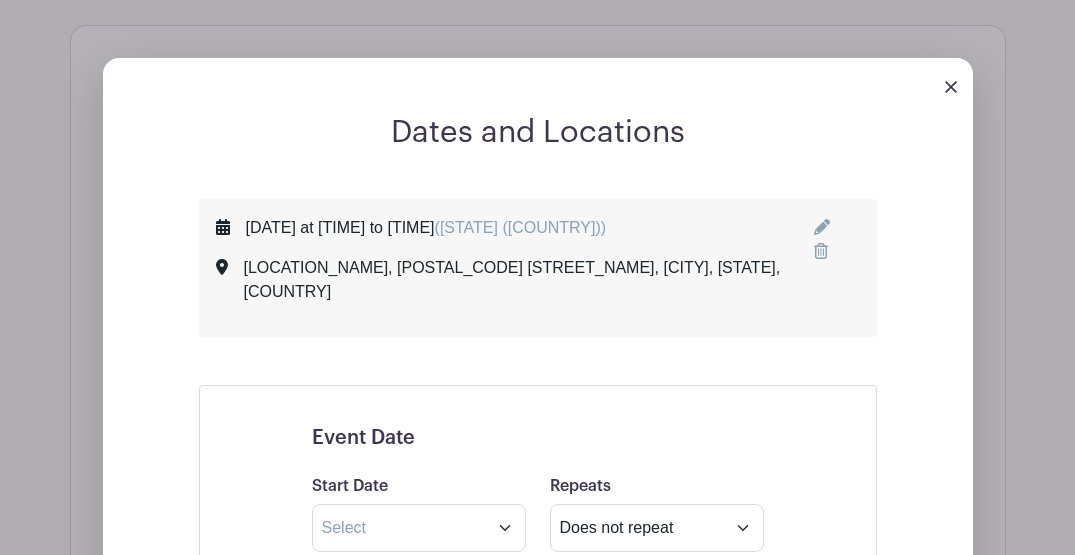 click on "[DATE] at [TIME] to [TIME] ([LOCATION])
[LOCATION],
[NUMBER] [STREET], [CITY], [STATE], USA
Event Date
Start Date
Repeats
Does not repeat
Daily
Weekly
Monthly
Monthly on weekday
Other...
End date
Repeats every
1
Day
Week
Month
Select Repeating Days
Sun" at bounding box center (538, 810) 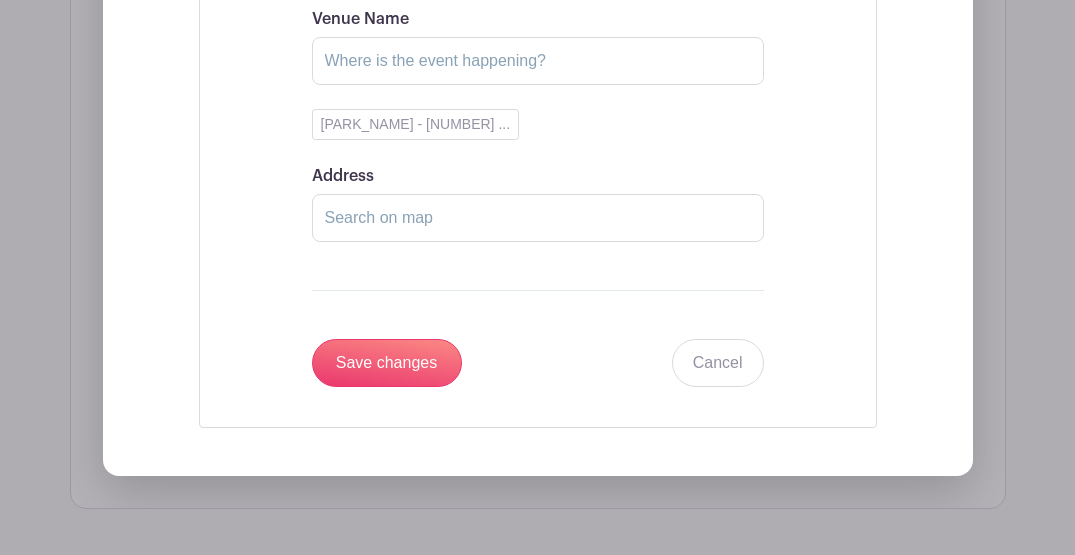 scroll, scrollTop: 2089, scrollLeft: 0, axis: vertical 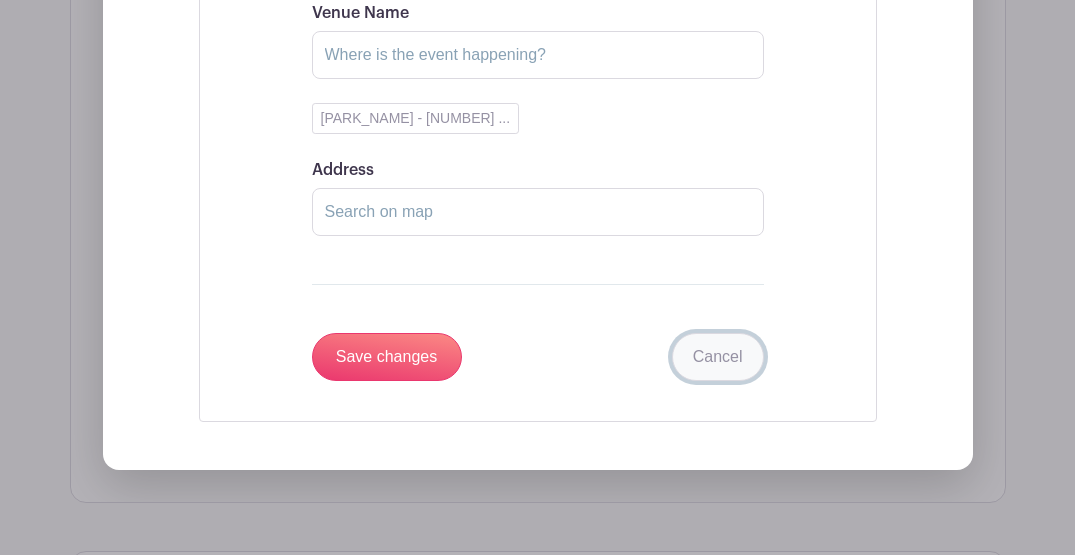 click on "Cancel" at bounding box center (718, 357) 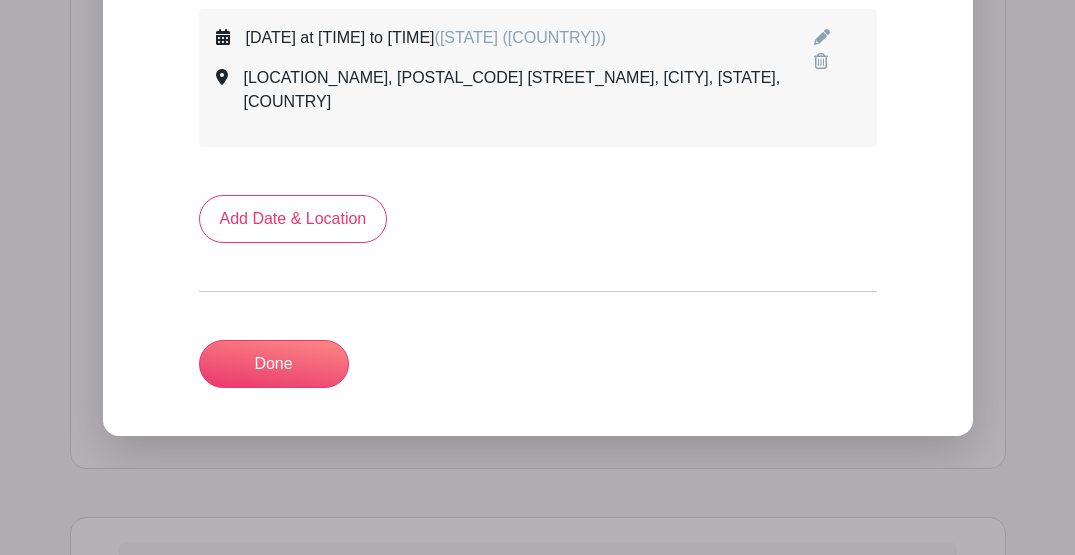 scroll, scrollTop: 1289, scrollLeft: 0, axis: vertical 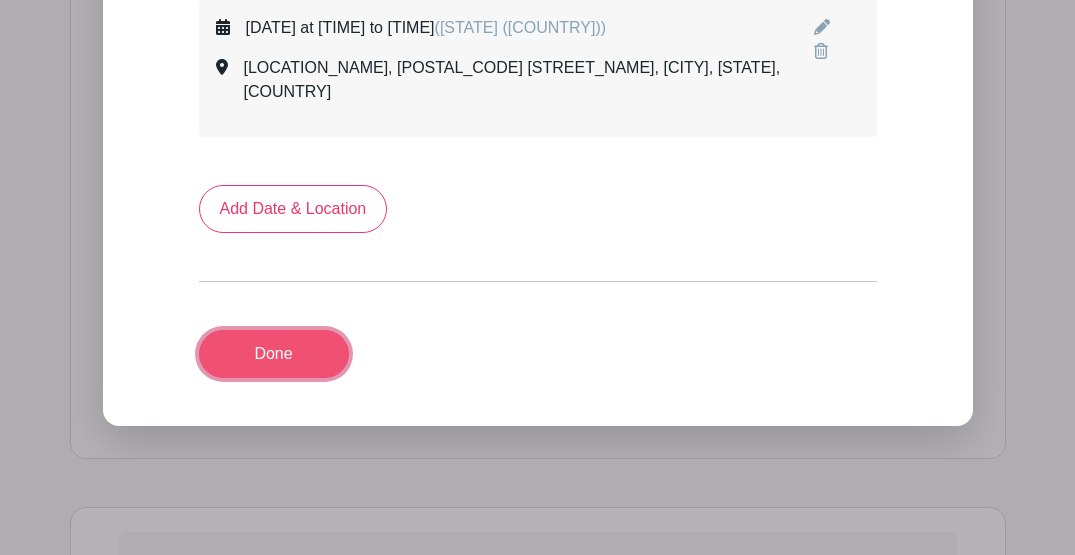 click on "Done" at bounding box center [274, 354] 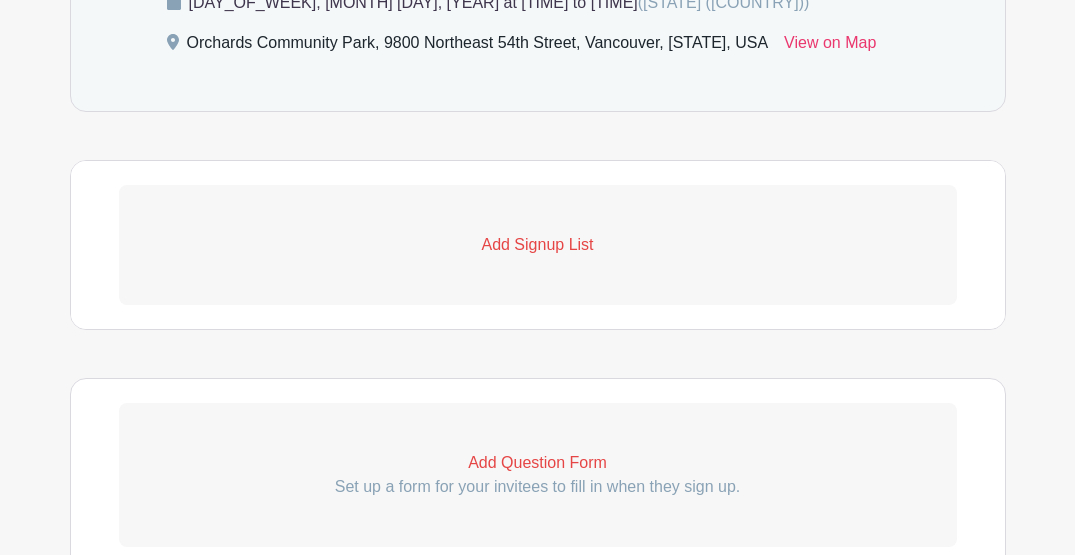 scroll, scrollTop: 1301, scrollLeft: 0, axis: vertical 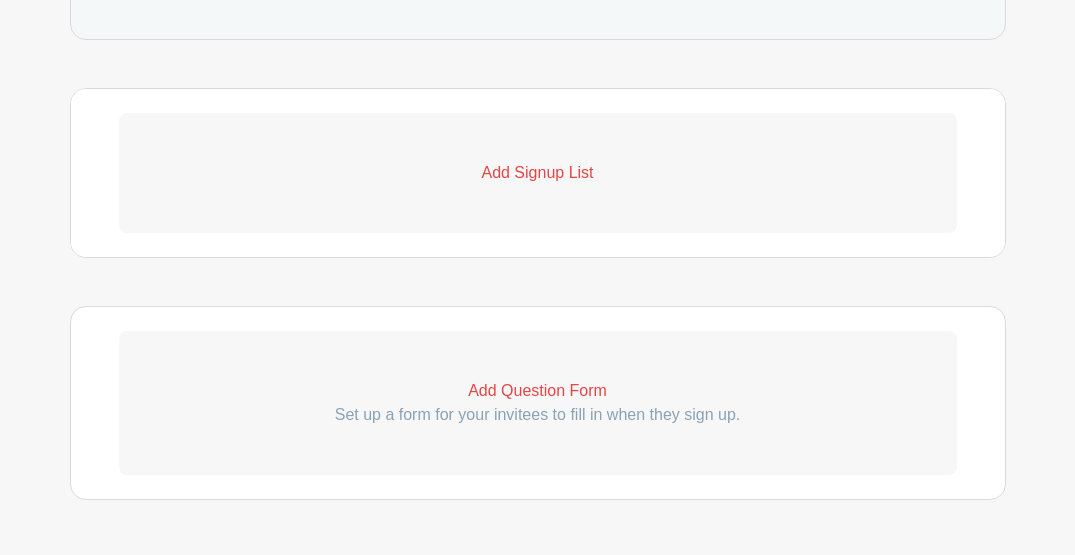 click on "Add Signup List" at bounding box center [538, 173] 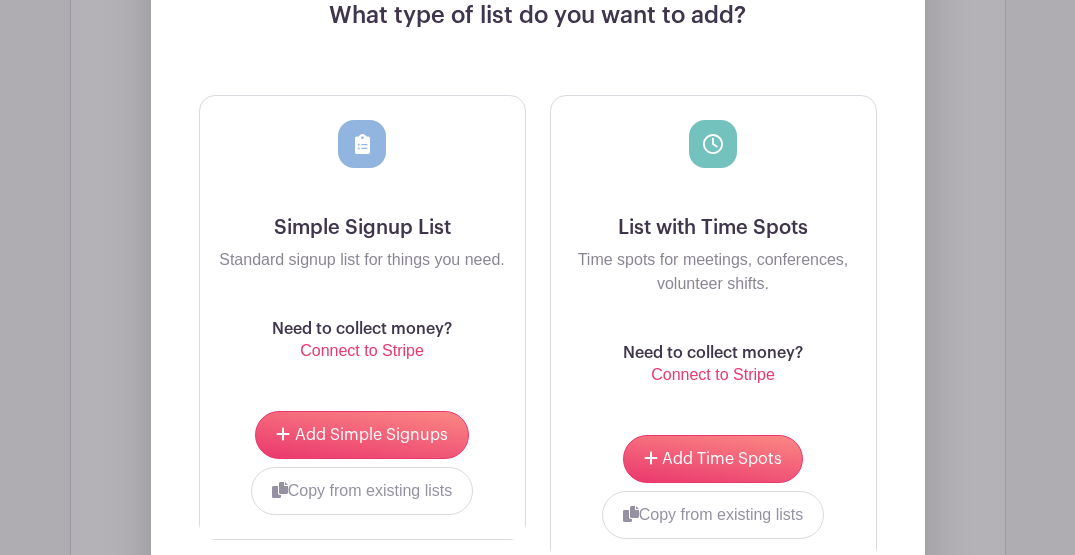 scroll, scrollTop: 1567, scrollLeft: 0, axis: vertical 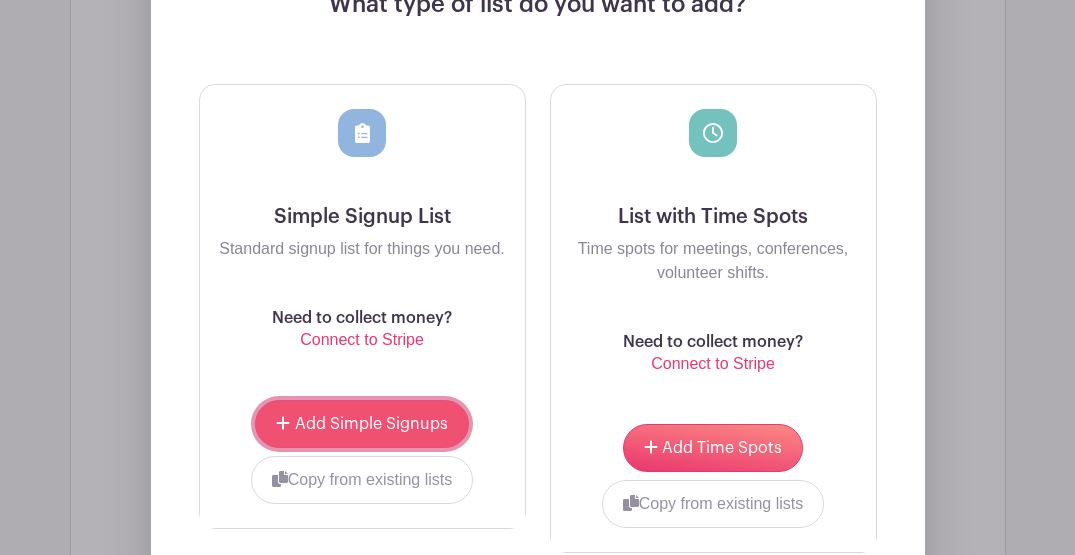 click on "Add Simple Signups" at bounding box center (371, 424) 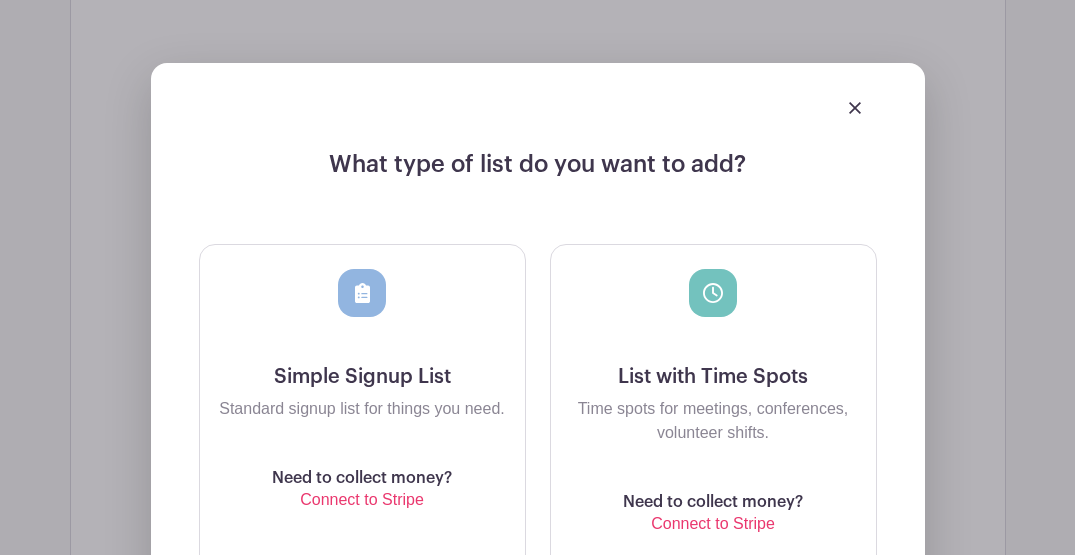 scroll, scrollTop: 1727, scrollLeft: 0, axis: vertical 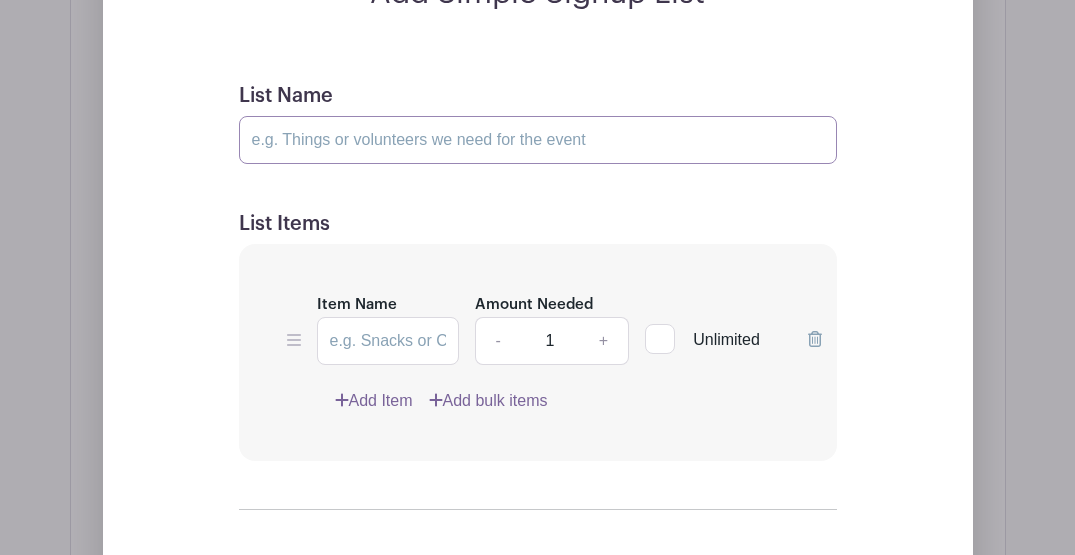 click on "List Name" at bounding box center (538, 140) 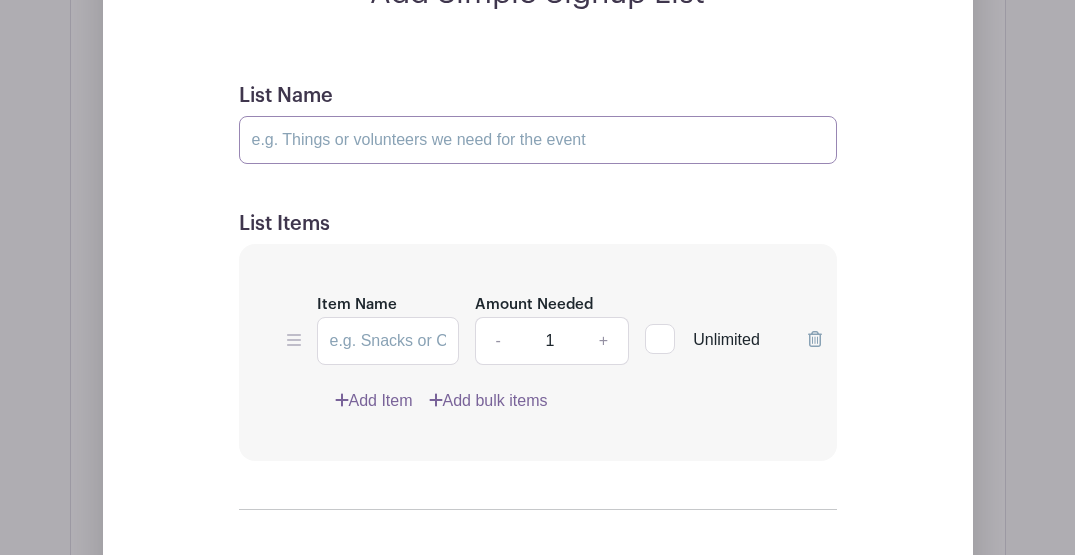 type on "Volunteers" 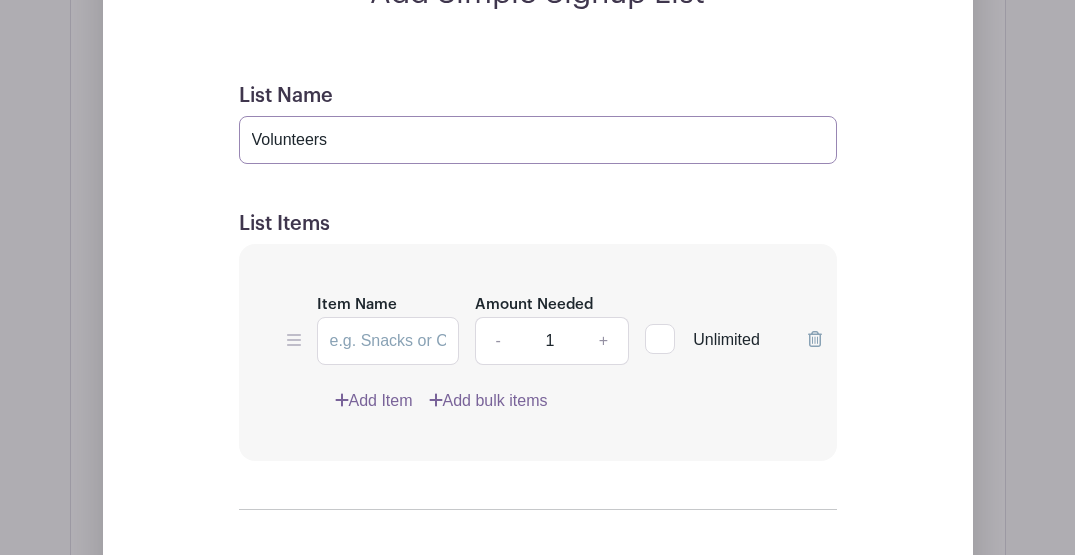type on "Volunteers" 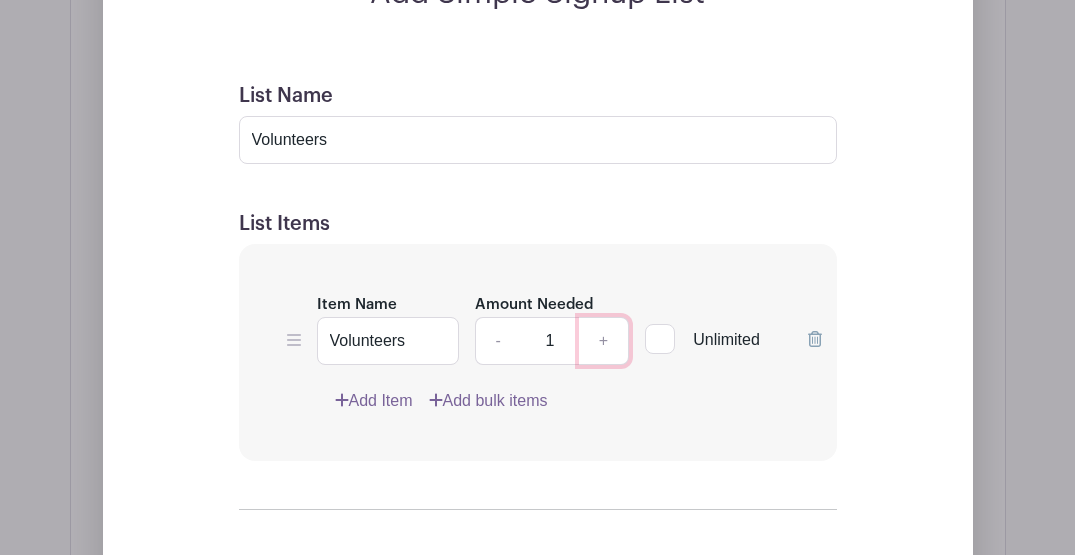click on "+" at bounding box center (604, 341) 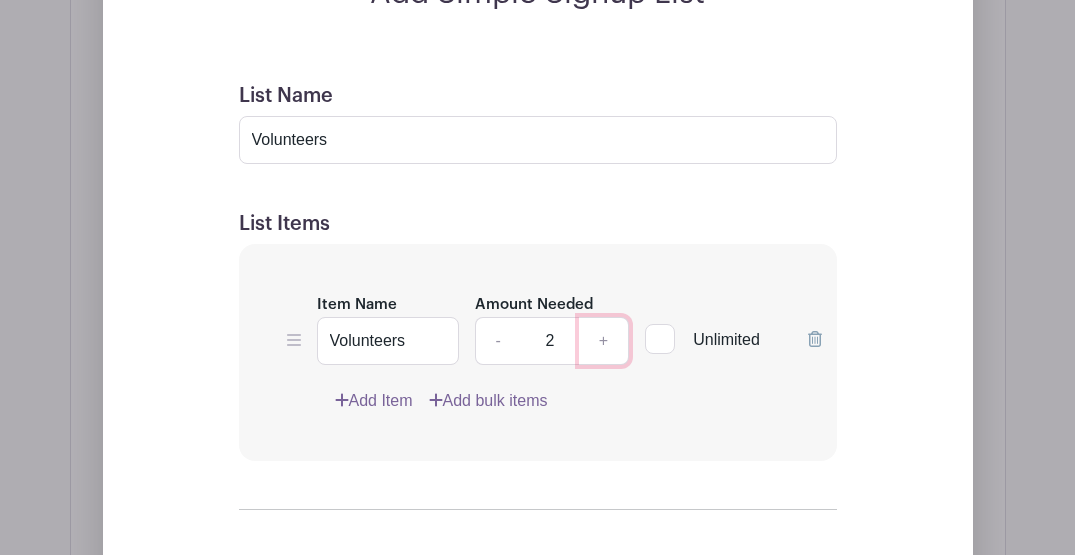 click on "+" at bounding box center [604, 341] 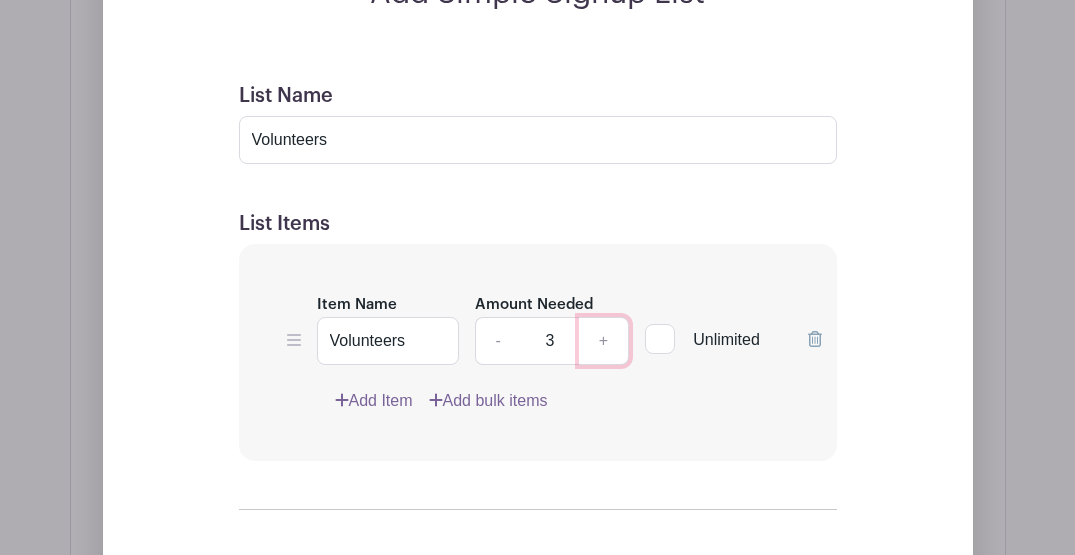 click on "+" at bounding box center (604, 341) 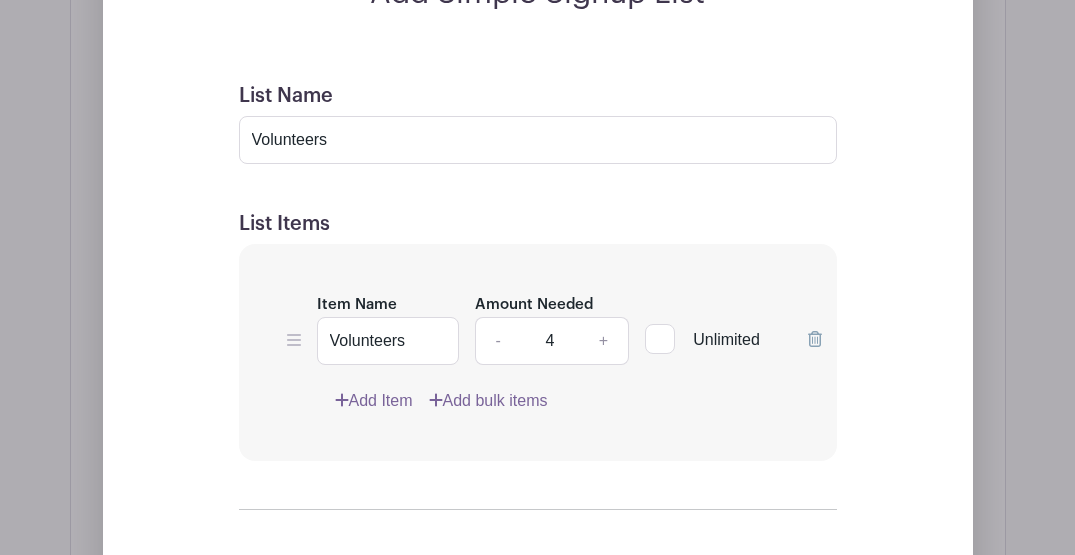 click on "Item Name
Volunteers
Amount Needed
-
[NUMBER]
+
&nbsp;
Unlimited
&nbsp;
Add Item
Add bulk items" at bounding box center [538, 352] 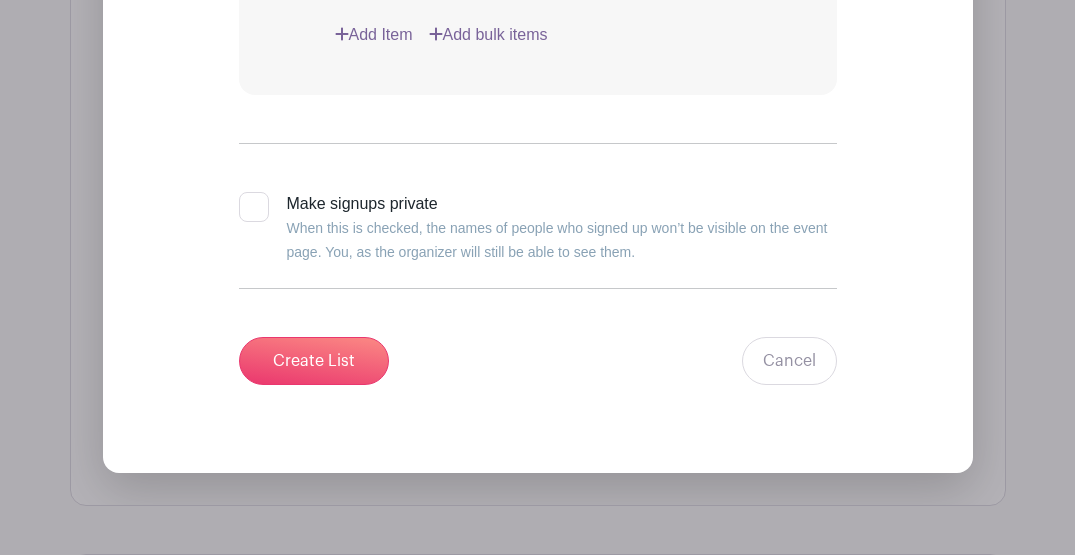 scroll, scrollTop: 2194, scrollLeft: 0, axis: vertical 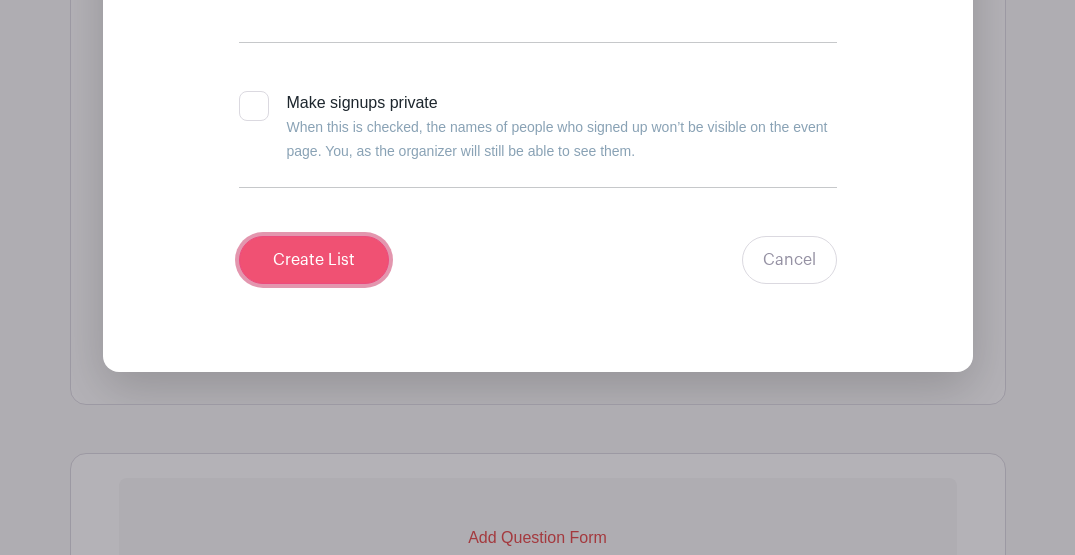 click on "Create List" at bounding box center [314, 260] 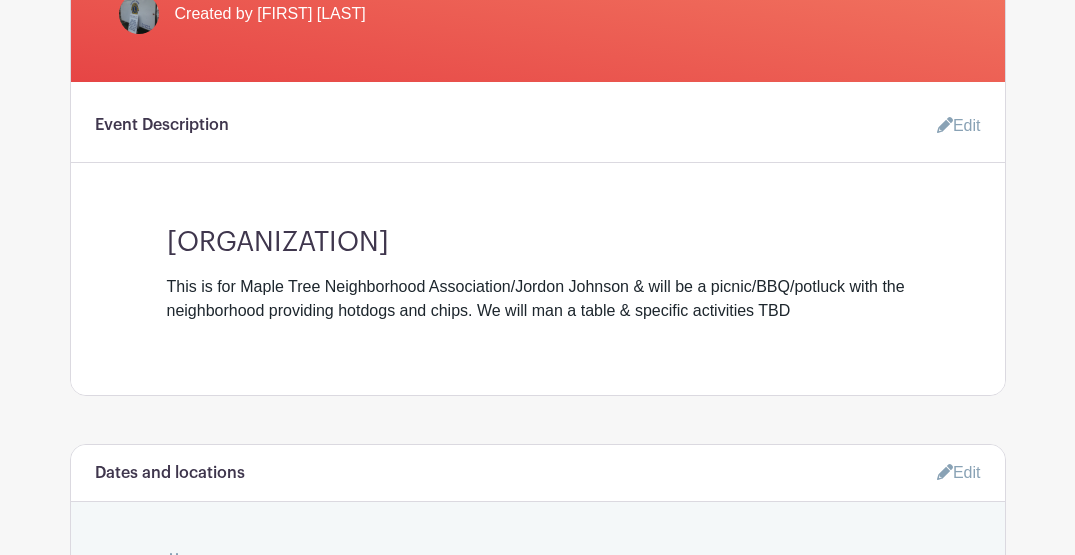 scroll, scrollTop: 671, scrollLeft: 0, axis: vertical 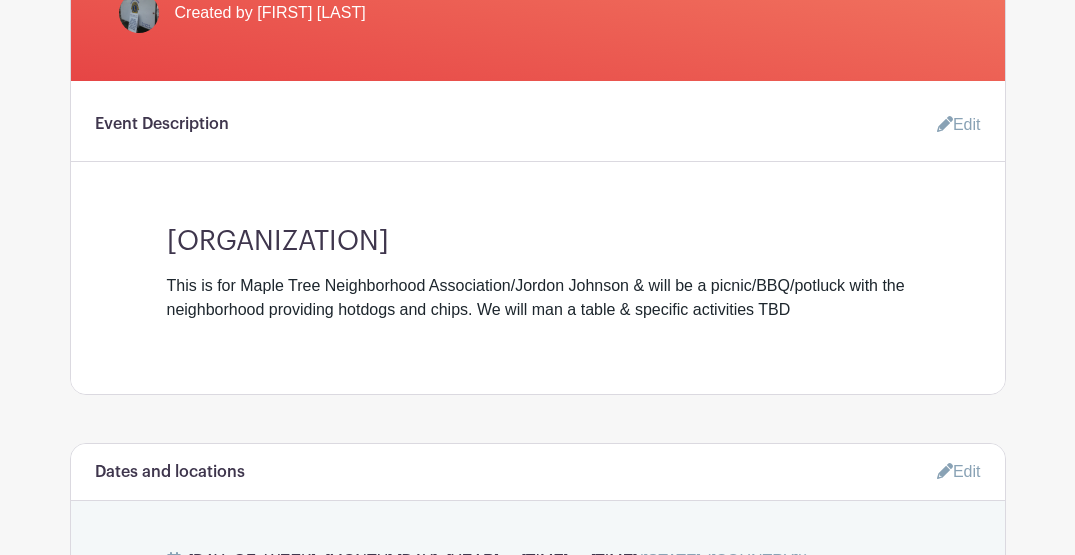 click on "Edit" at bounding box center (951, 125) 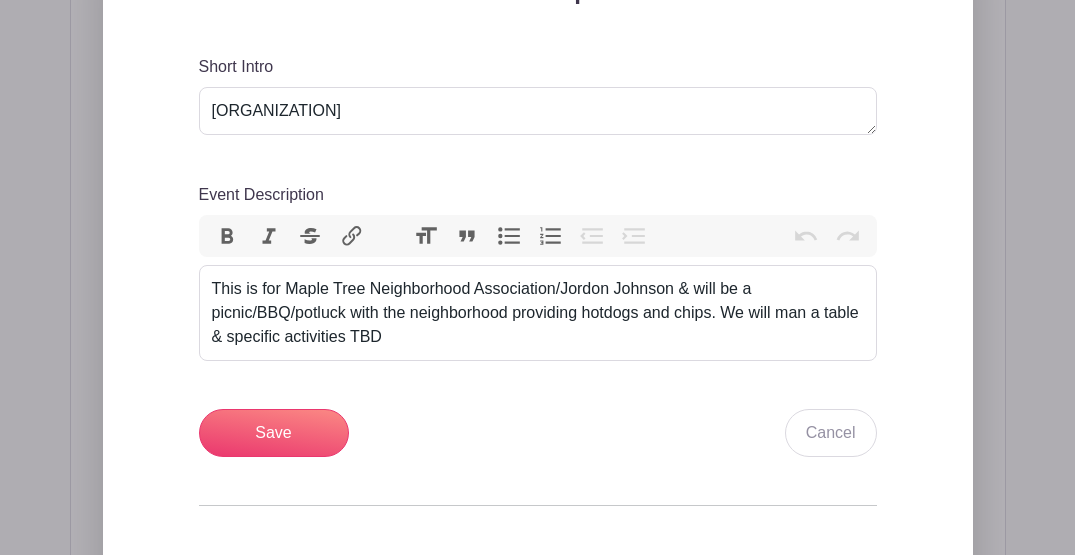 scroll, scrollTop: 871, scrollLeft: 0, axis: vertical 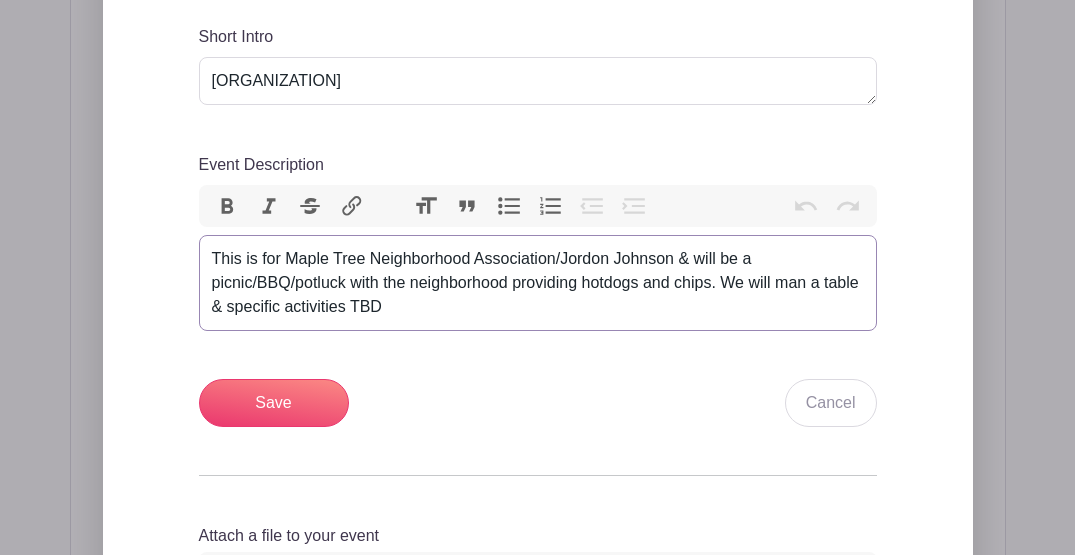 drag, startPoint x: 283, startPoint y: 256, endPoint x: 322, endPoint y: 221, distance: 52.40229 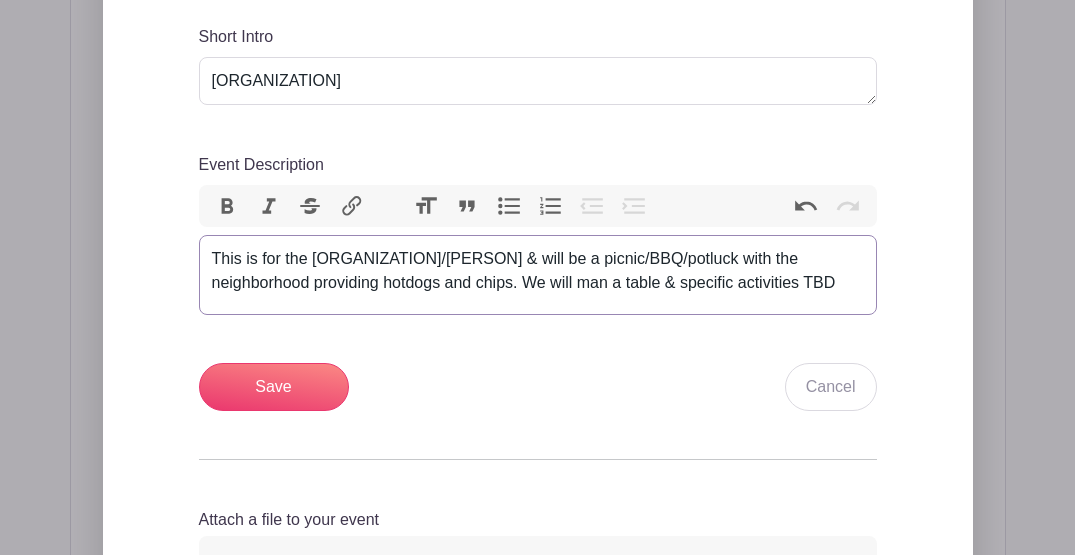 click on "This is for the [ORGANIZATION]/[PERSON] & will be a picnic/BBQ/potluck with the neighborhood providing hotdogs and chips. We will man a table & specific activities TBD" at bounding box center (538, 271) 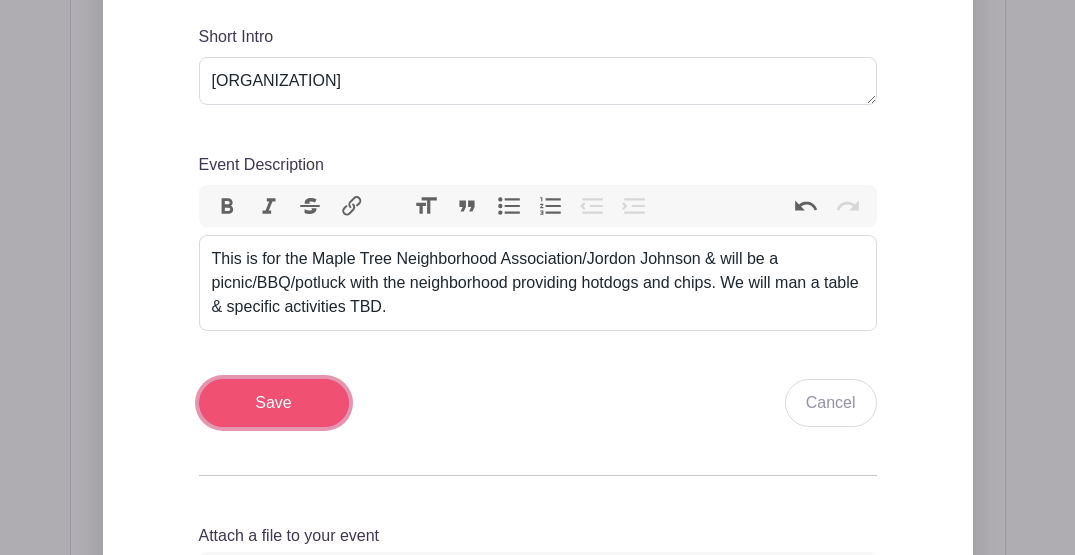 click on "Save" at bounding box center [274, 403] 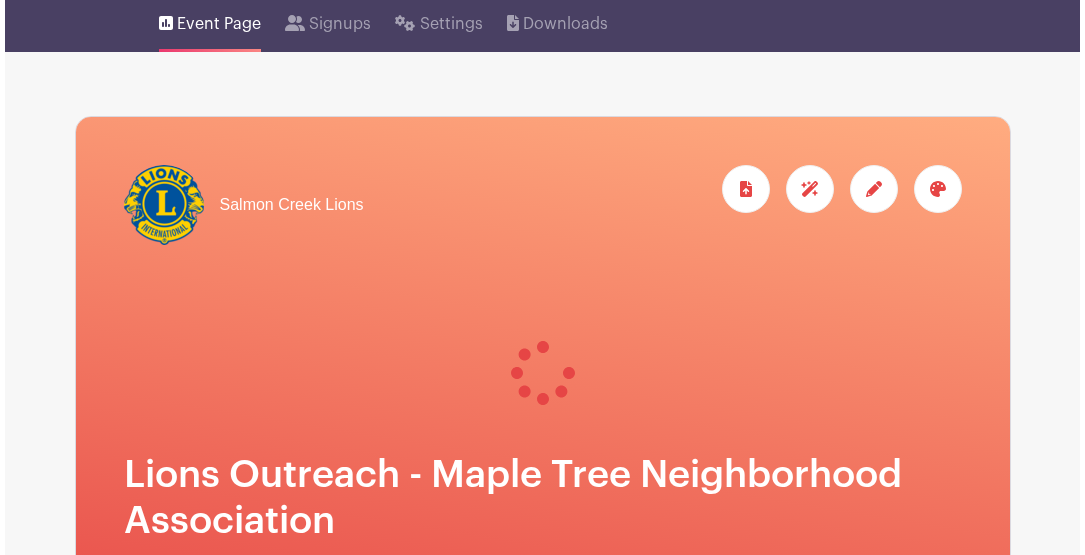 scroll, scrollTop: 0, scrollLeft: 0, axis: both 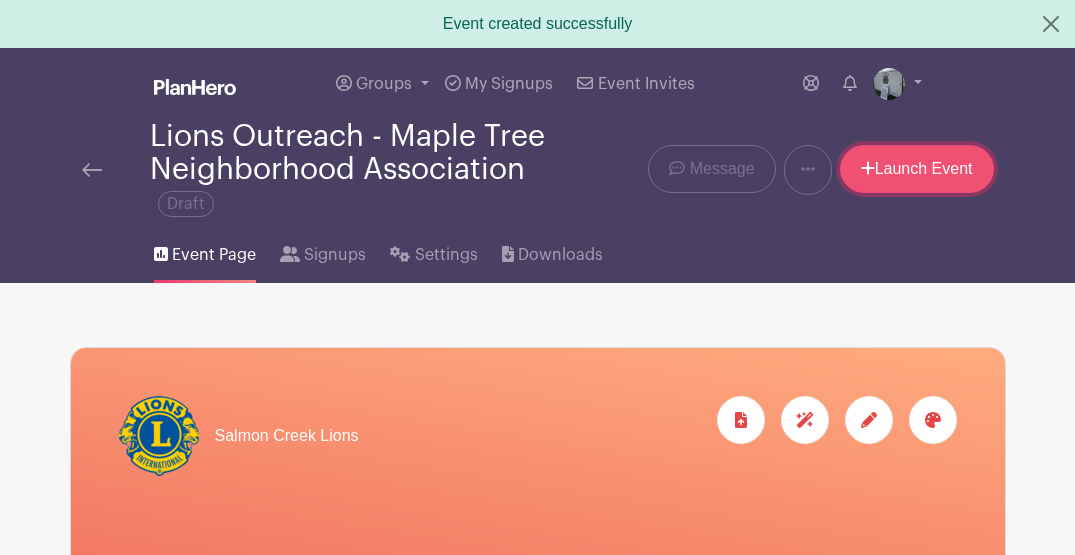 click on "Launch Event" at bounding box center [917, 169] 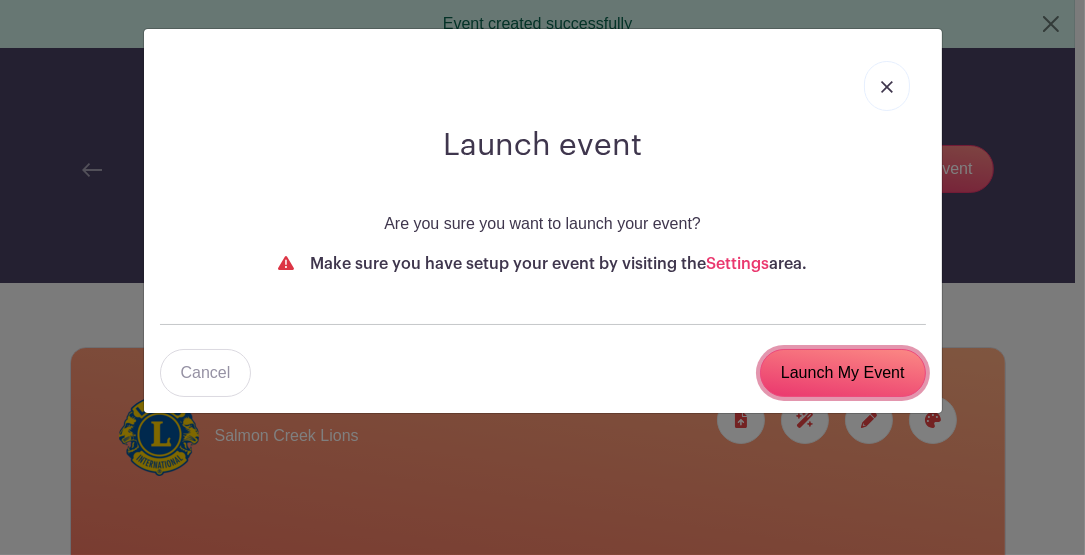 click on "Launch My Event" at bounding box center [843, 373] 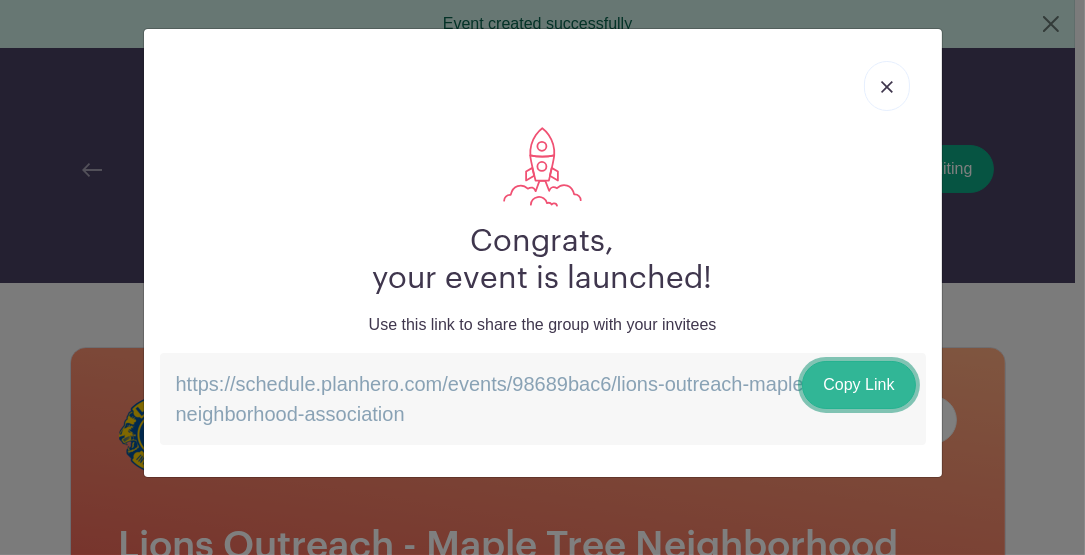 click on "Copy Link" at bounding box center [858, 385] 